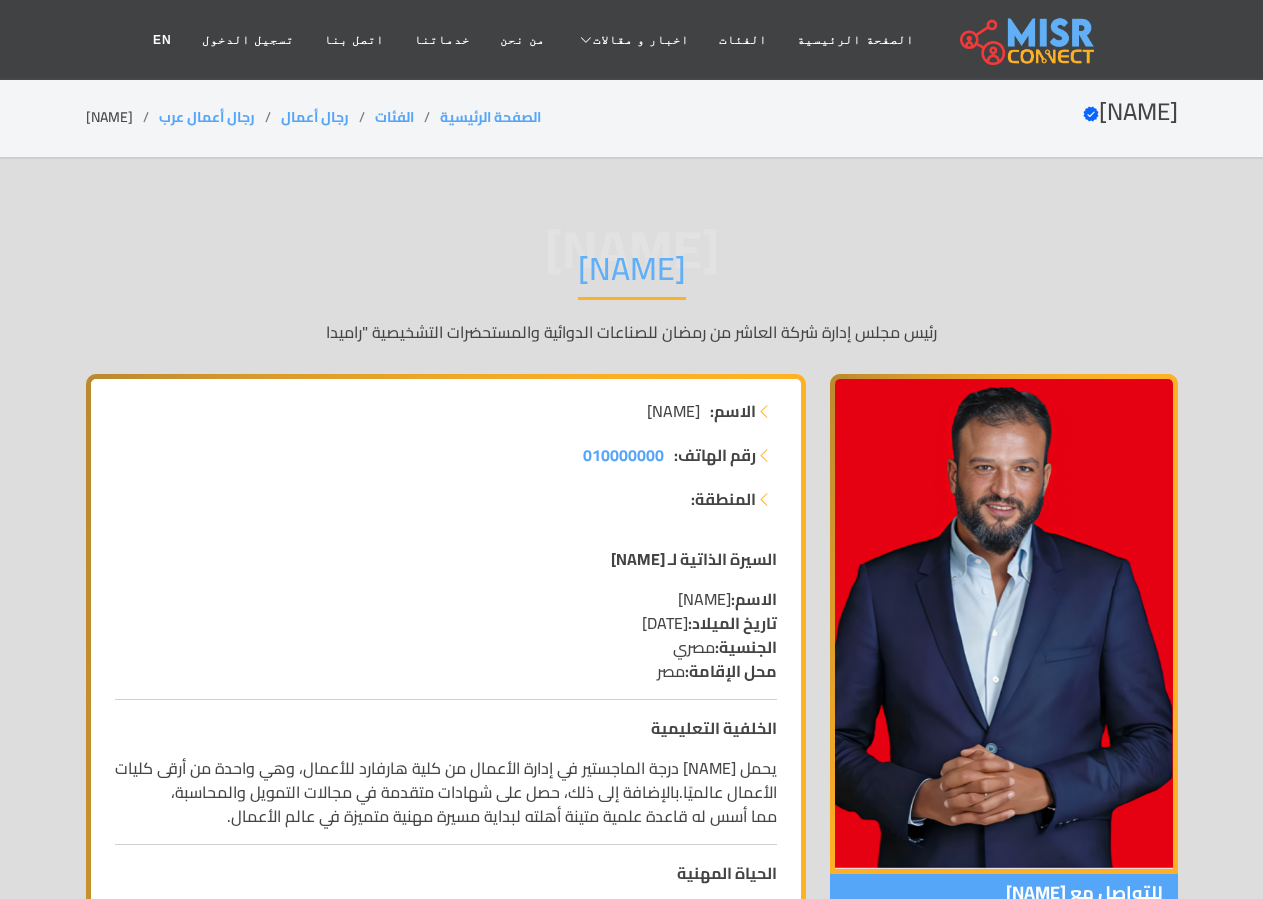 scroll, scrollTop: 0, scrollLeft: 0, axis: both 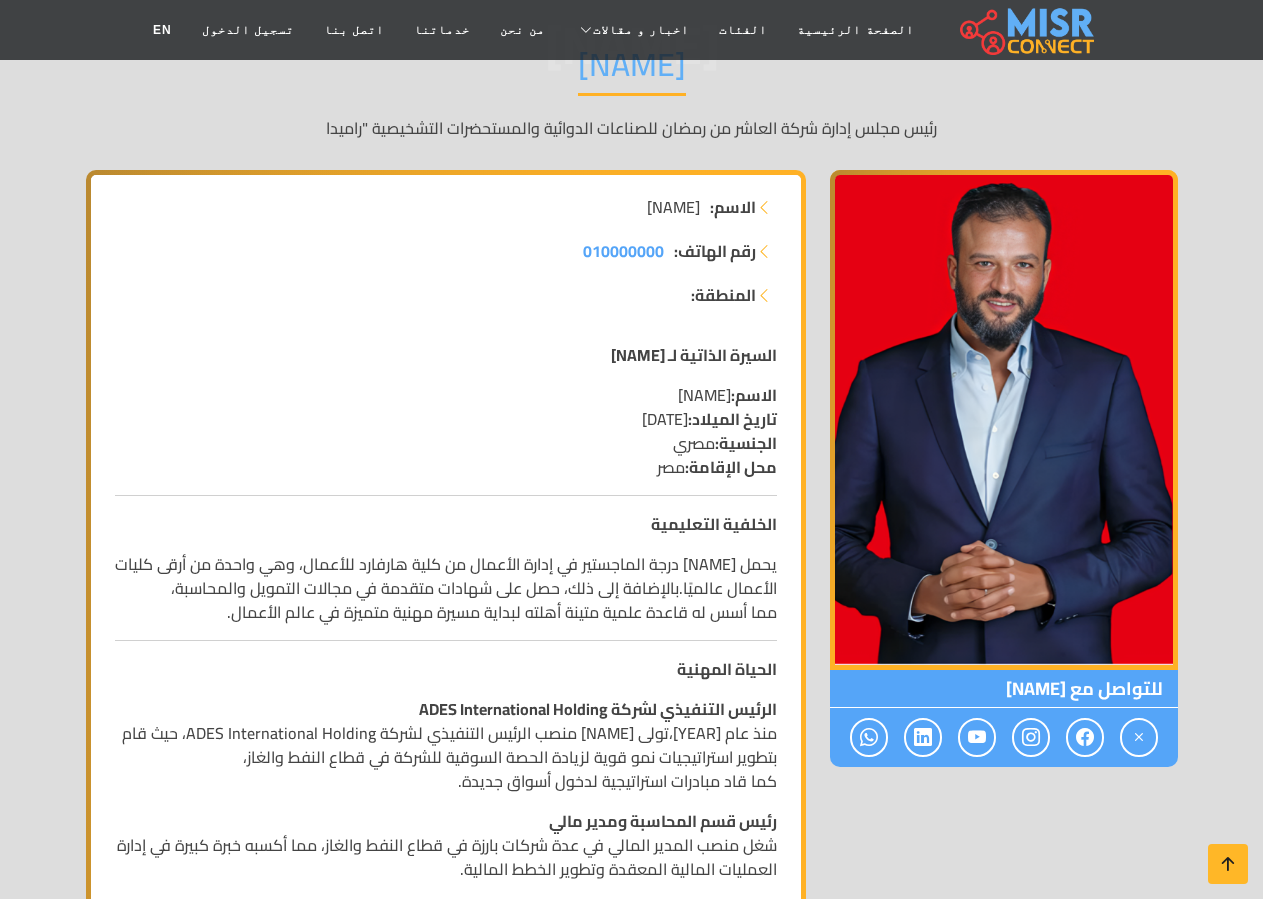 click on "أيمن ممدوح عباس
أيمن ممدوح
رئيس مجلس إدارة شركة العاشر من رمضان للصناعات الدوائية والمستحضرات التشخيصية "راميدا
للتواصل مع  أيمن ممدوح
الاسم:    أيمن ممدوح
رقم الهاتف:
010000000
المنطقة:" at bounding box center (631, 1465) 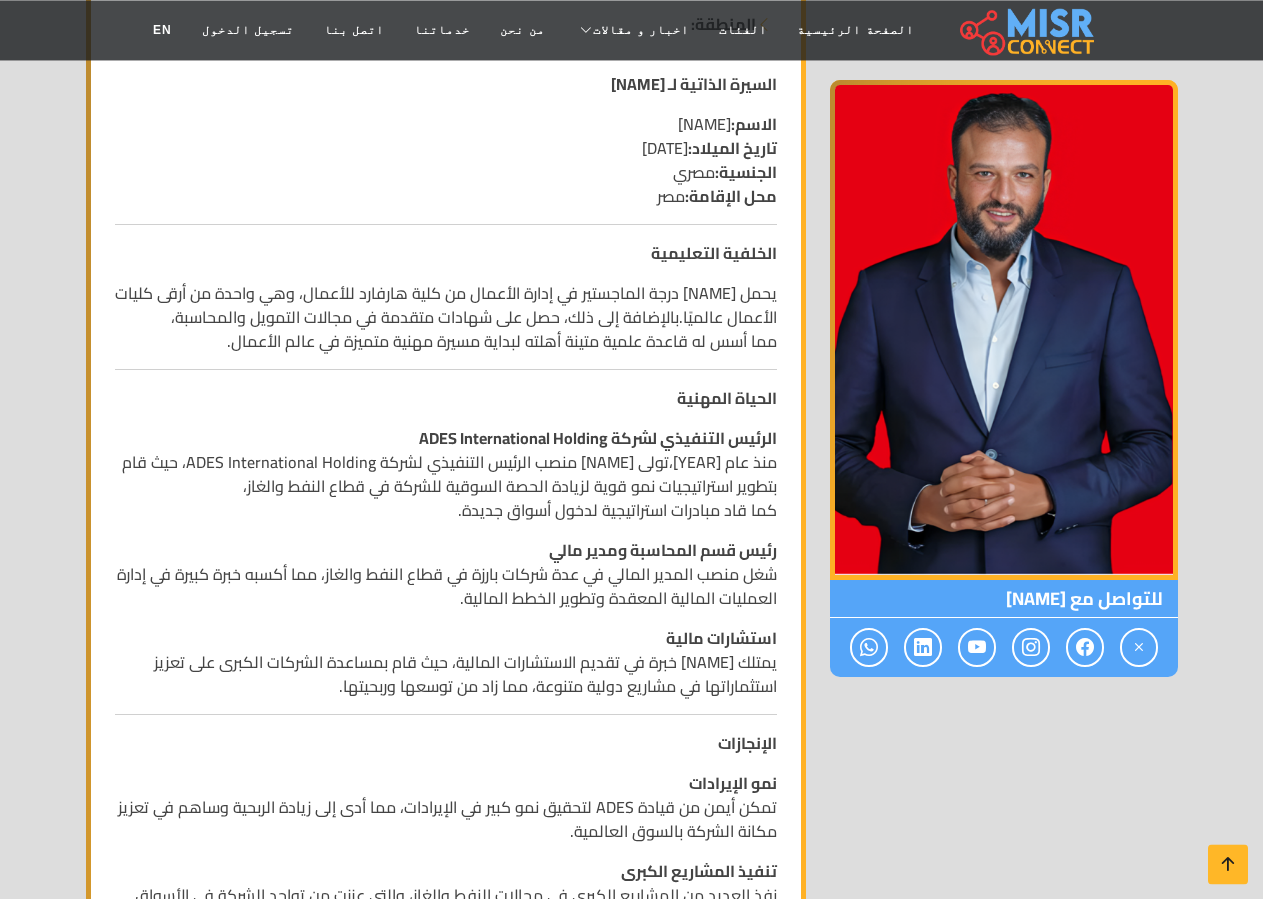 scroll, scrollTop: 510, scrollLeft: 0, axis: vertical 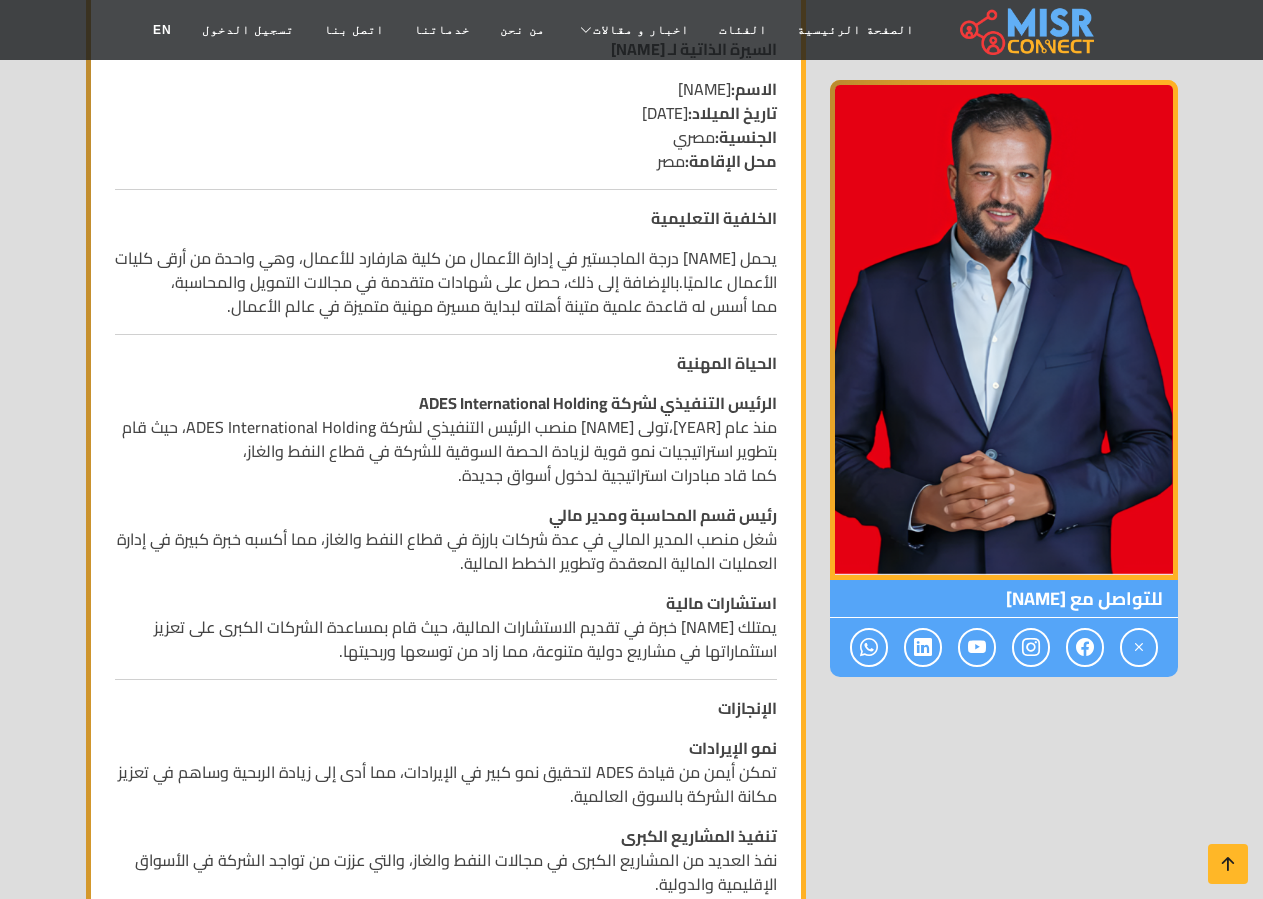 click on "رئيس قسم المحاسبة ومدير مالي شغل منصب المدير المالي في عدة شركات بارزة في قطاع النفط والغاز، مما أكسبه خبرة كبيرة في إدارة العمليات المالية المعقدة وتطوير الخطط المالية." at bounding box center (446, 539) 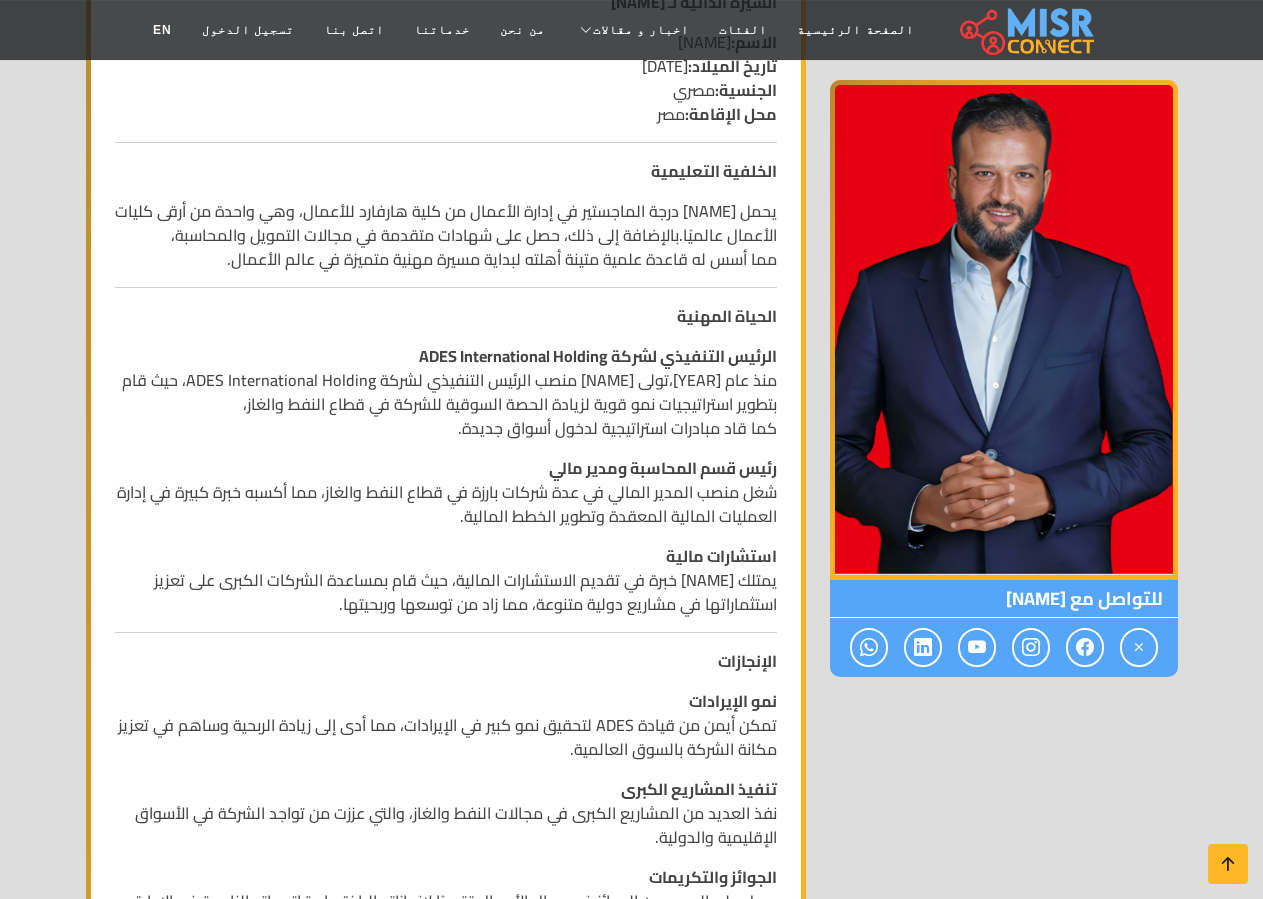 scroll, scrollTop: 612, scrollLeft: 0, axis: vertical 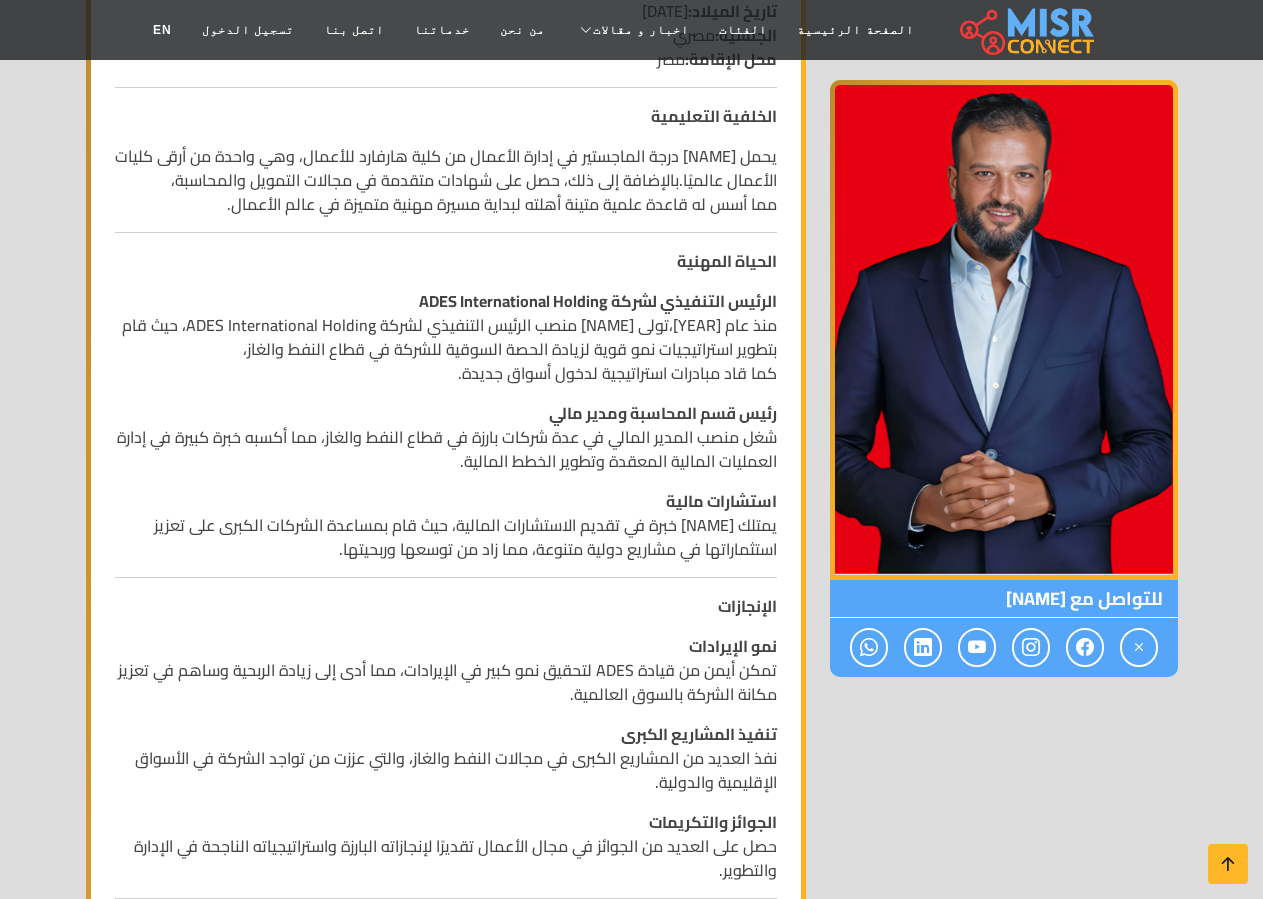 click on "رئيس قسم المحاسبة ومدير مالي شغل منصب المدير المالي في عدة شركات بارزة في قطاع النفط والغاز، مما أكسبه خبرة كبيرة في إدارة العمليات المالية المعقدة وتطوير الخطط المالية." at bounding box center [446, 437] 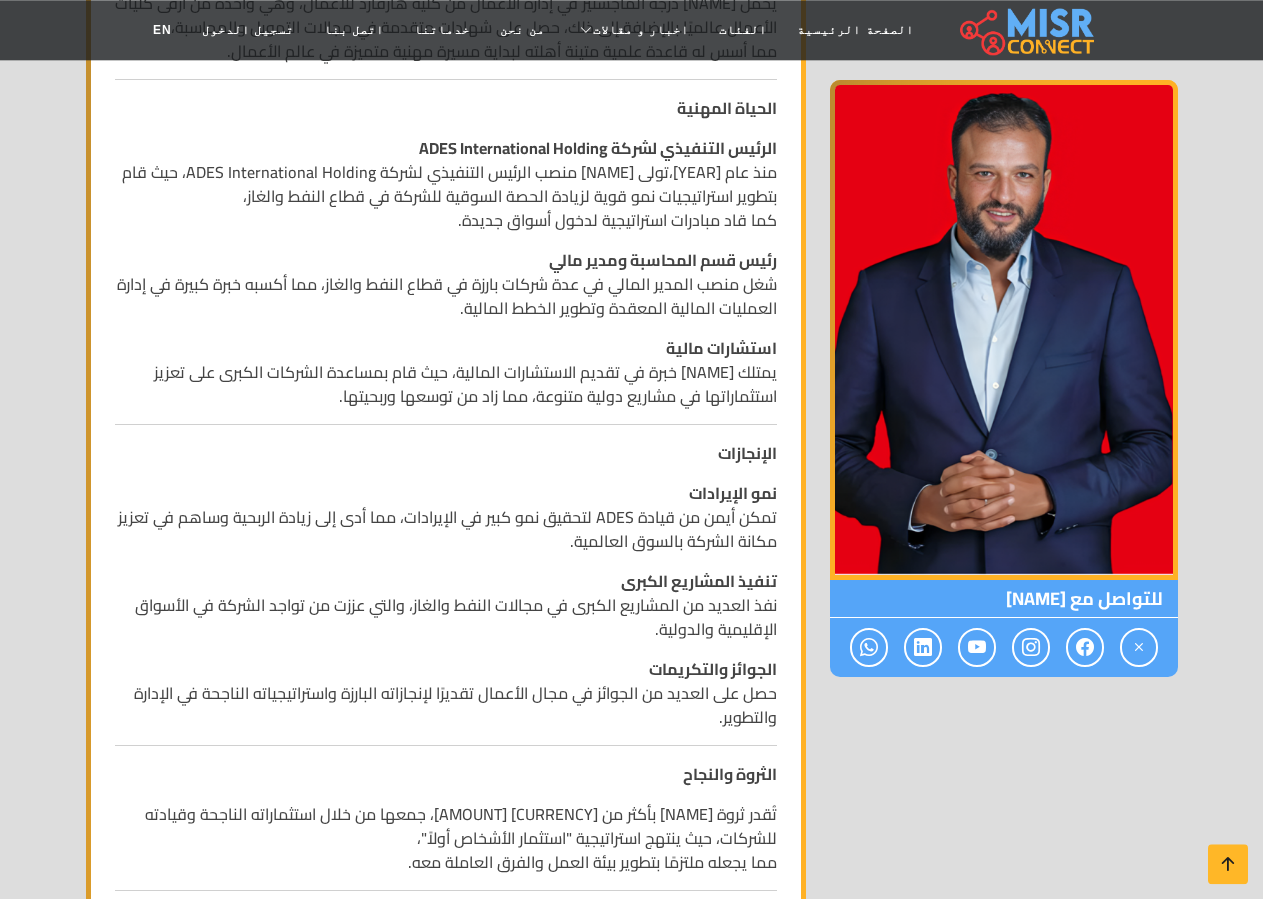 scroll, scrollTop: 816, scrollLeft: 0, axis: vertical 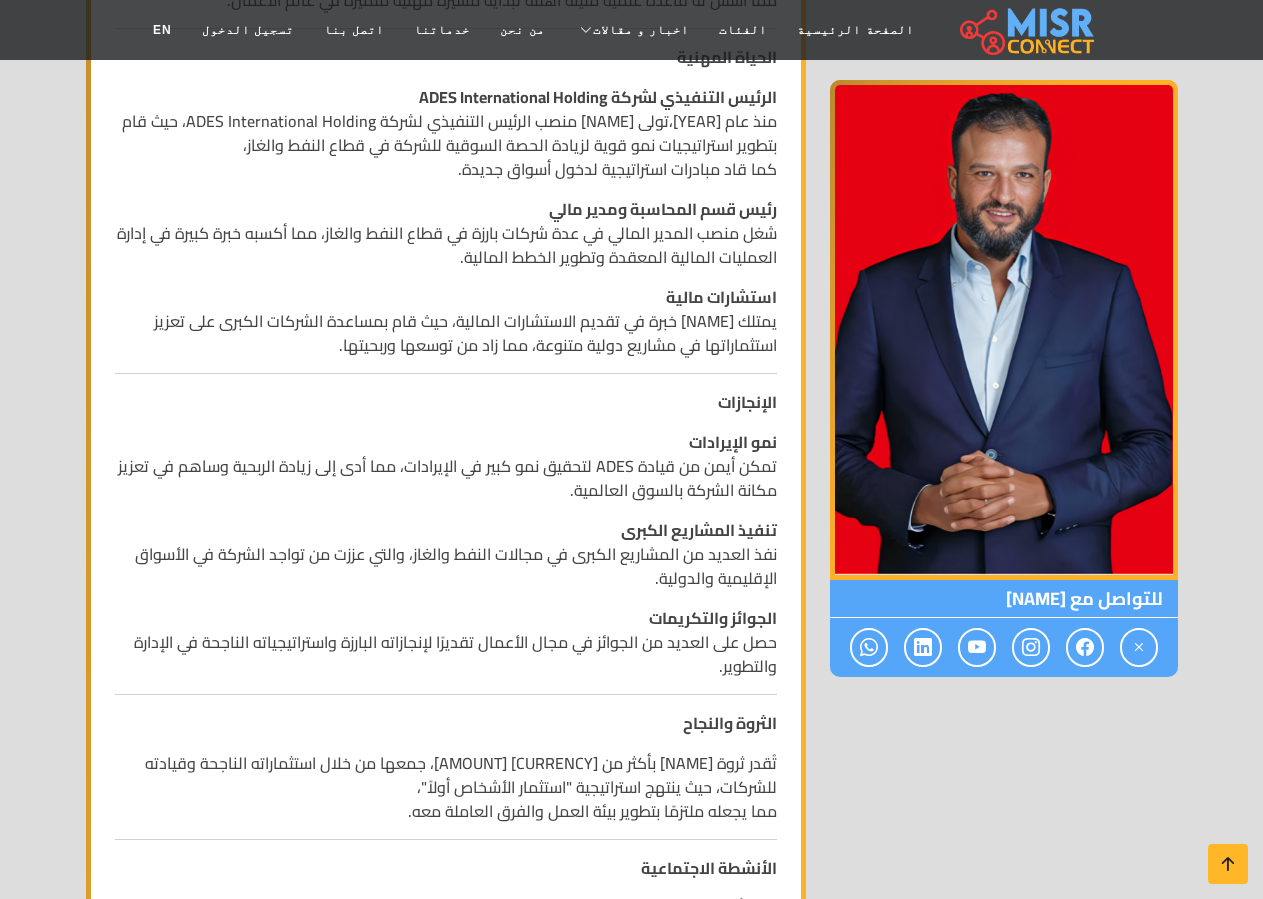 click on "السيرة الذاتية لـ أيمن ممدوح عباس
الاسم:  أيمن ممدوح عباس تاريخ الميلاد:  16 مارس 1975 الجنسية:  مصري محل الإقامة:  مصر
الخلفية التعليمية
يحمل أيمن ممدوح عباس درجة الماجستير في إدارة الأعمال من كلية هارفارد للأعمال، وهي واحدة من أرقى كليات الأعمال عالميًا.بالإضافة إلى ذلك، حصل على شهادات متقدمة في مجالات التمويل والمحاسبة،  مما أسس له قاعدة علمية متينة أهلته لبداية مسيرة مهنية متميزة في عالم الأعمال.
الحياة المهنية
الرئيس التنفيذي لشركة ADES International Holding كما قاد مبادرات استراتيجية لدخول أسواق جديدة.
رئيس قسم المحاسبة ومدير مالي
استشارات مالية" at bounding box center [446, 951] 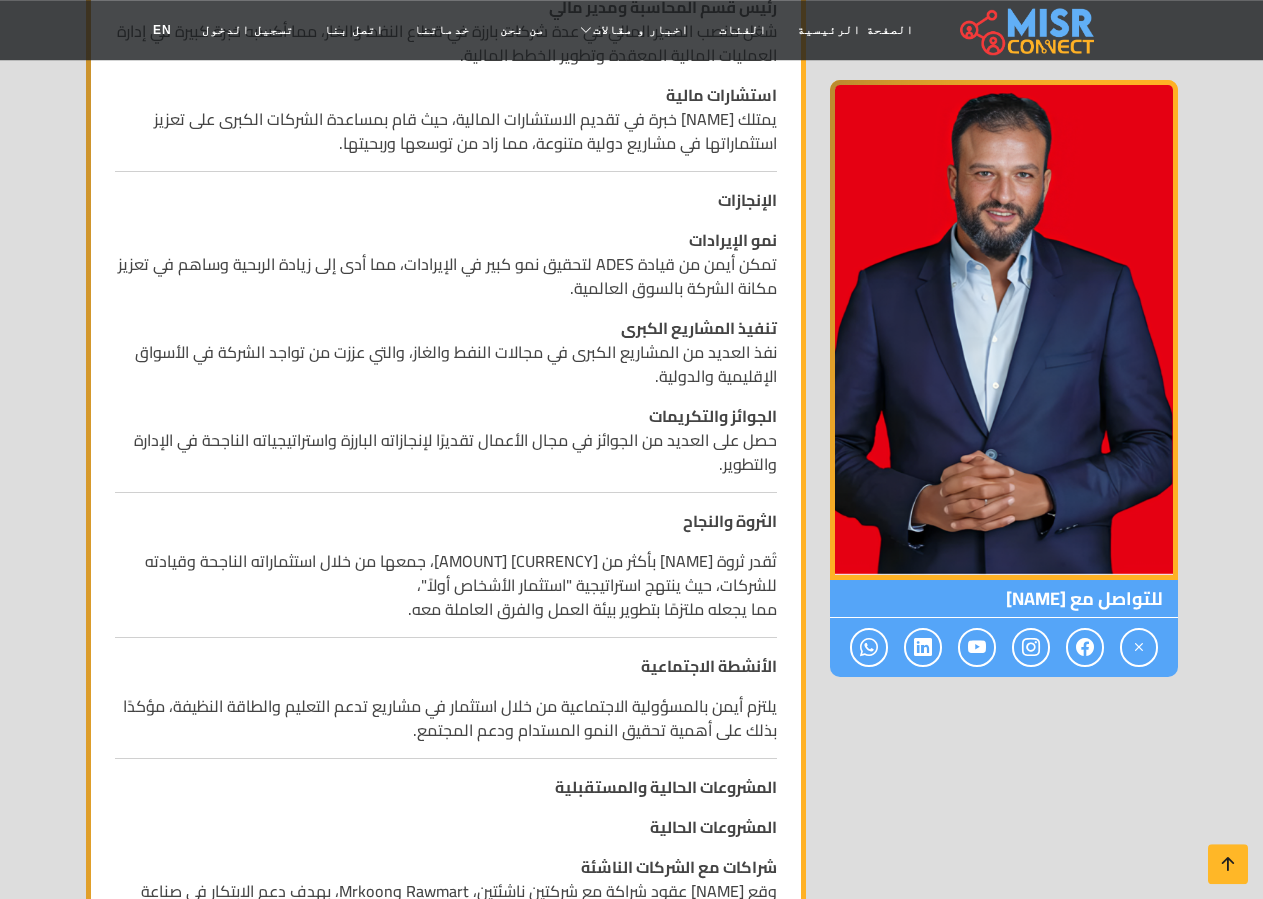 scroll, scrollTop: 1020, scrollLeft: 0, axis: vertical 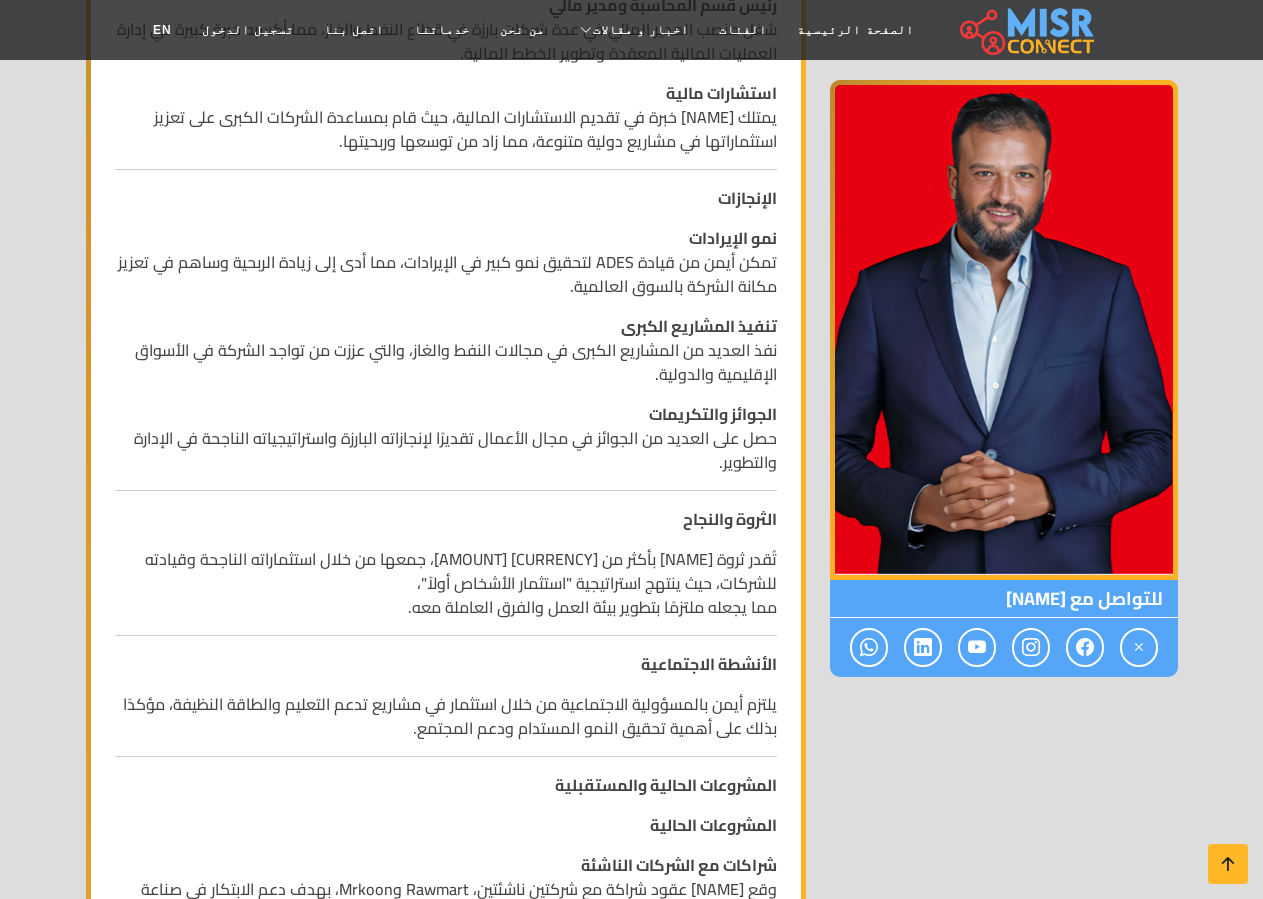 click on "تنفيذ المشاريع الكبرى نفذ العديد من المشاريع الكبرى في مجالات النفط والغاز، والتي عززت من تواجد الشركة في الأسواق الإقليمية والدولية." at bounding box center (446, 350) 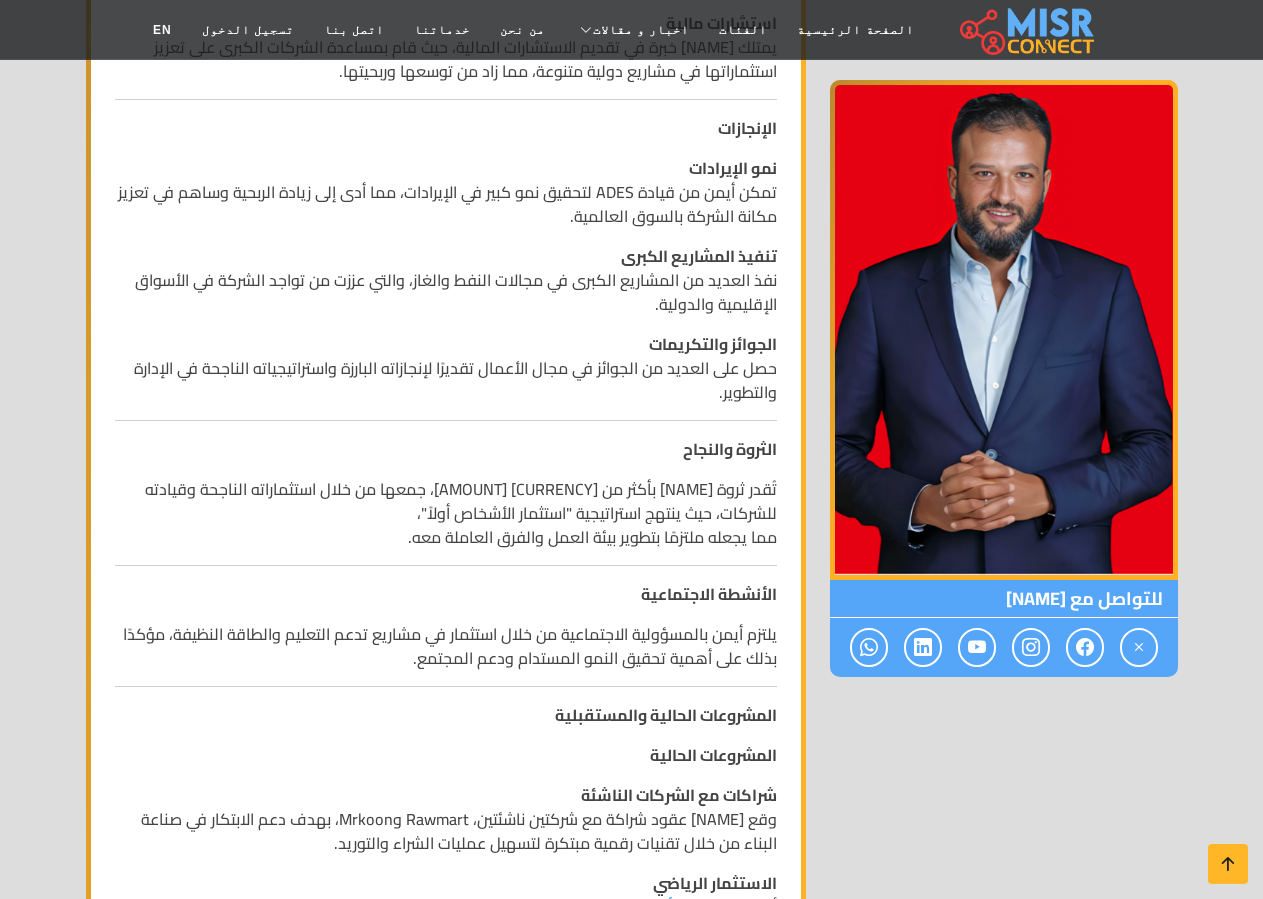 scroll, scrollTop: 1122, scrollLeft: 0, axis: vertical 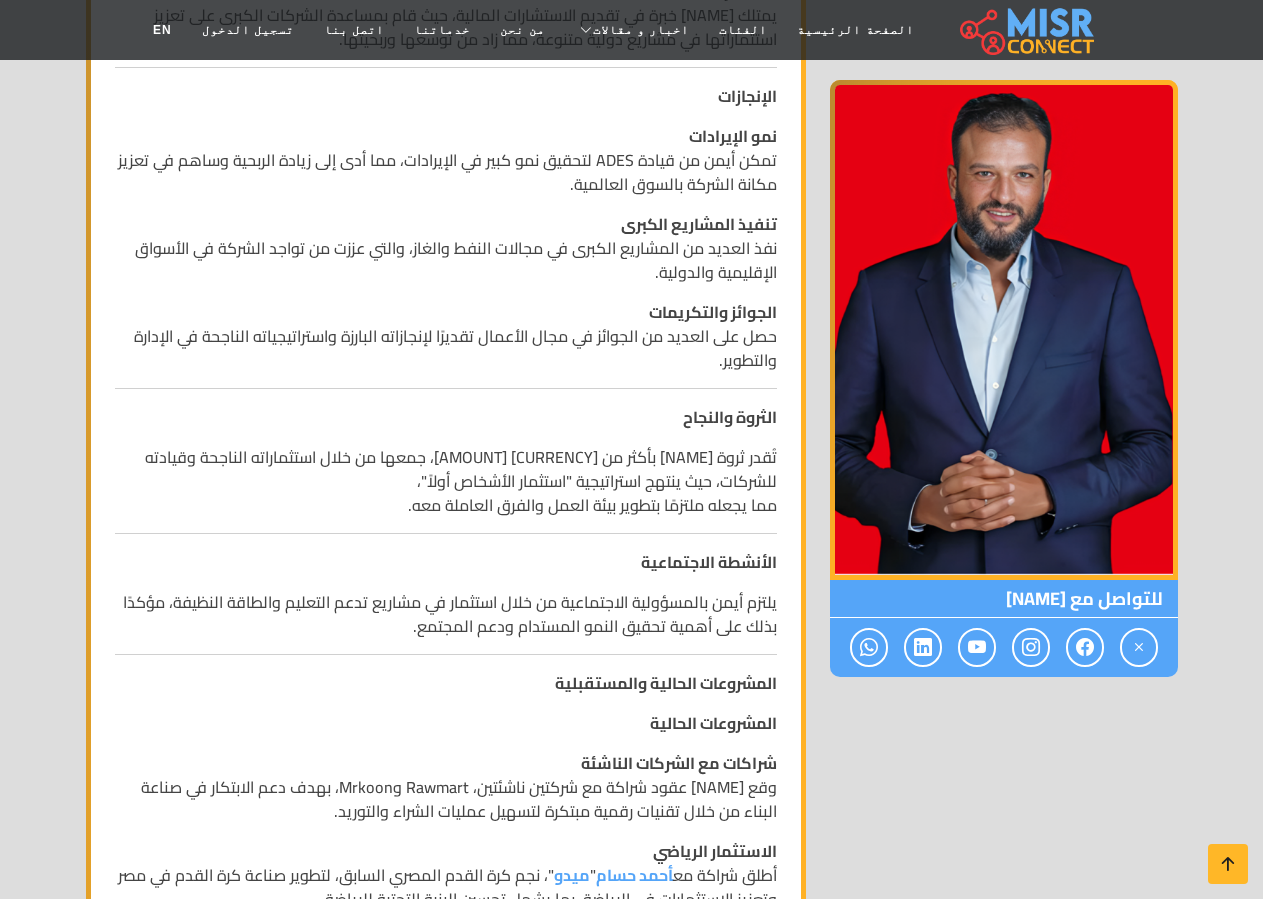 click on "السيرة الذاتية لـ أيمن ممدوح عباس
الاسم:  أيمن ممدوح عباس تاريخ الميلاد:  16 مارس 1975 الجنسية:  مصري محل الإقامة:  مصر
الخلفية التعليمية
يحمل أيمن ممدوح عباس درجة الماجستير في إدارة الأعمال من كلية هارفارد للأعمال، وهي واحدة من أرقى كليات الأعمال عالميًا.بالإضافة إلى ذلك، حصل على شهادات متقدمة في مجالات التمويل والمحاسبة،  مما أسس له قاعدة علمية متينة أهلته لبداية مسيرة مهنية متميزة في عالم الأعمال.
الحياة المهنية
الرئيس التنفيذي لشركة ADES International Holding كما قاد مبادرات استراتيجية لدخول أسواق جديدة.
رئيس قسم المحاسبة ومدير مالي
استشارات مالية" at bounding box center [446, 645] 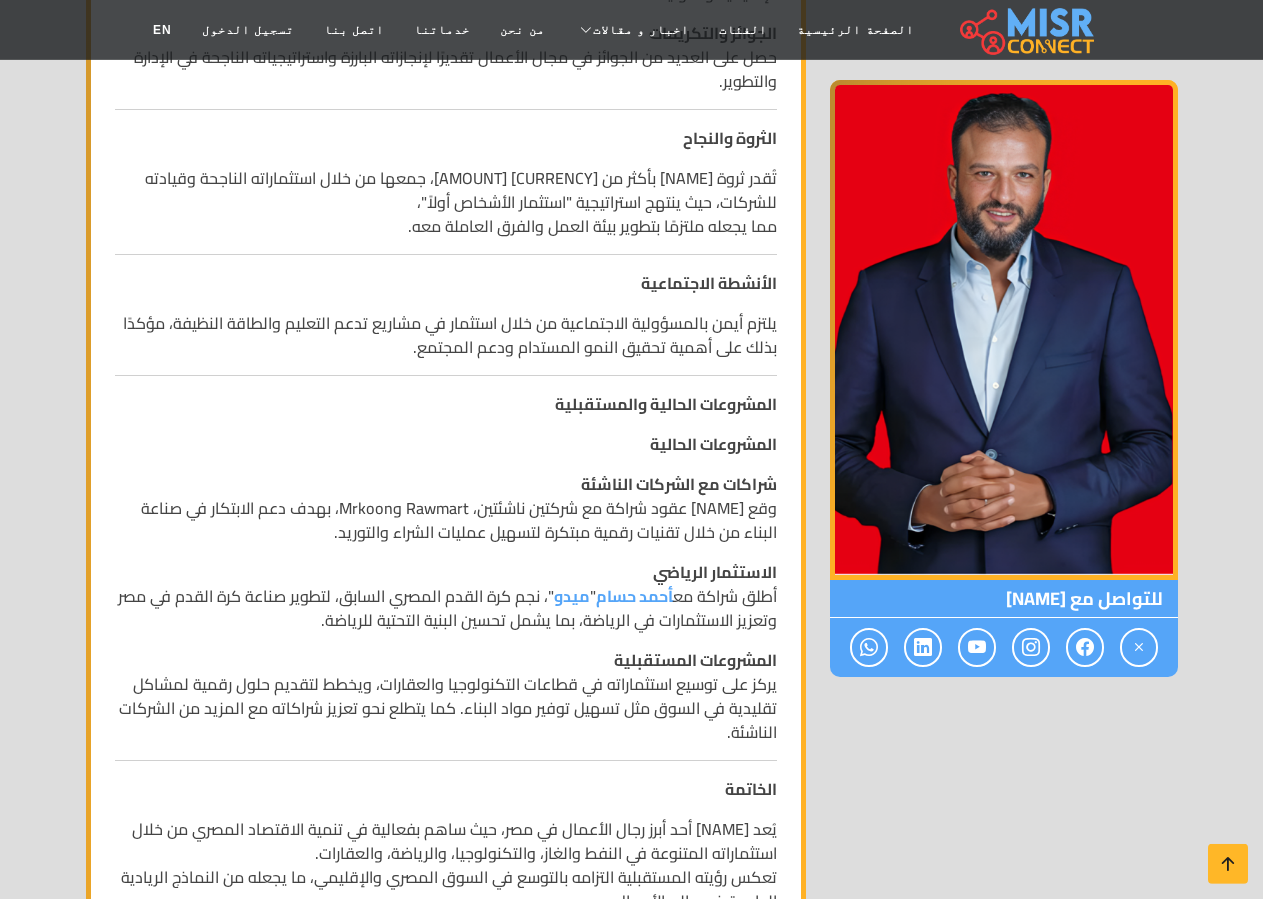 scroll, scrollTop: 1428, scrollLeft: 0, axis: vertical 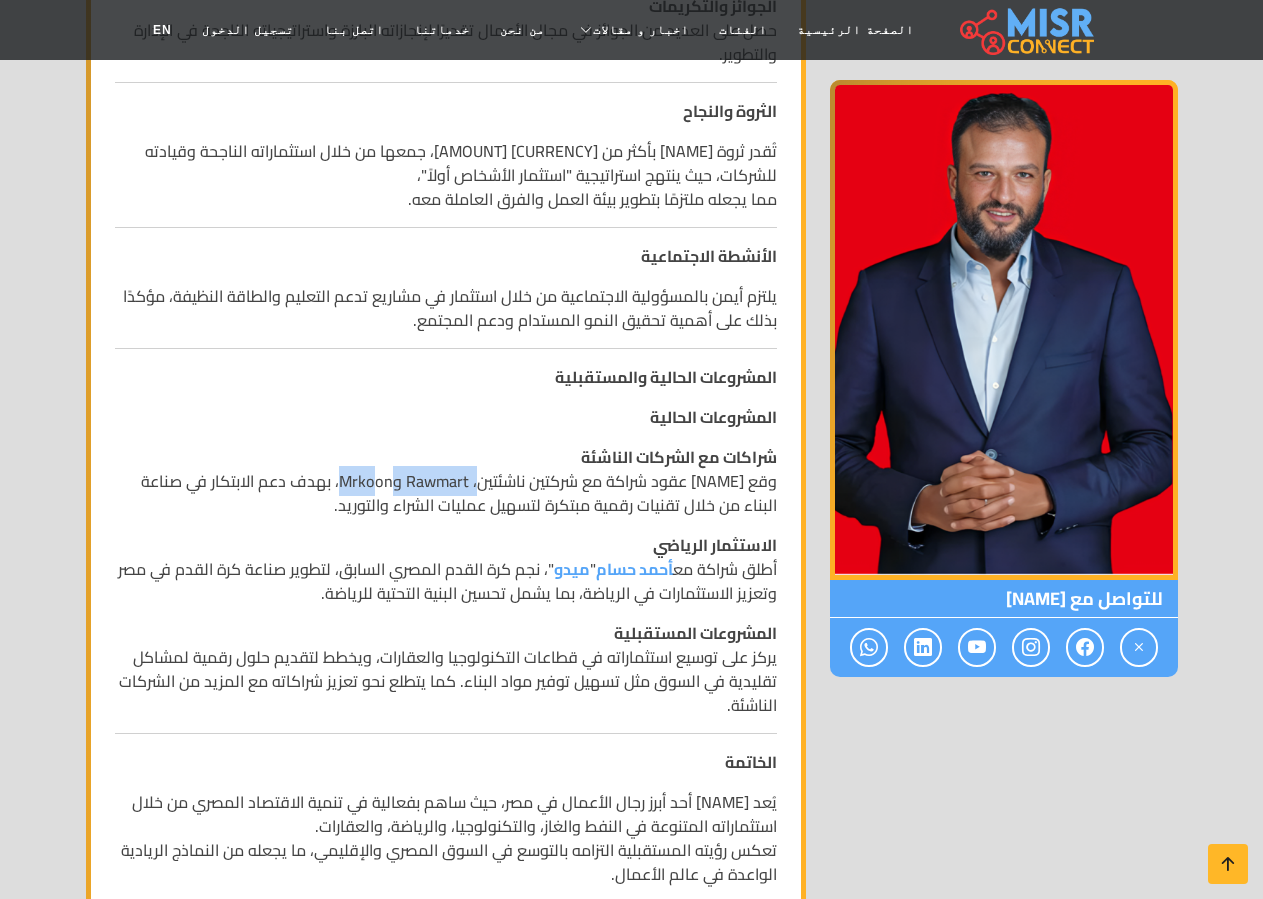 drag, startPoint x: 364, startPoint y: 500, endPoint x: 492, endPoint y: 502, distance: 128.01562 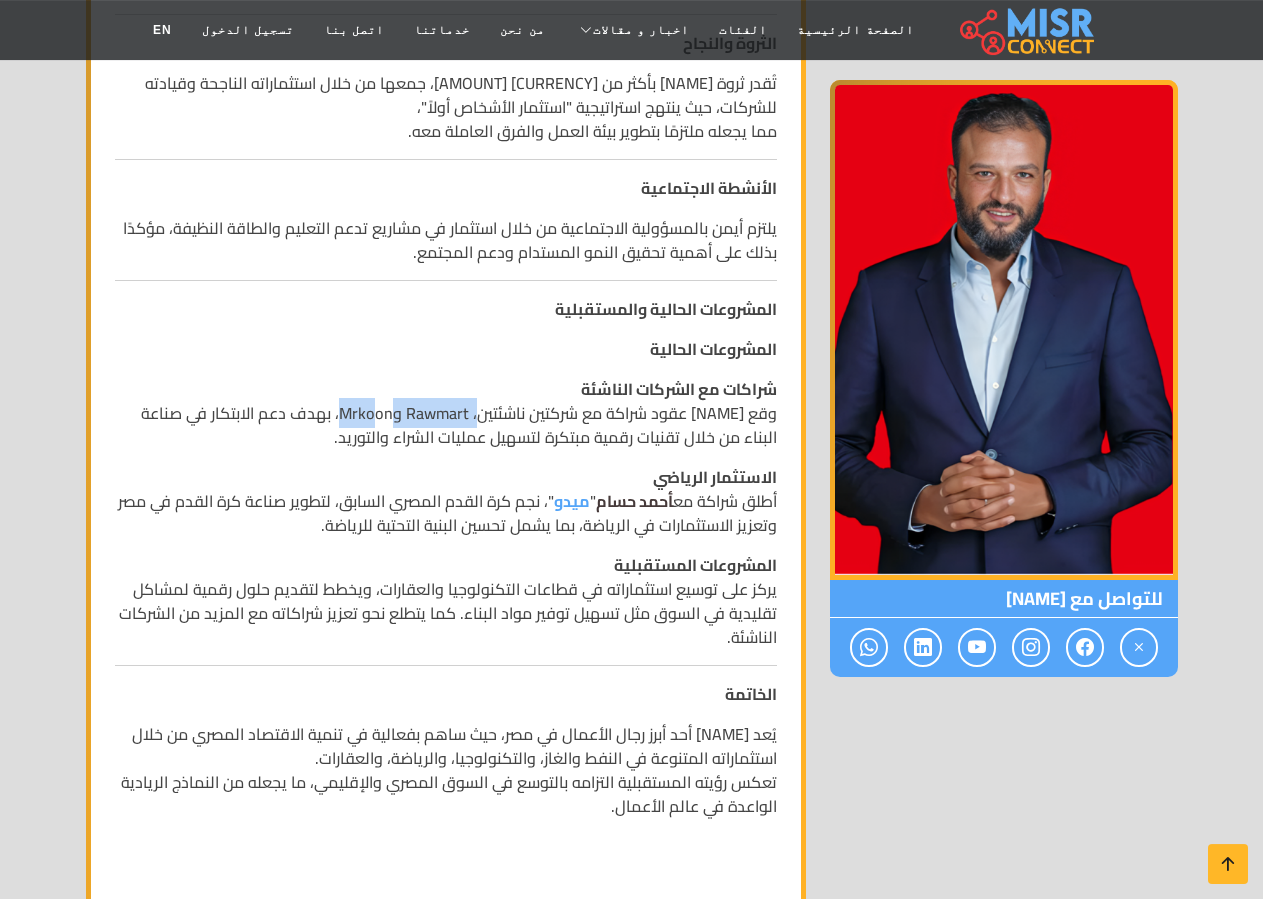scroll, scrollTop: 1530, scrollLeft: 0, axis: vertical 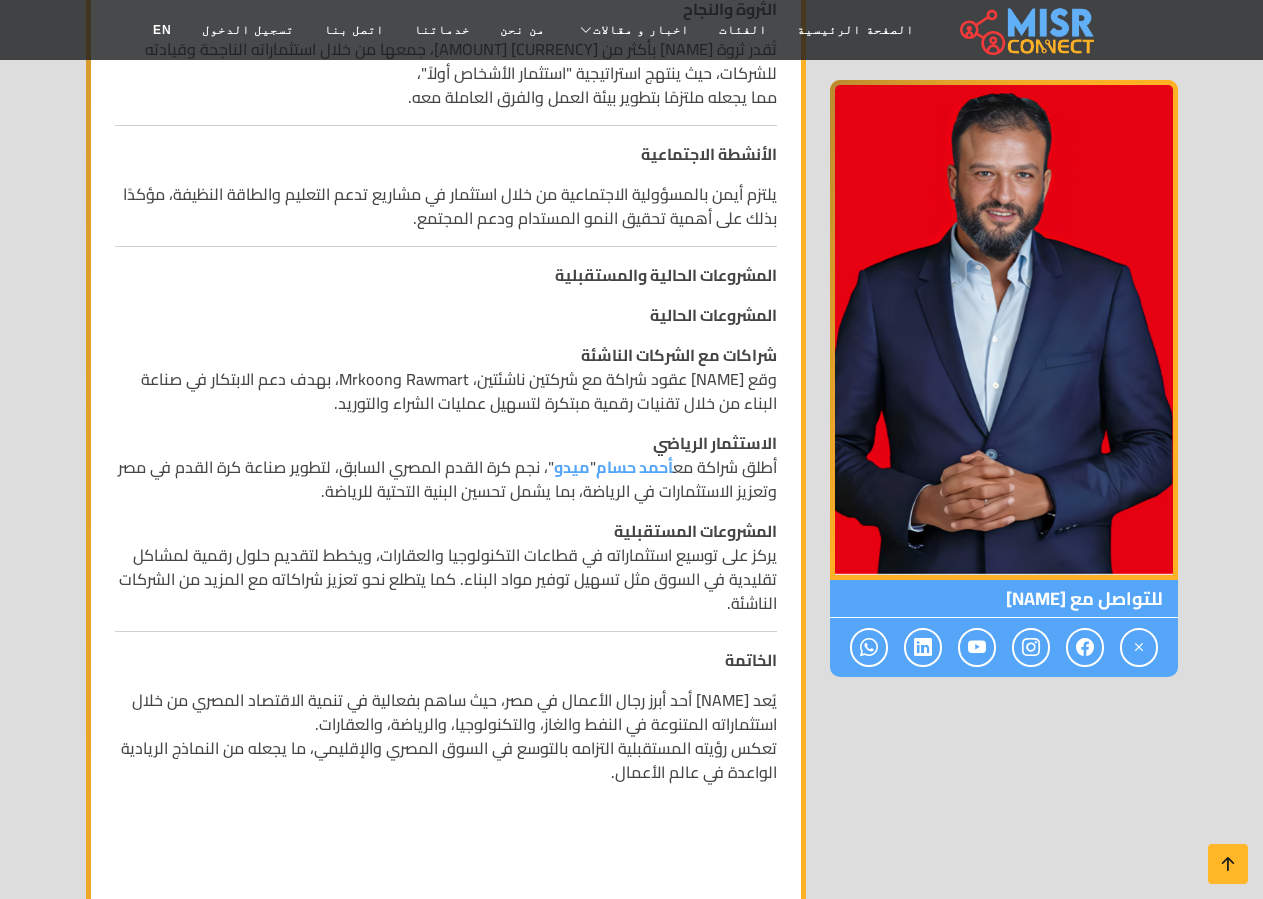click on "شراكات مع الشركات الناشئة وقع أيمن عقود شراكة مع شركتين ناشئتين، Rawmart وMrkoon، بهدف دعم الابتكار في صناعة البناء من خلال تقنيات رقمية مبتكرة لتسهيل عمليات الشراء والتوريد." at bounding box center [446, 379] 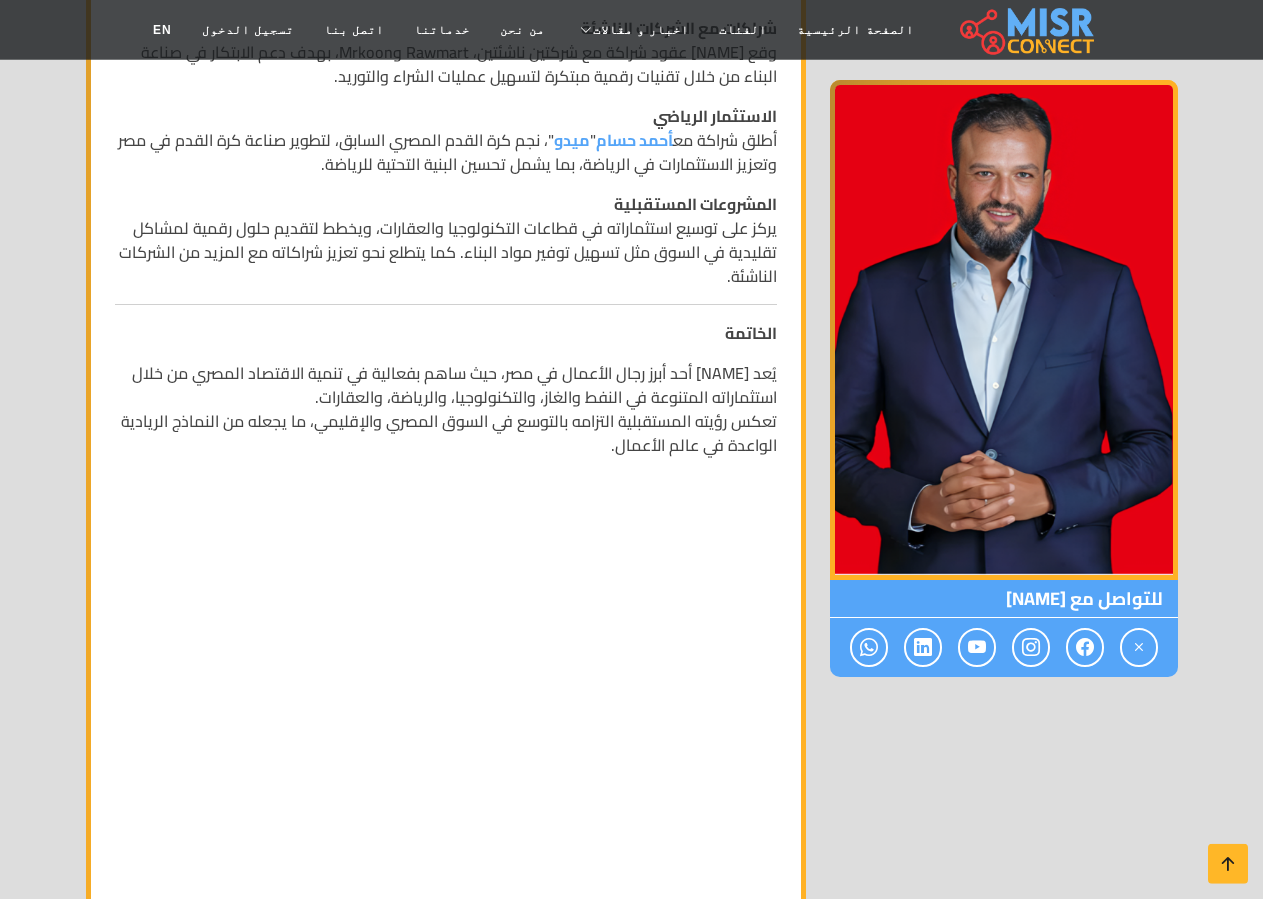 scroll, scrollTop: 1938, scrollLeft: 0, axis: vertical 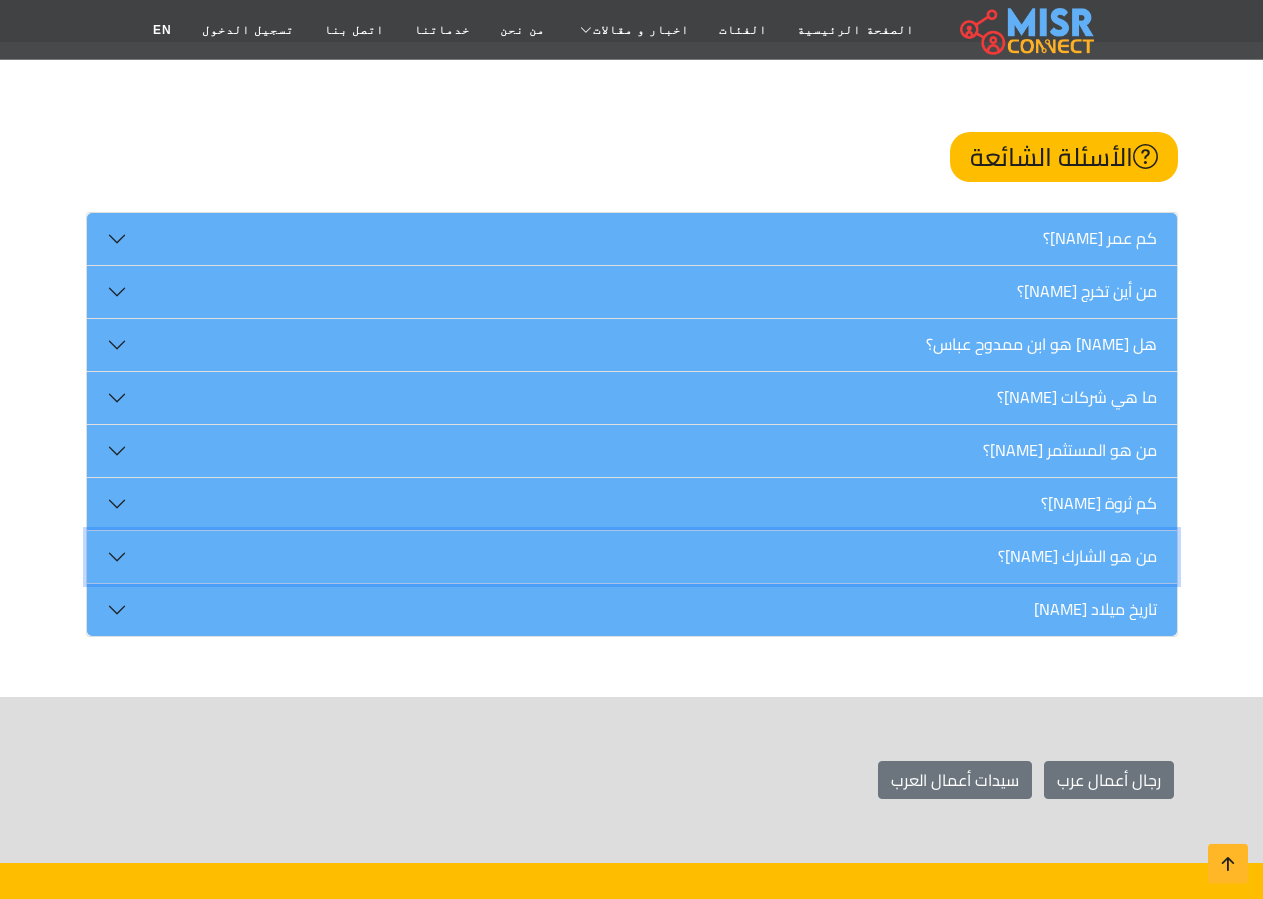 click on "من هو الشارك أيمن ممدوح عباس؟" at bounding box center (632, 557) 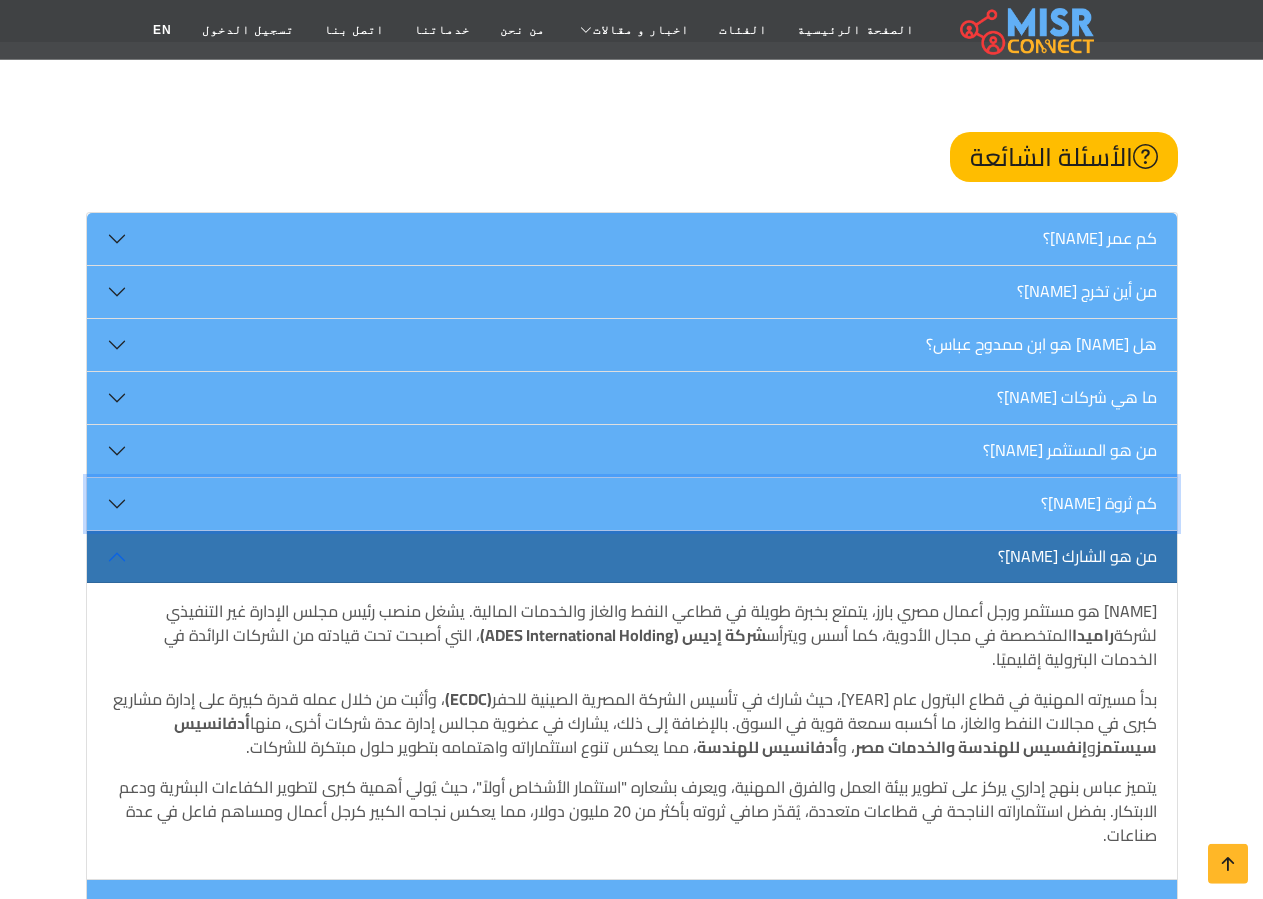 click on "كم ثروة أيمن ممدوح عباس؟" at bounding box center [632, 504] 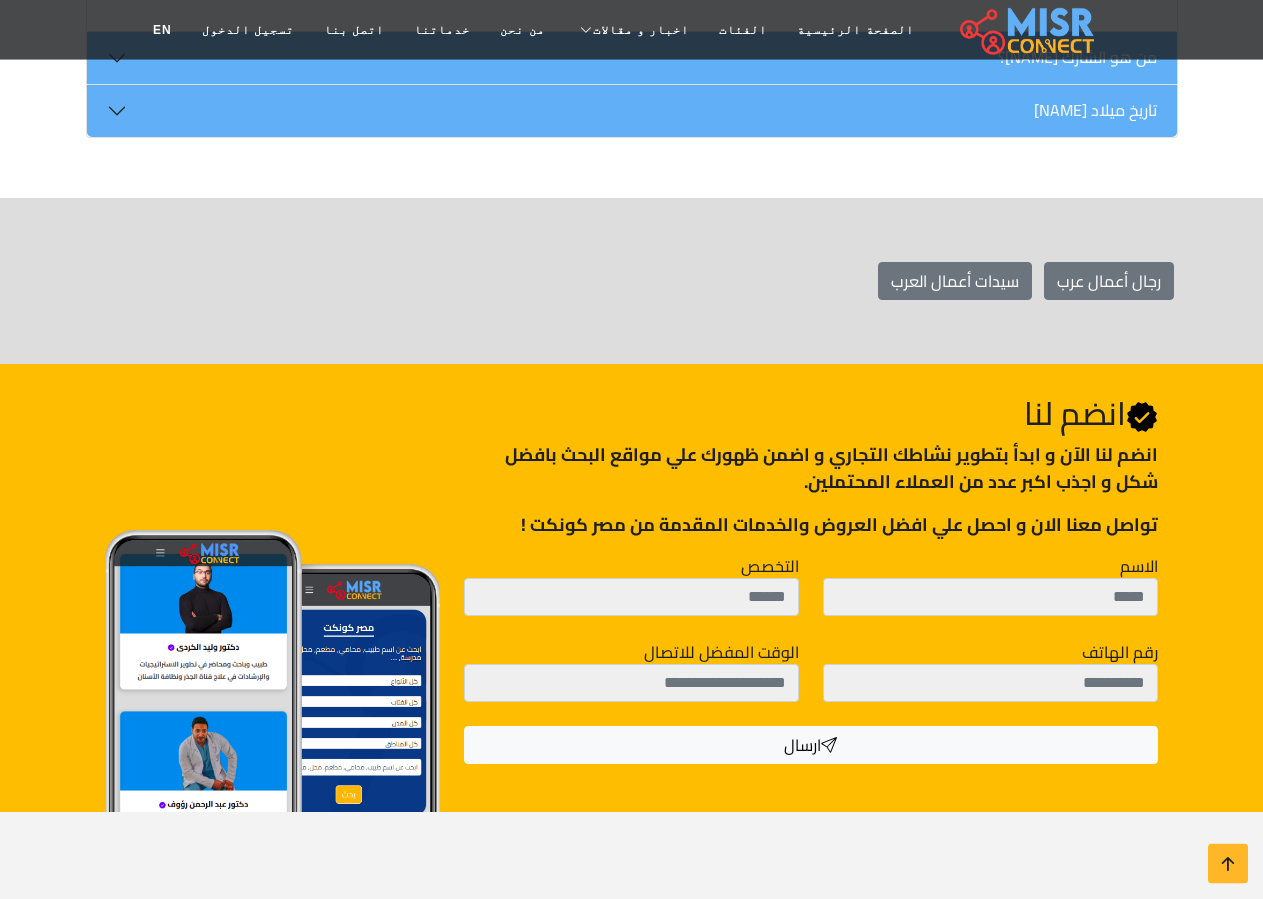 scroll, scrollTop: 4471, scrollLeft: 0, axis: vertical 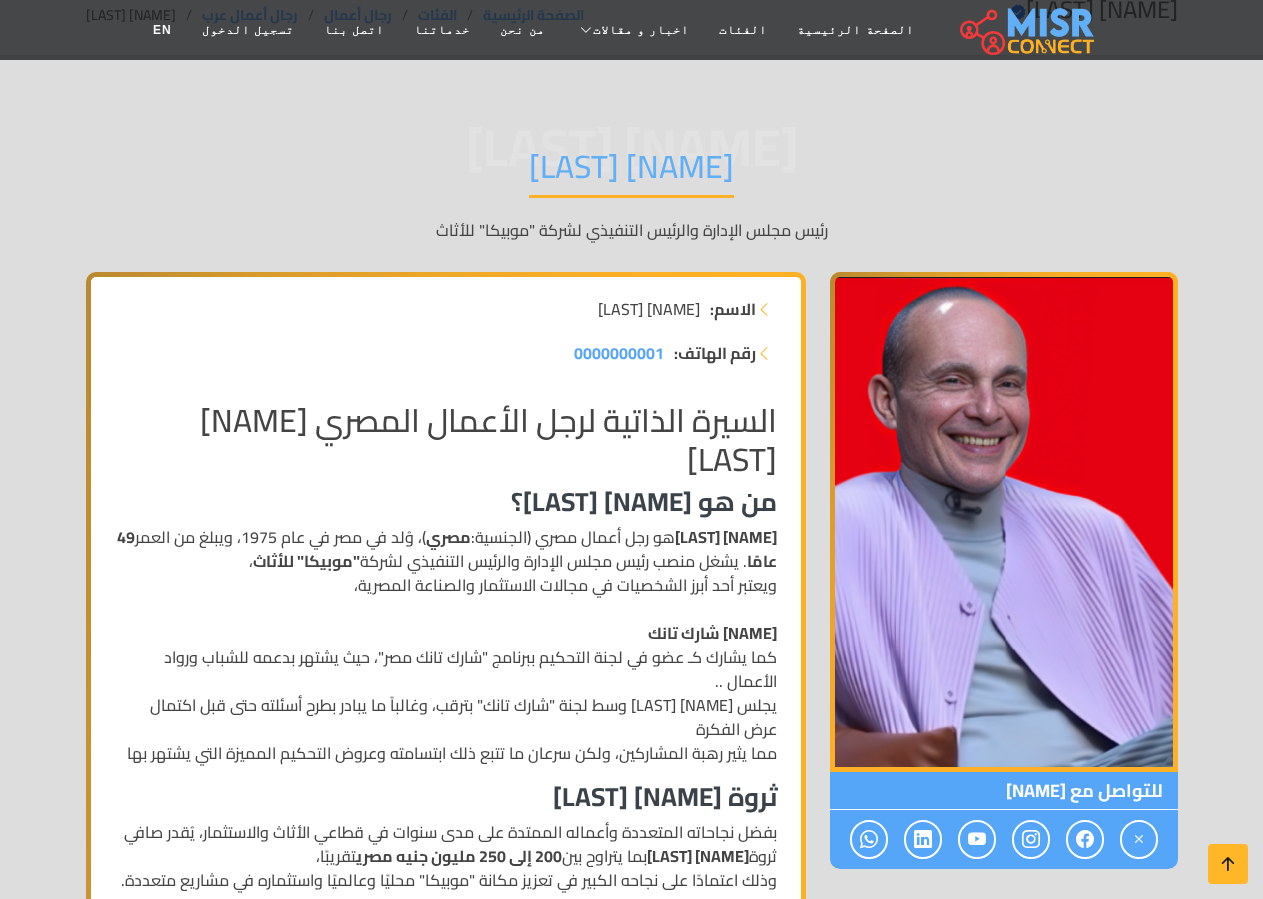 click on "[NAME] [LAST]
[NAME]
رئيس مجلس الإدارة والرئيس التنفيذي لشركة "موبيكا" للأثاث
للتواصل مع [NAME]
الاسم:   [NAME]
رقم الهاتف:
[PHONE]
," at bounding box center (631, 1380) 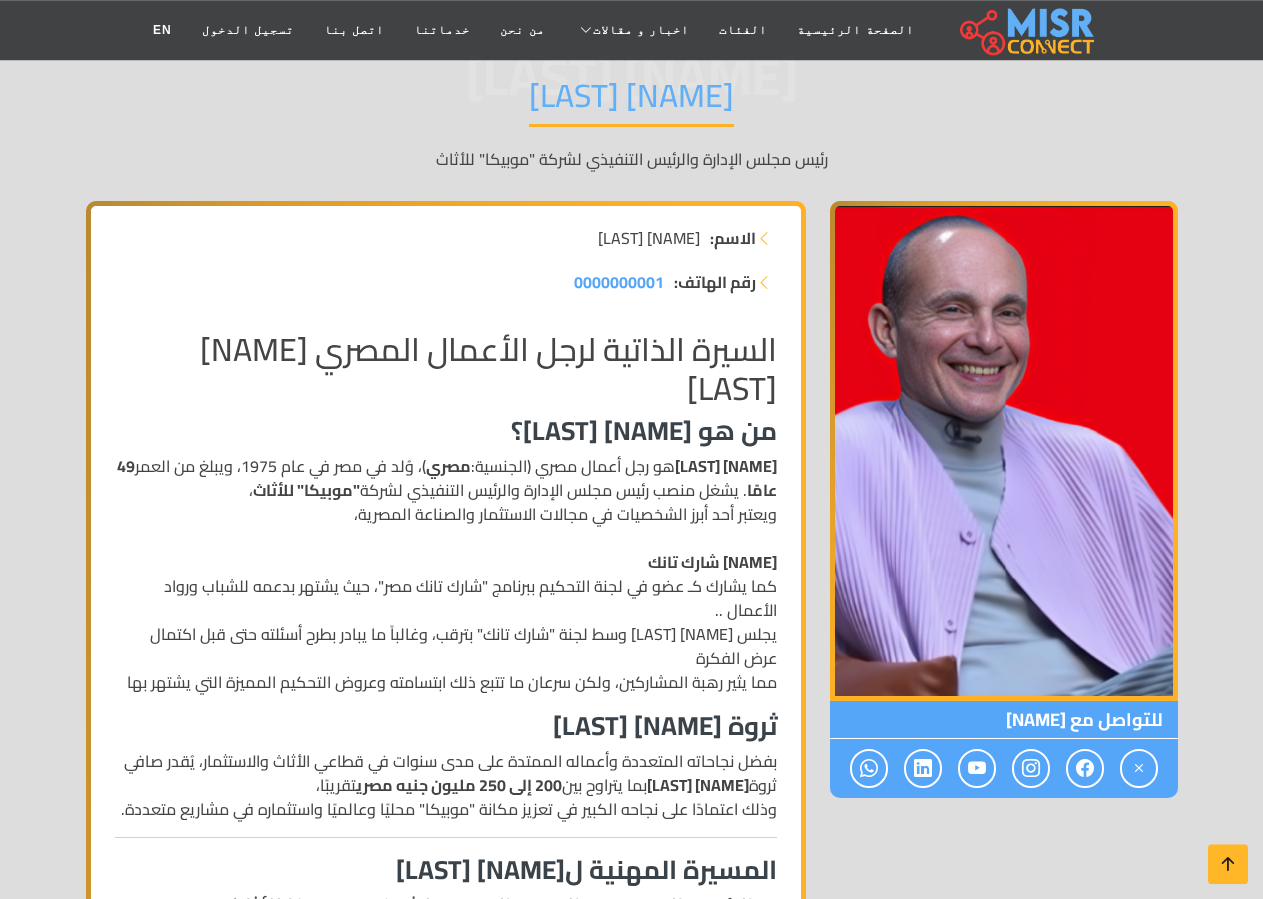 scroll, scrollTop: 204, scrollLeft: 0, axis: vertical 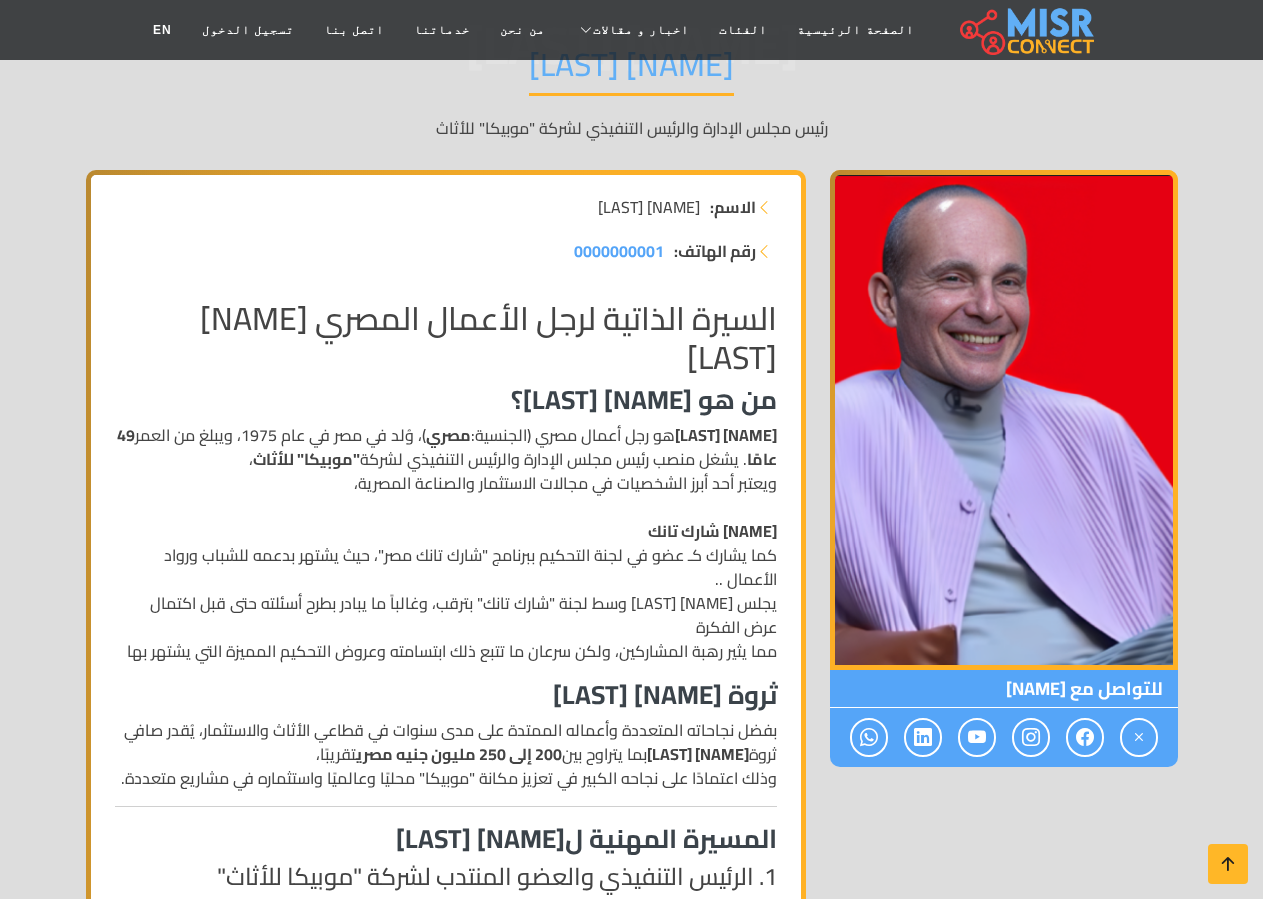 click on "[NAME] [LAST]
[NAME]
رئيس مجلس الإدارة والرئيس التنفيذي لشركة "موبيكا" للأثاث
للتواصل مع [NAME]
الاسم:   [NAME]
رقم الهاتف:
[PHONE]
," at bounding box center [631, 1278] 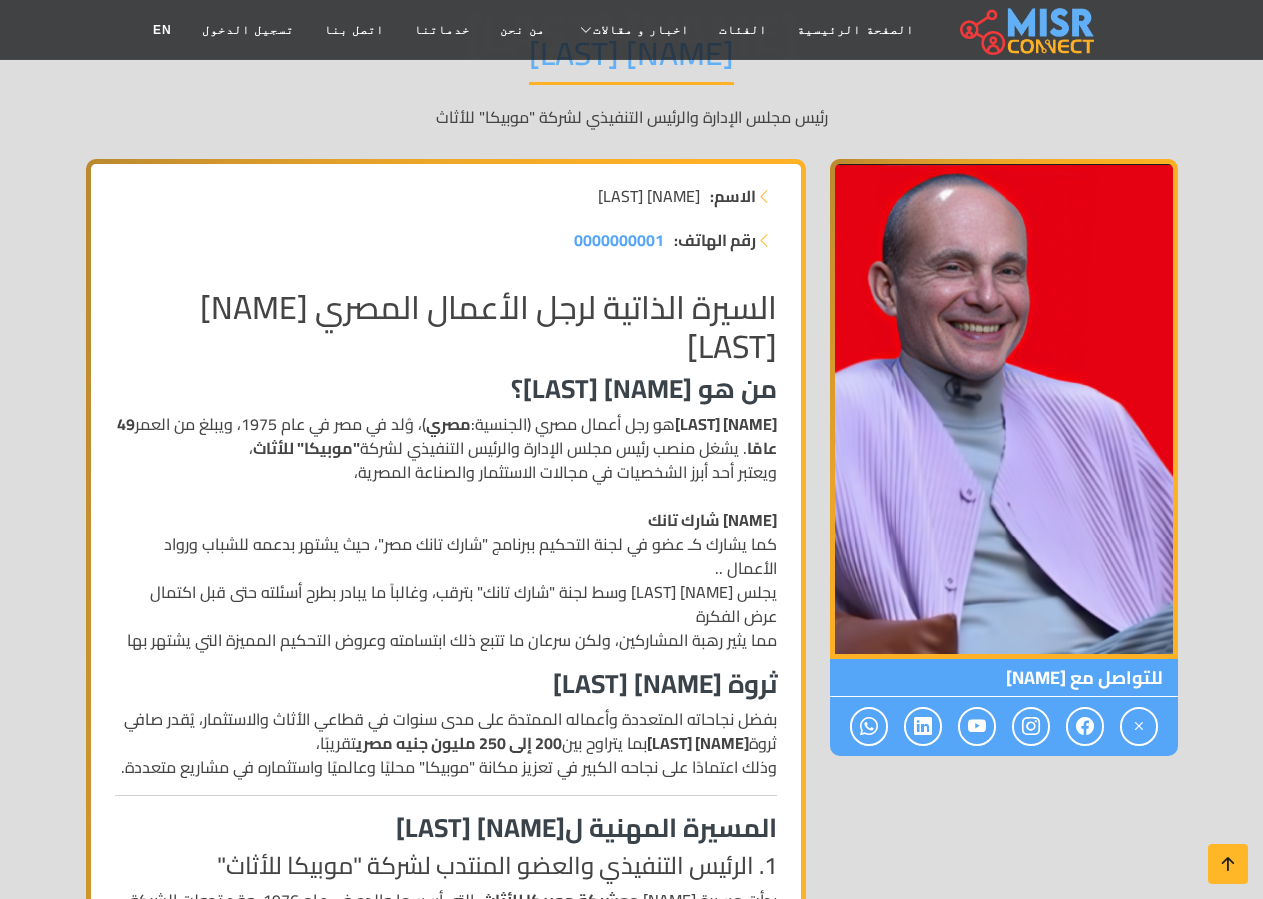 click on "[NAME] [LAST]
[NAME]
رئيس مجلس الإدارة والرئيس التنفيذي لشركة "موبيكا" للأثاث
للتواصل مع [NAME]
الاسم:   [NAME]
رقم الهاتف:
[PHONE]
," at bounding box center (631, 1267) 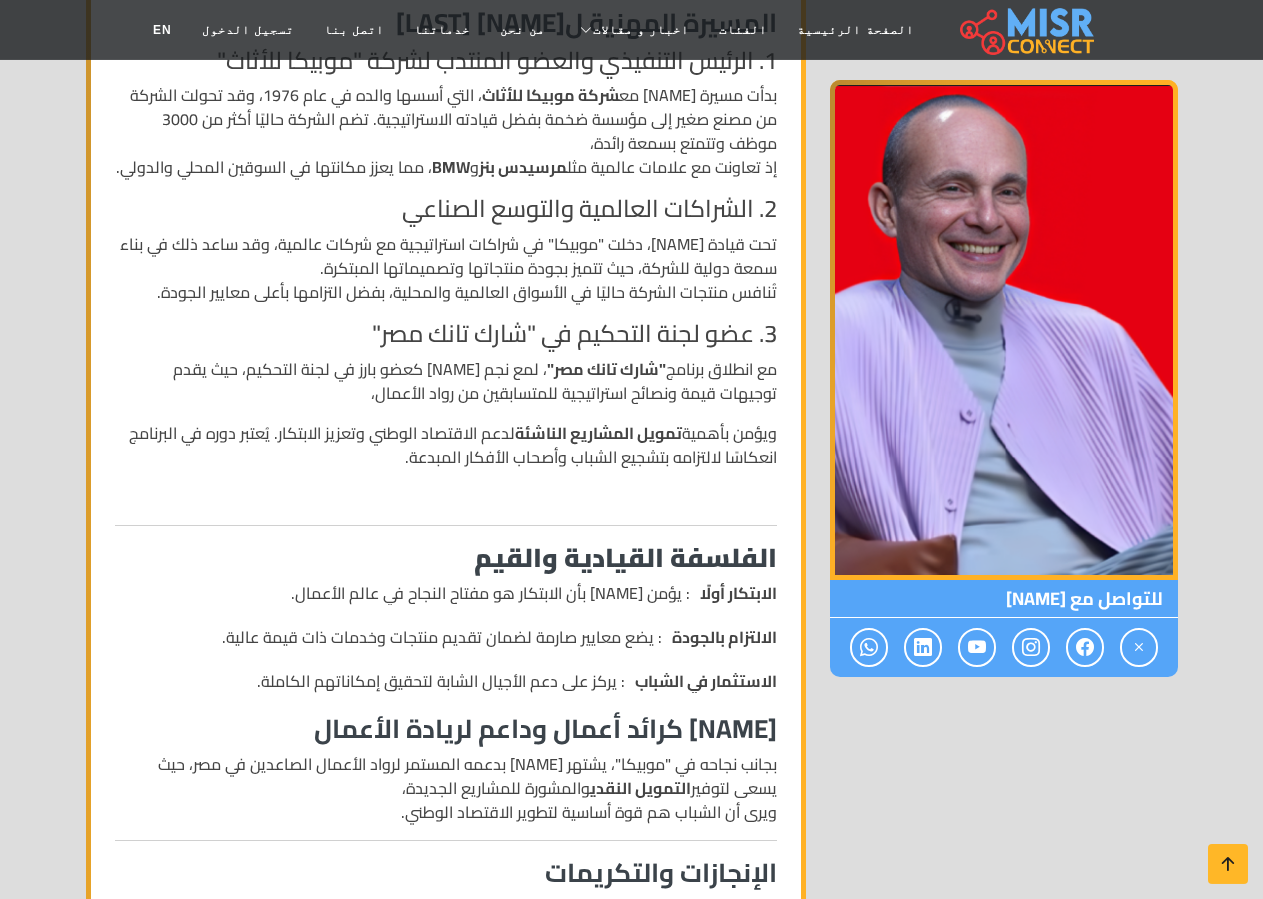 drag, startPoint x: 1248, startPoint y: 289, endPoint x: 1253, endPoint y: 239, distance: 50.24938 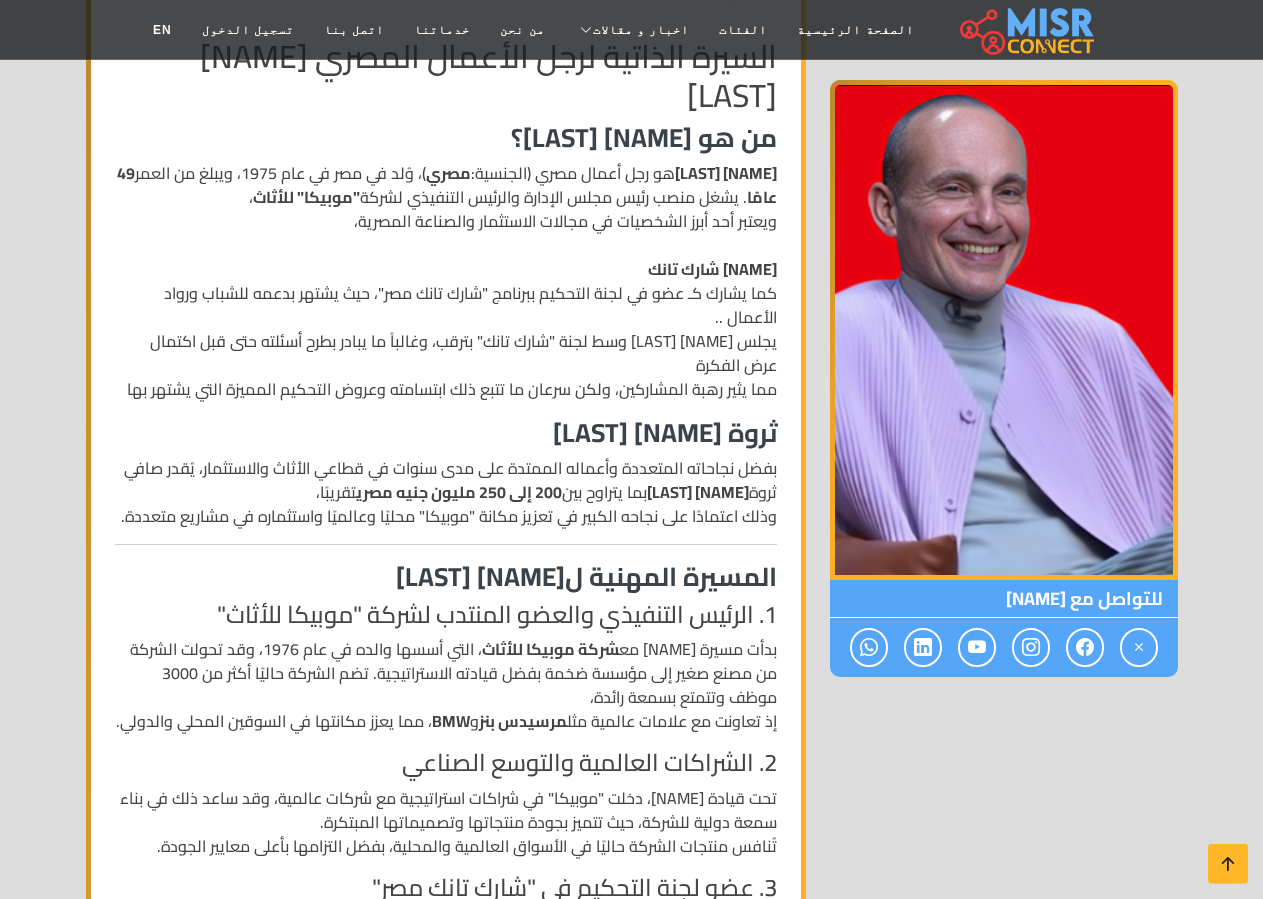 scroll, scrollTop: 364, scrollLeft: 0, axis: vertical 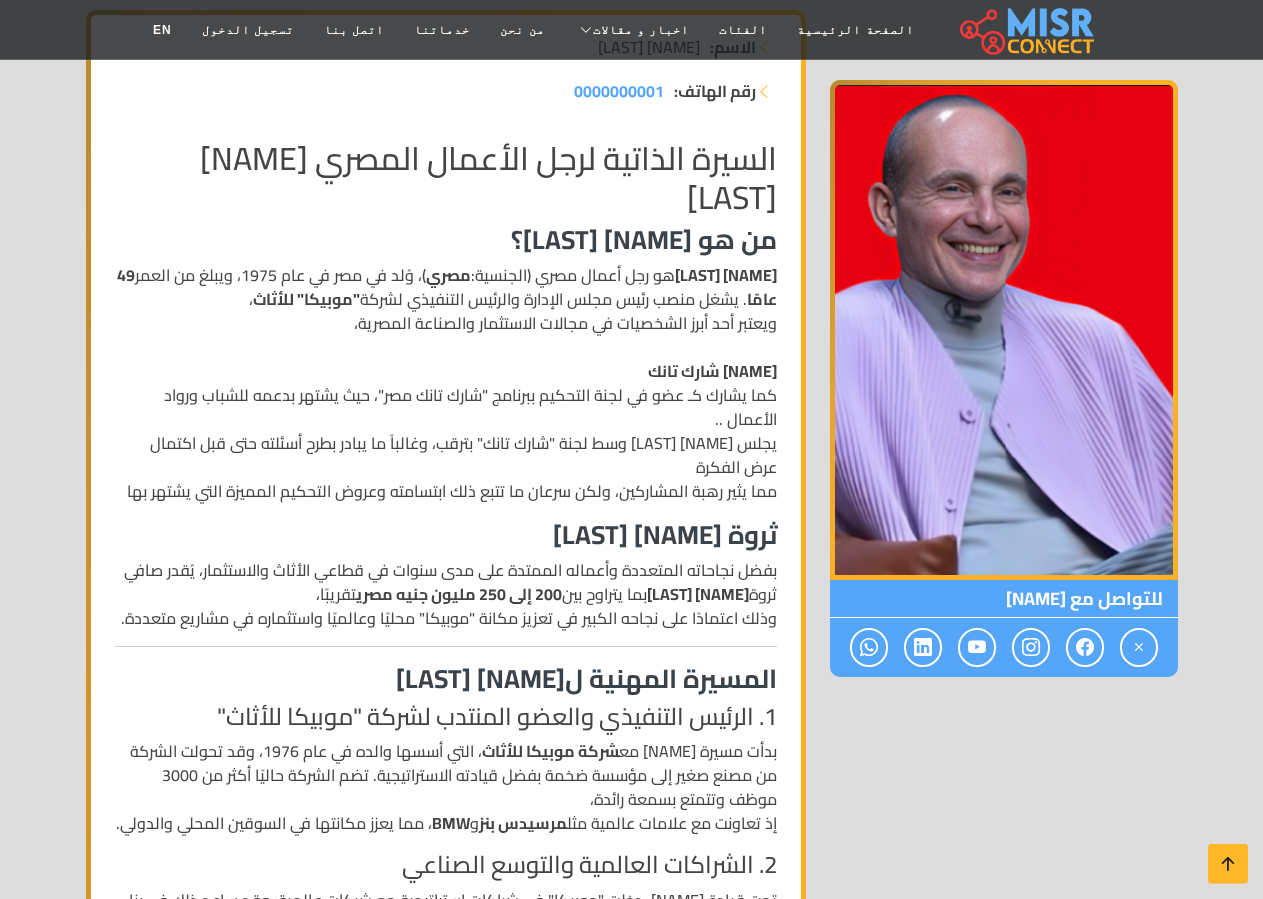 click on "محمد فاروق عبد المنعم
محمد فاروق
رئيس مجلس الإدارة والرئيس التنفيذي لشركة "موبيكا" للأثاث
للتواصل مع محمد فاروق
الاسم:   محمد فاروق
رقم الهاتف:
0000000001
،" at bounding box center [631, 1118] 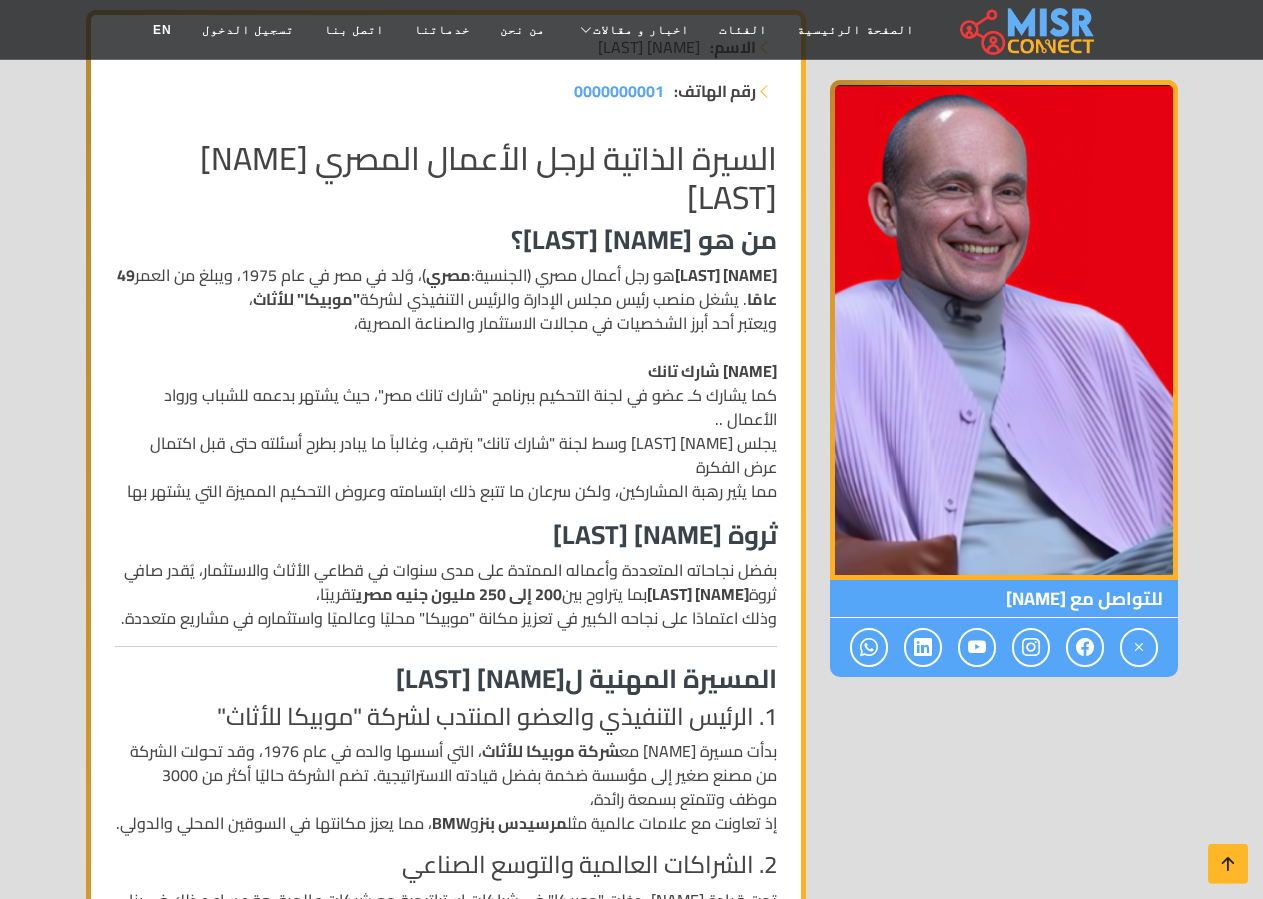 click on "محمد فاروق عبد المنعم
محمد فاروق
رئيس مجلس الإدارة والرئيس التنفيذي لشركة "موبيكا" للأثاث
للتواصل مع محمد فاروق
الاسم:   محمد فاروق
رقم الهاتف:
0000000001
،" at bounding box center [631, 1118] 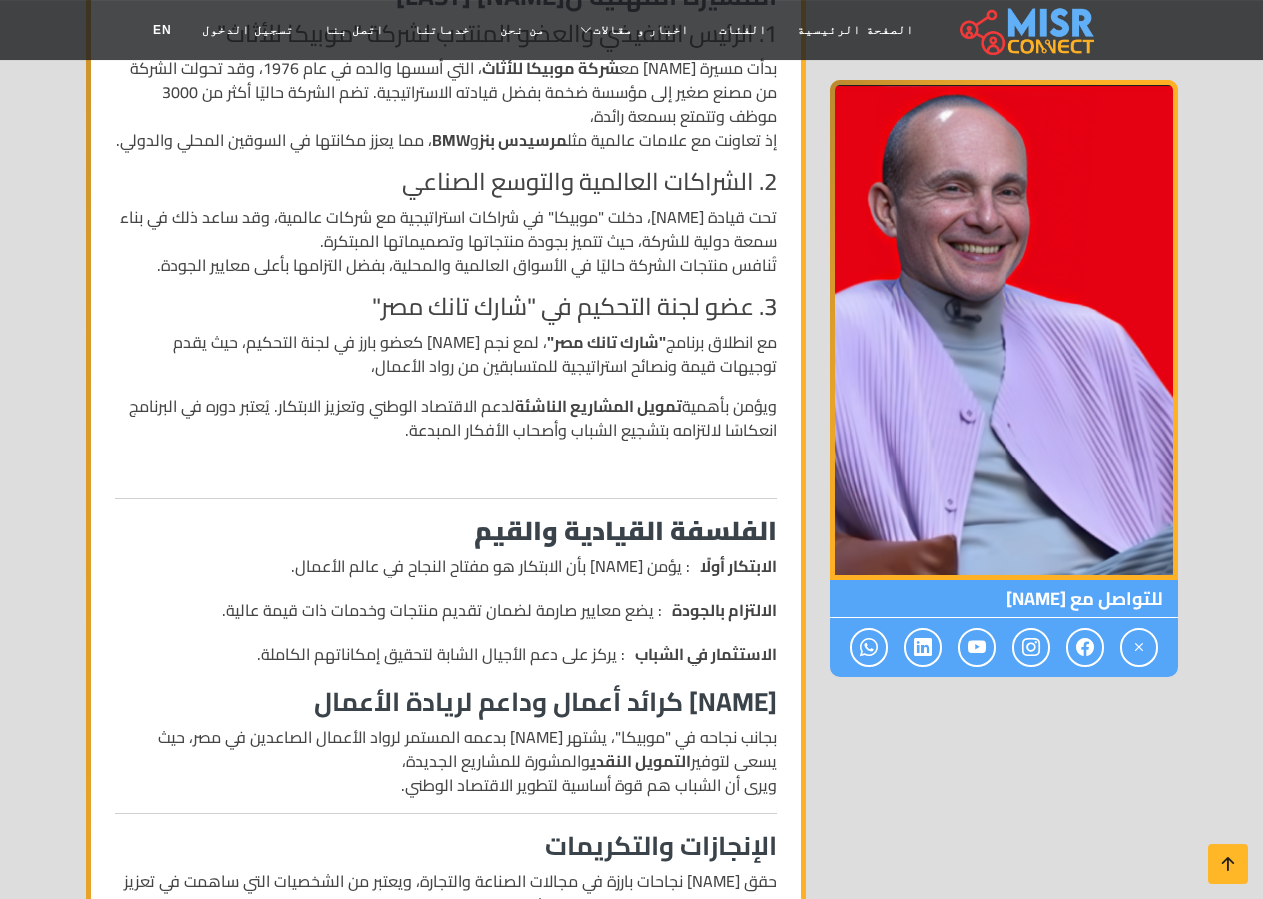scroll, scrollTop: 1078, scrollLeft: 0, axis: vertical 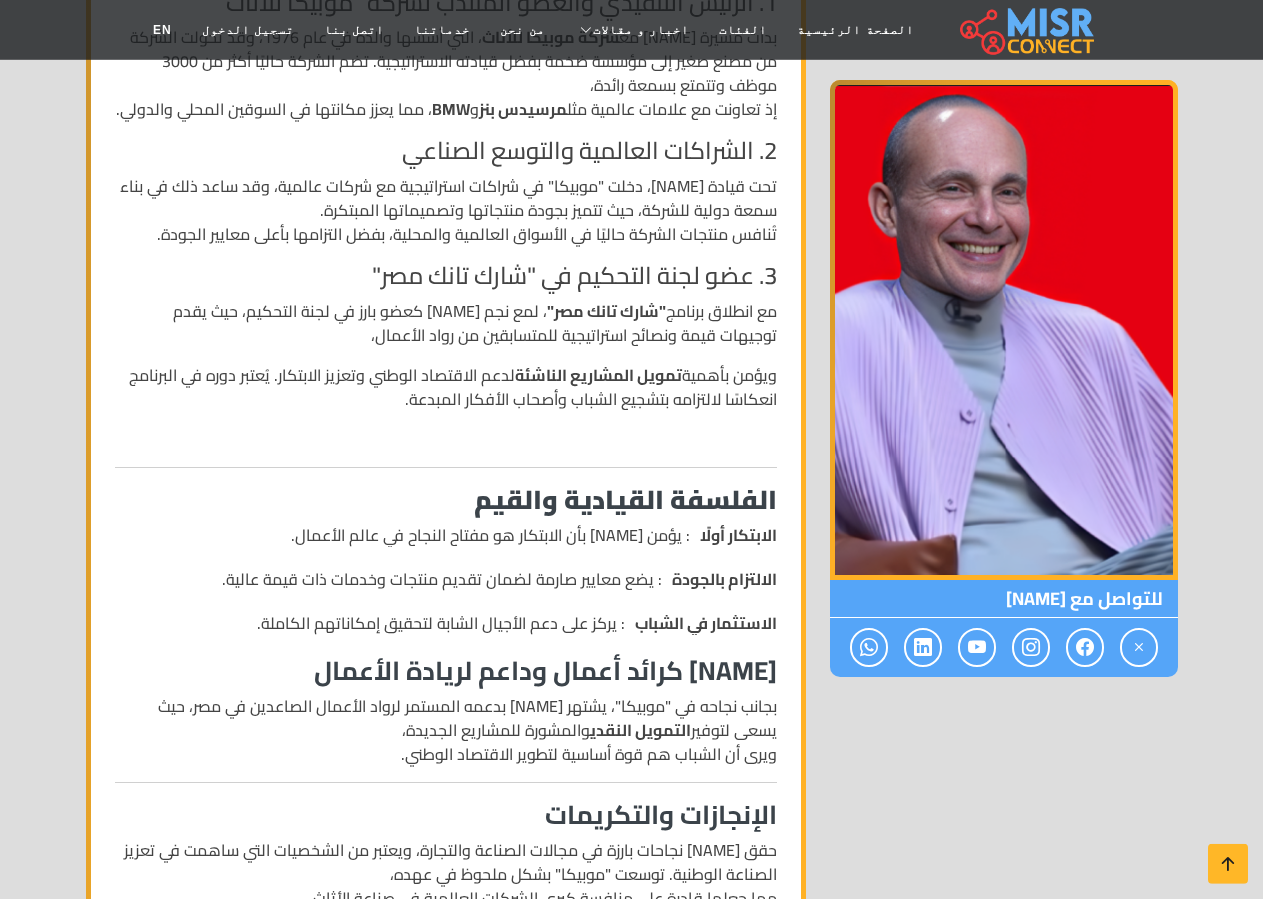click on "الاستثمار في الشباب : يركز على دعم الأجيال الشابة لتحقيق إمكاناتهم الكاملة." at bounding box center [446, 623] 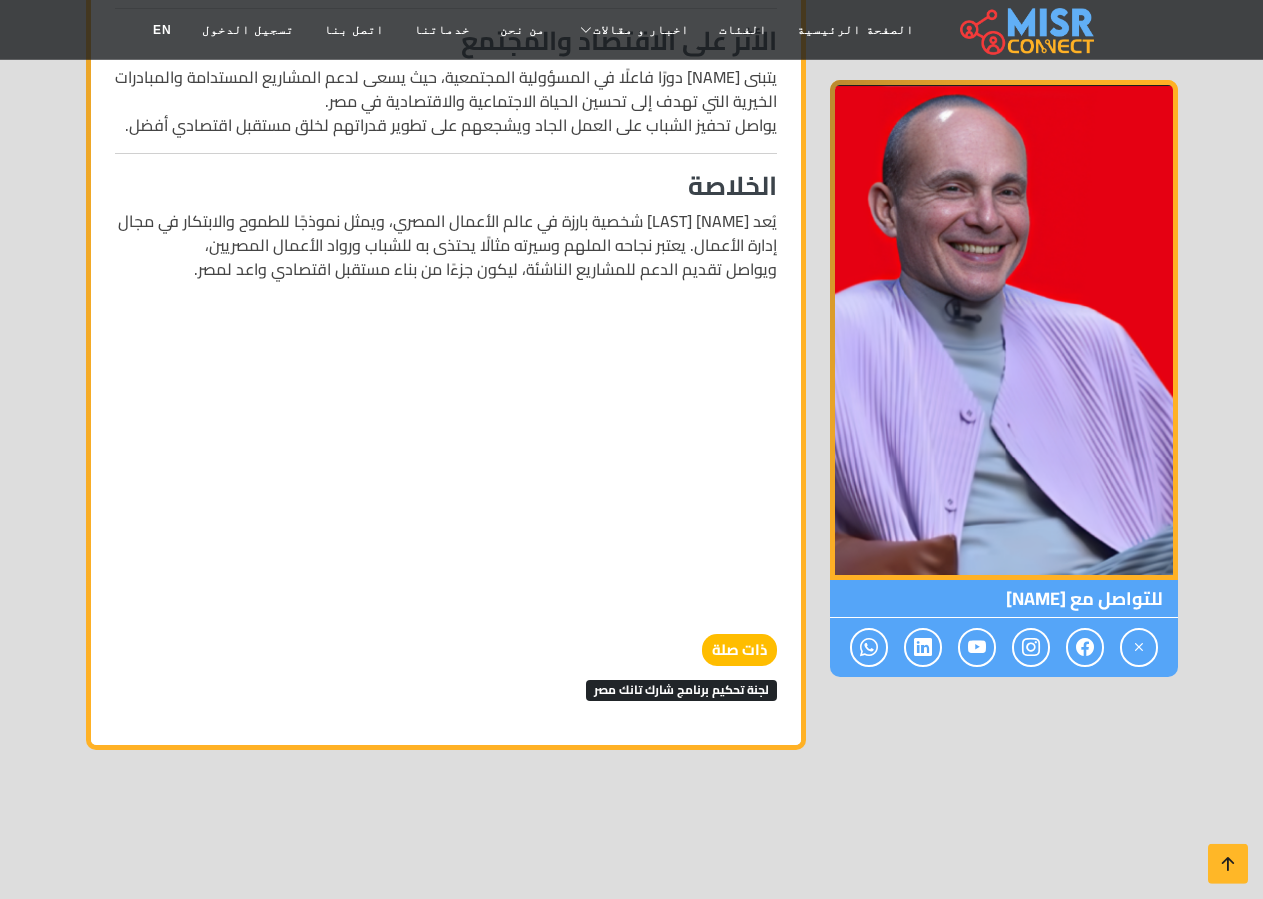 scroll, scrollTop: 2404, scrollLeft: 0, axis: vertical 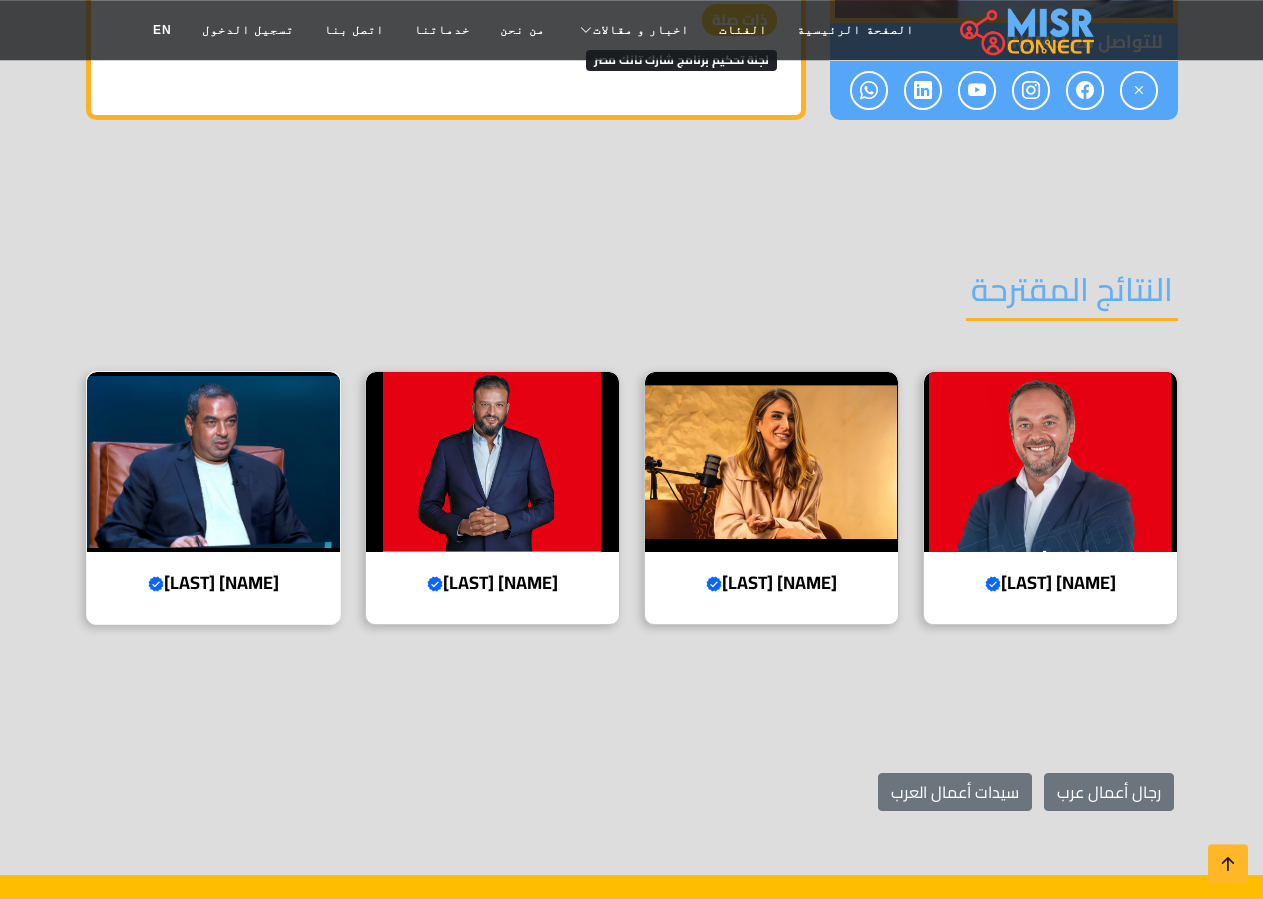 click on "محمد إسماعيل منصور
Verified account" at bounding box center [213, 583] 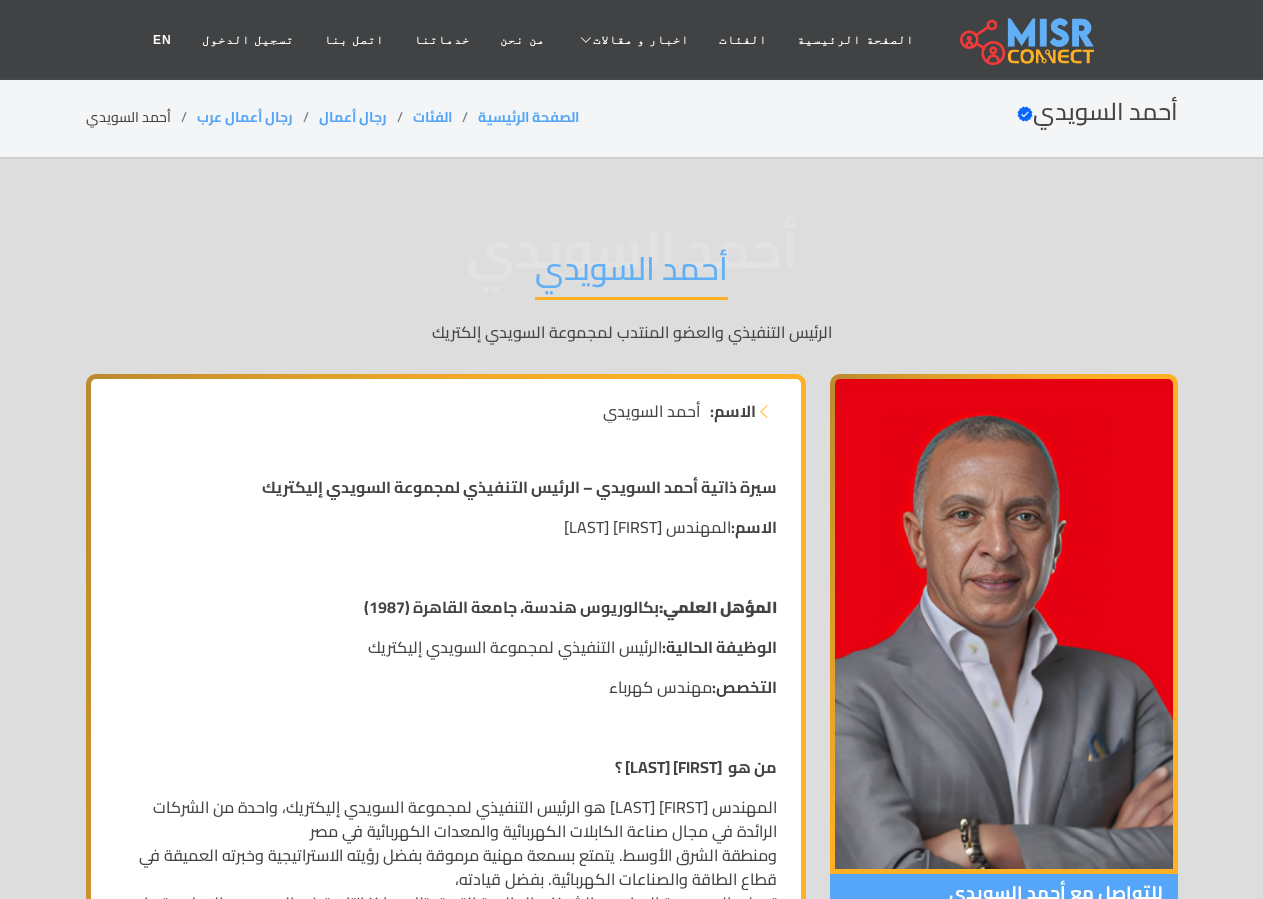 scroll, scrollTop: 0, scrollLeft: 0, axis: both 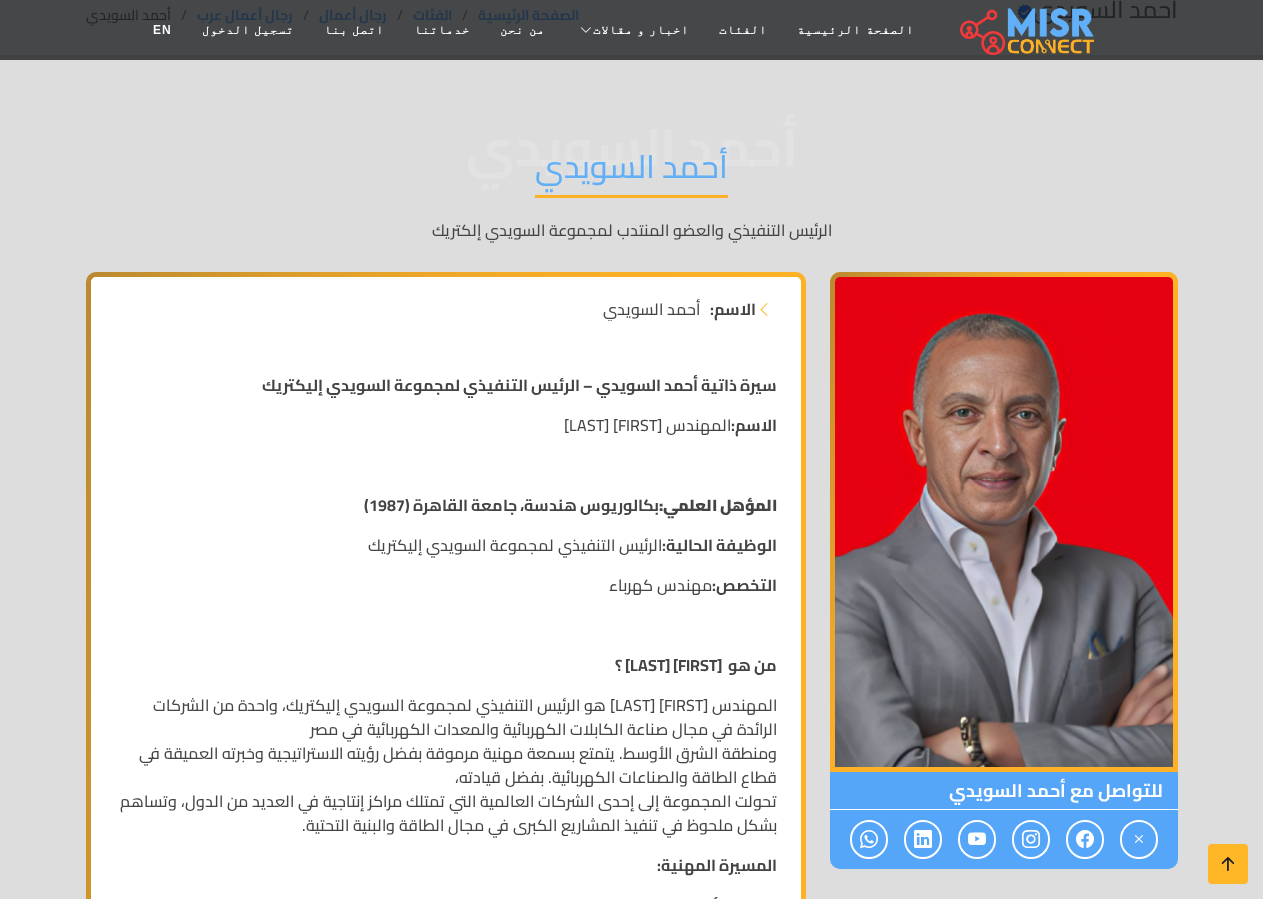 click on "سيرة ذاتية أحمد السويدي – الرئيس التنفيذي لمجموعة السويدي إليكتريك
الاسم:  المهندس أحمد أحمد السويدي
المؤهل العلمي:  بكالوريوس هندسة، جامعة القاهرة (1987)
الوظيفة الحالية:  الرئيس التنفيذي لمجموعة السويدي إليكتريك
التخصص:  مهندس كهرباء
من هو  أحمد السويدي ؟
المهندس أحمد السويدي هو الرئيس التنفيذي لمجموعة السويدي إليكتريك، واحدة من الشركات الرائدة في مجال صناعة الكابلات الكهربائية والمعدات الكهربائية في مصر
المسيرة المهنية:
البداية الأكاديمية والمهنية:
القيادة والتطوير:
التوسع المحلي والدولي:
التوسع في الأسواق العالمية:" at bounding box center (446, 1325) 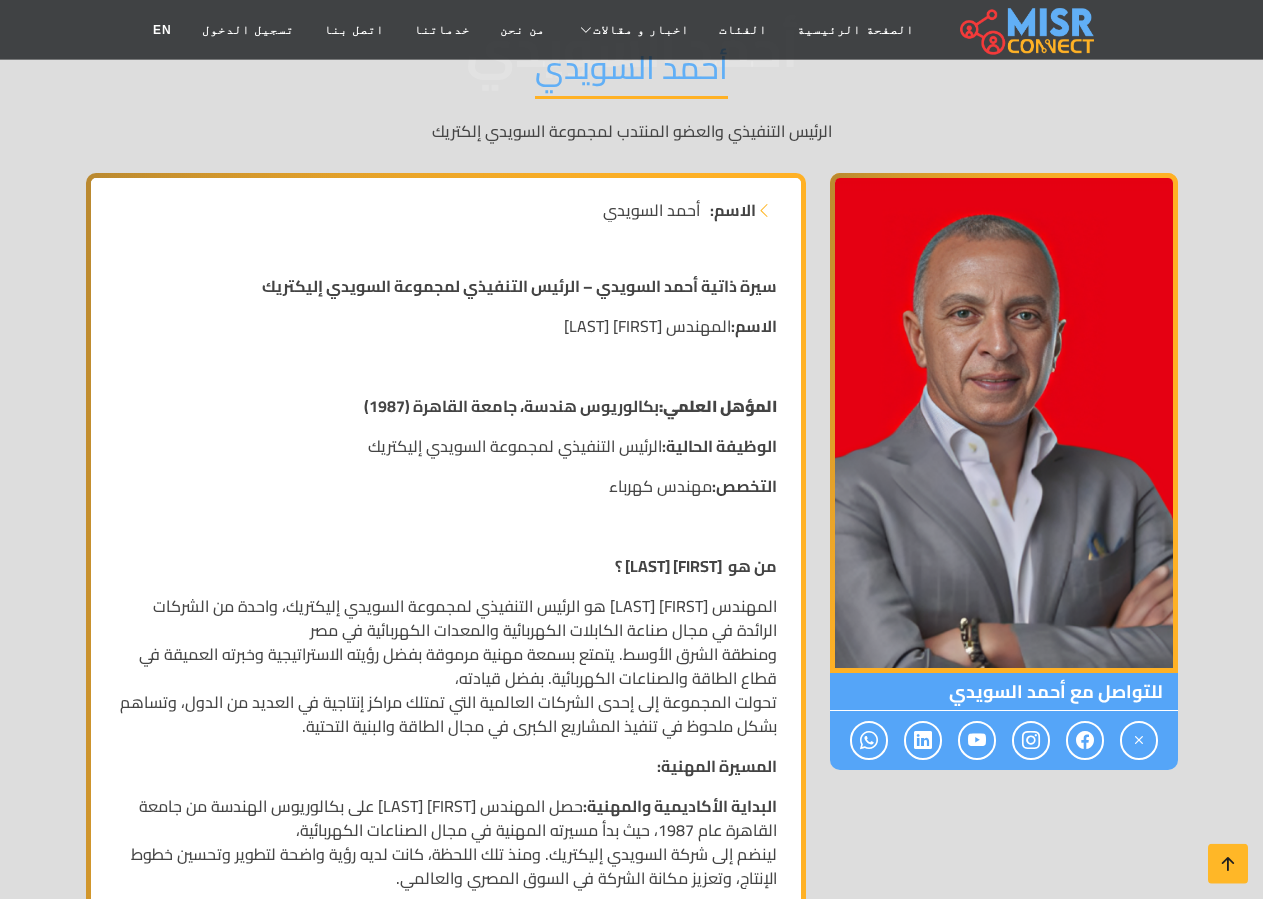 scroll, scrollTop: 204, scrollLeft: 0, axis: vertical 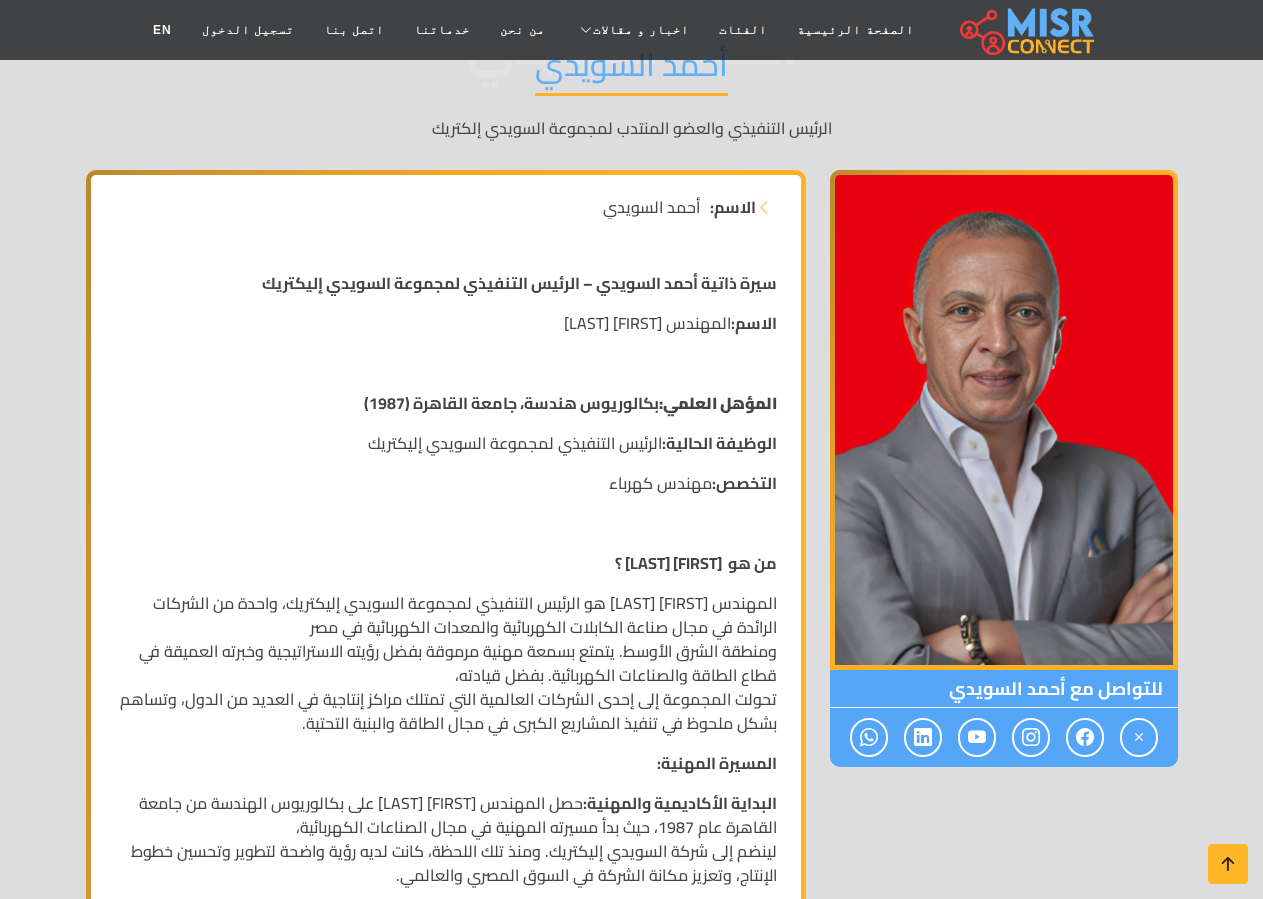 click on "التخصص:  مهندس كهرباء" at bounding box center (446, 483) 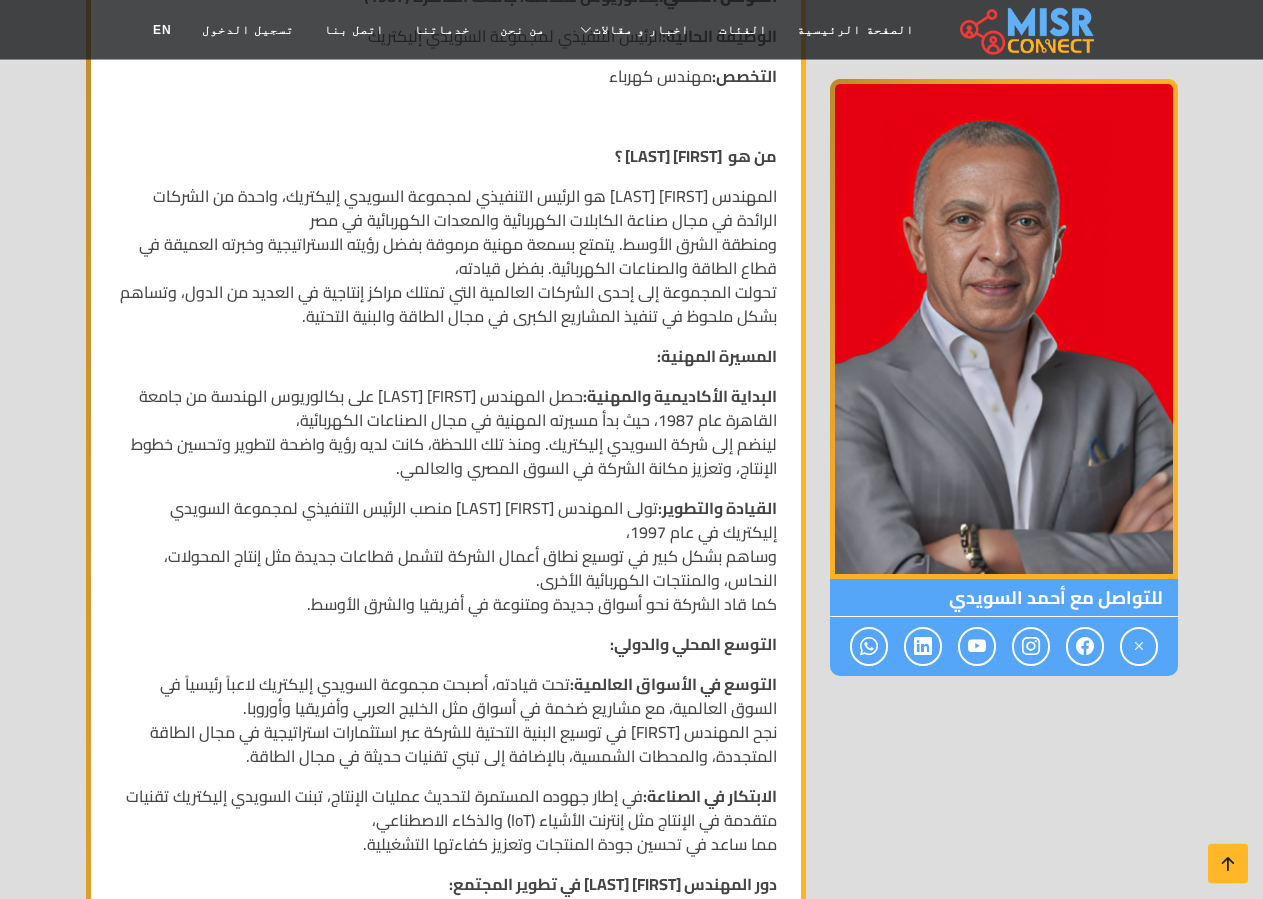 scroll, scrollTop: 612, scrollLeft: 0, axis: vertical 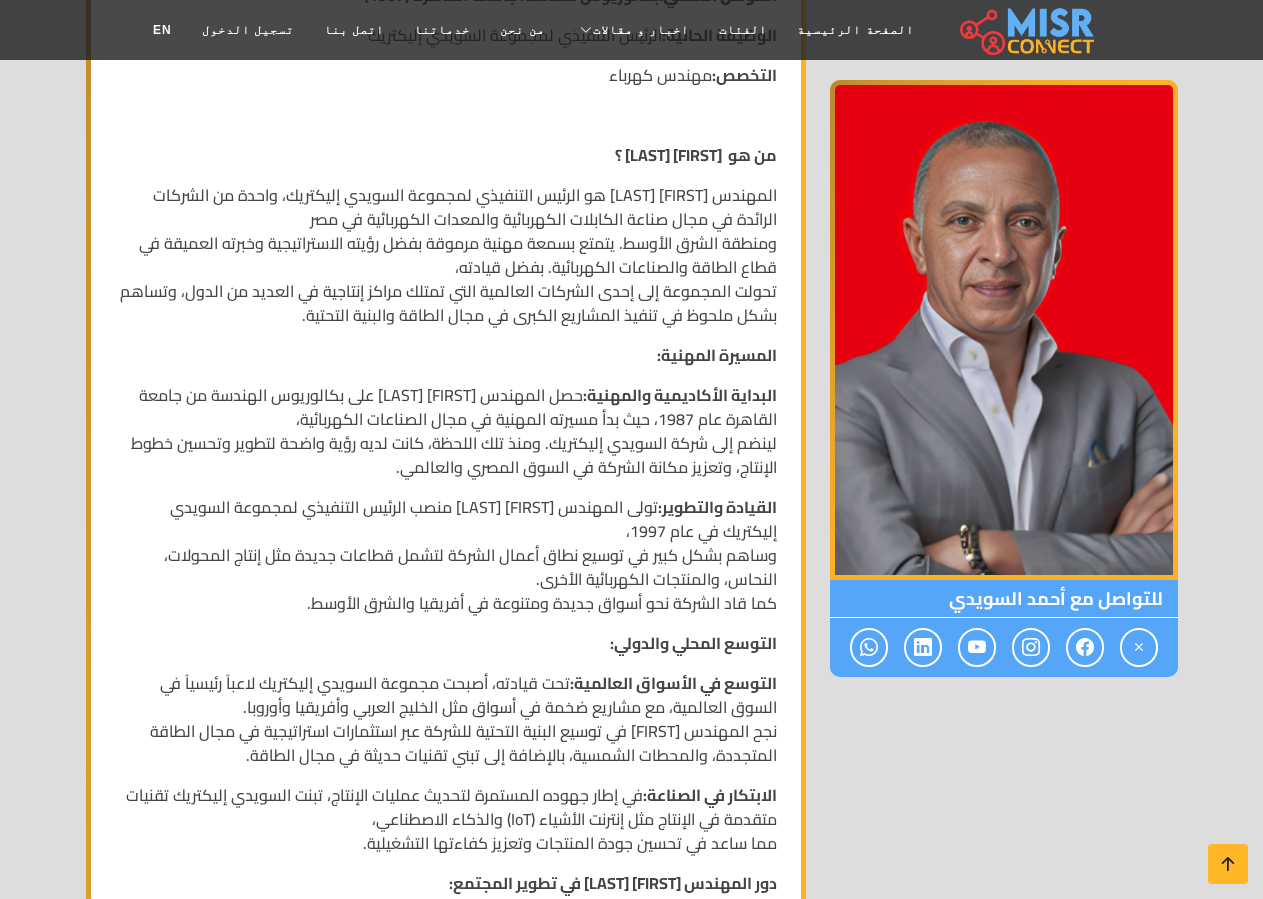 click on "التوسع في الأسواق العالمية:  تحت قيادته، أصبحت مجموعة السويدي إليكتريك لاعباً رئيسياً في السوق العالمية، مع مشاريع ضخمة في أسواق مثل الخليج العربي وأفريقيا وأوروبا.  نجح المهندس أحمد في توسيع البنية التحتية للشركة عبر استثمارات استراتيجية في مجال الطاقة المتجددة، والمحطات الشمسية، بالإضافة إلى تبني تقنيات حديثة في مجال الطاقة." at bounding box center (446, 719) 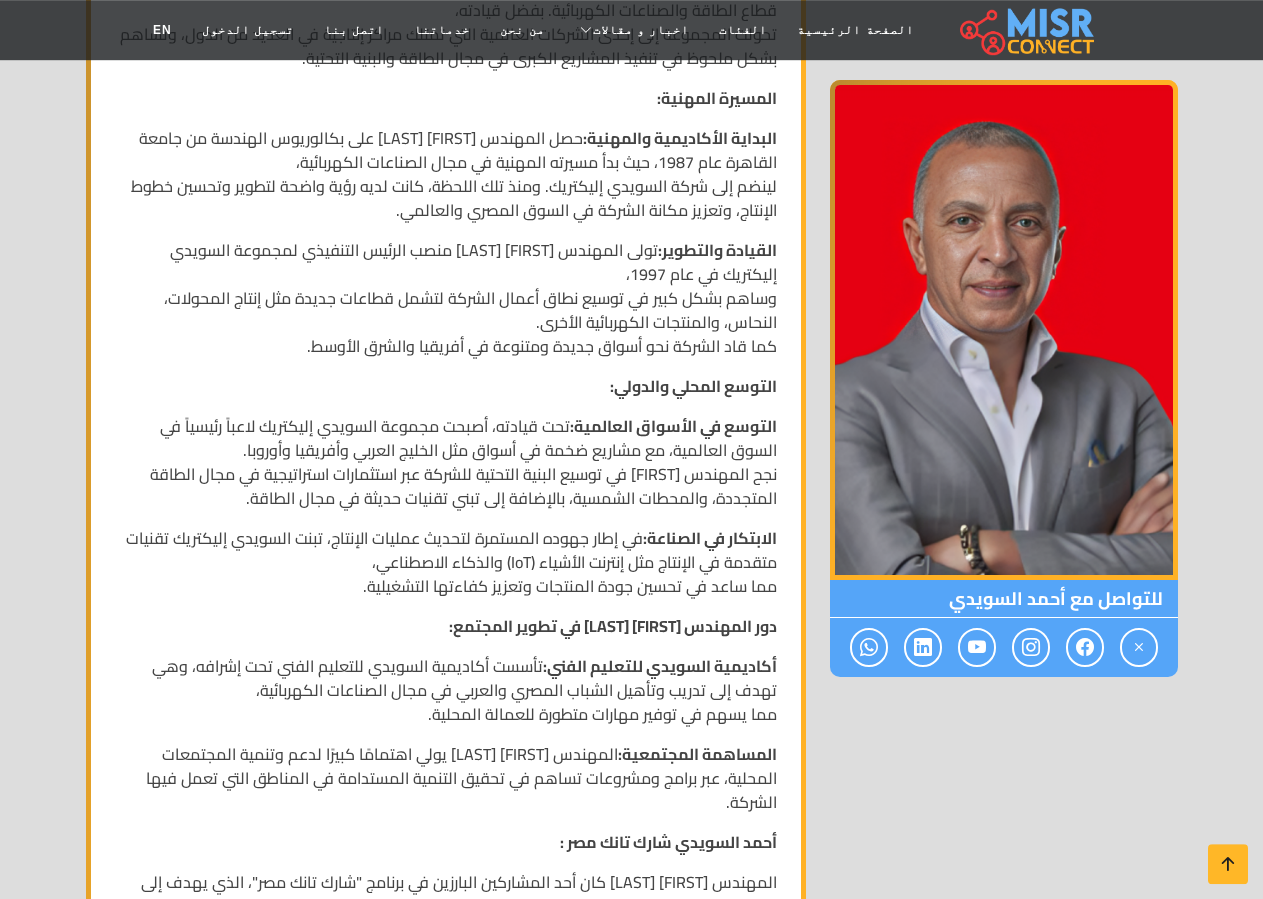 scroll, scrollTop: 918, scrollLeft: 0, axis: vertical 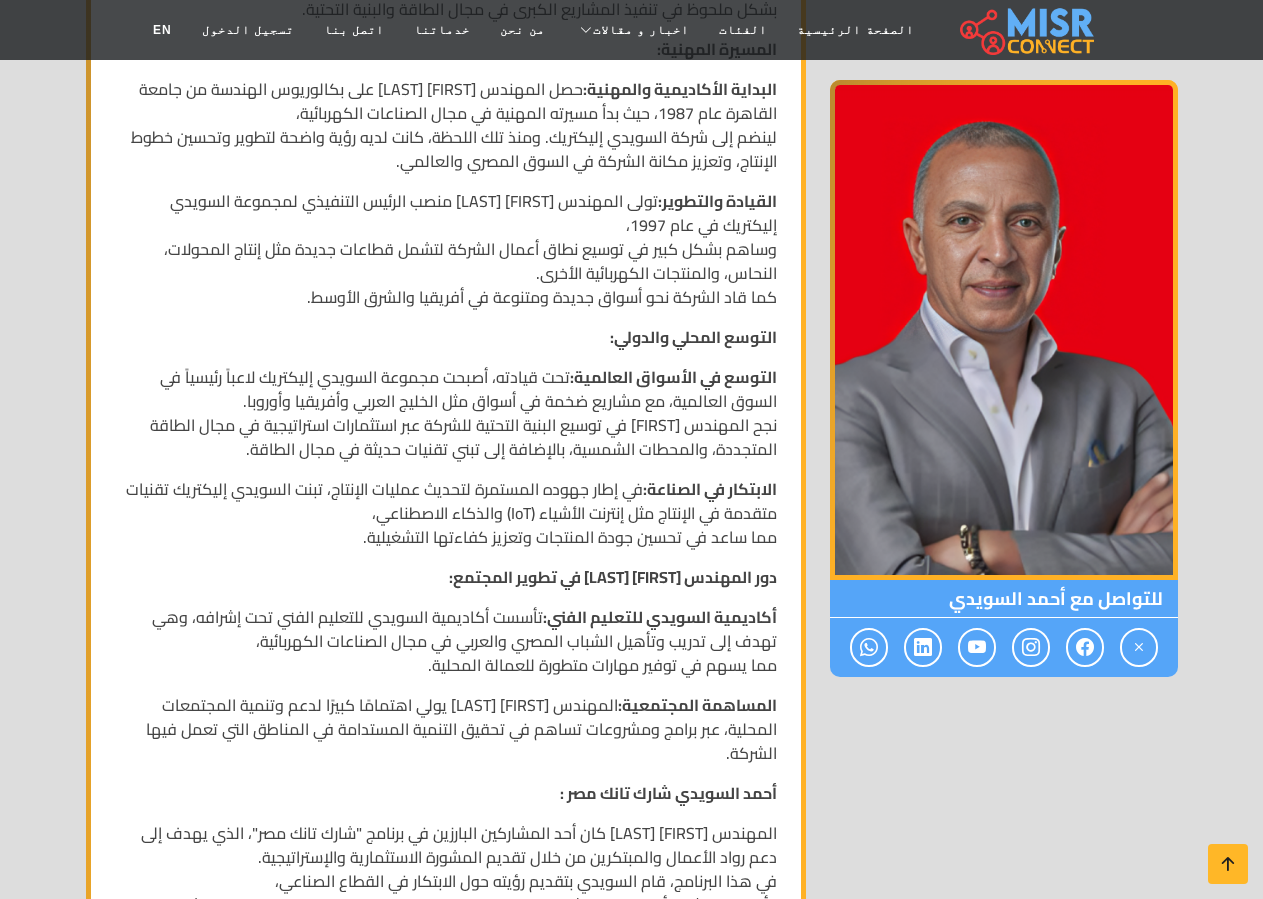 click on "أكاديمية السويدي للتعليم الفني:  تأسست أكاديمية السويدي للتعليم الفني تحت إشرافه، وهي تهدف إلى تدريب وتأهيل الشباب المصري والعربي في مجال الصناعات الكهربائية،  مما يسهم في توفير مهارات متطورة للعمالة المحلية." at bounding box center (446, 641) 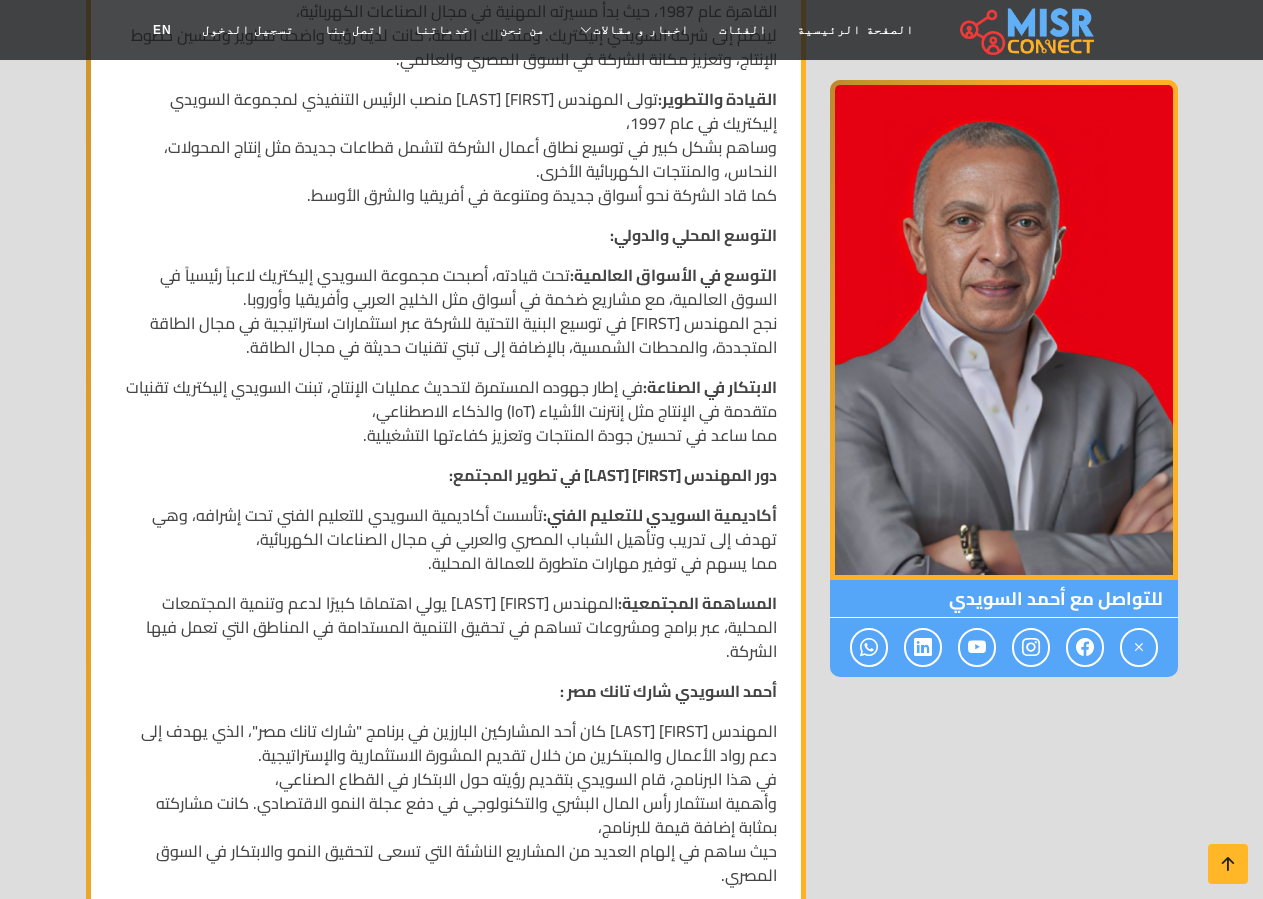 click on "المساهمة المجتمعية:  المهندس أحمد السويدي يولي اهتمامًا كبيرًا لدعم وتنمية المجتمعات المحلية، عبر برامج ومشروعات تساهم في تحقيق التنمية المستدامة في المناطق التي تعمل فيها الشركة." at bounding box center [446, 627] 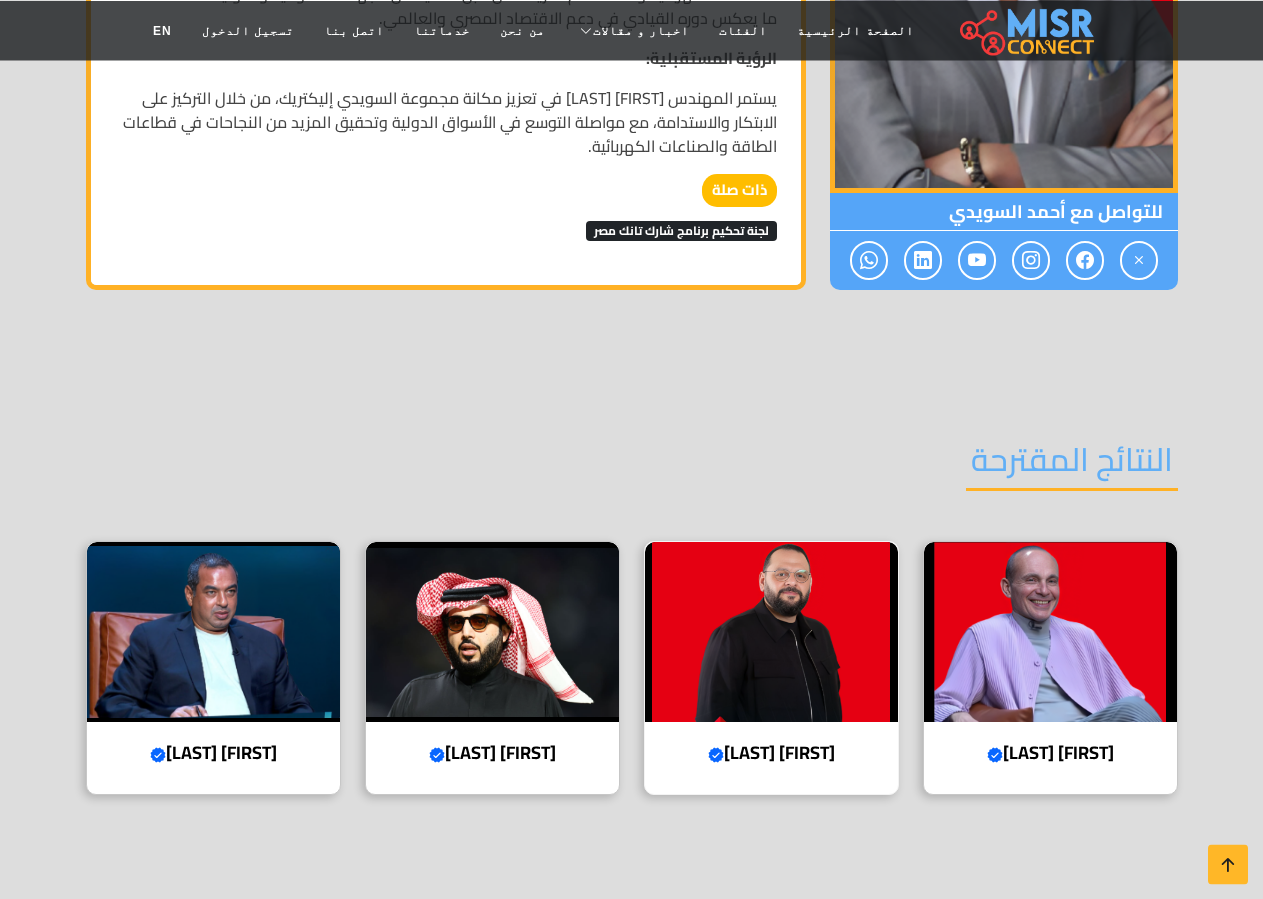 scroll, scrollTop: 2244, scrollLeft: 0, axis: vertical 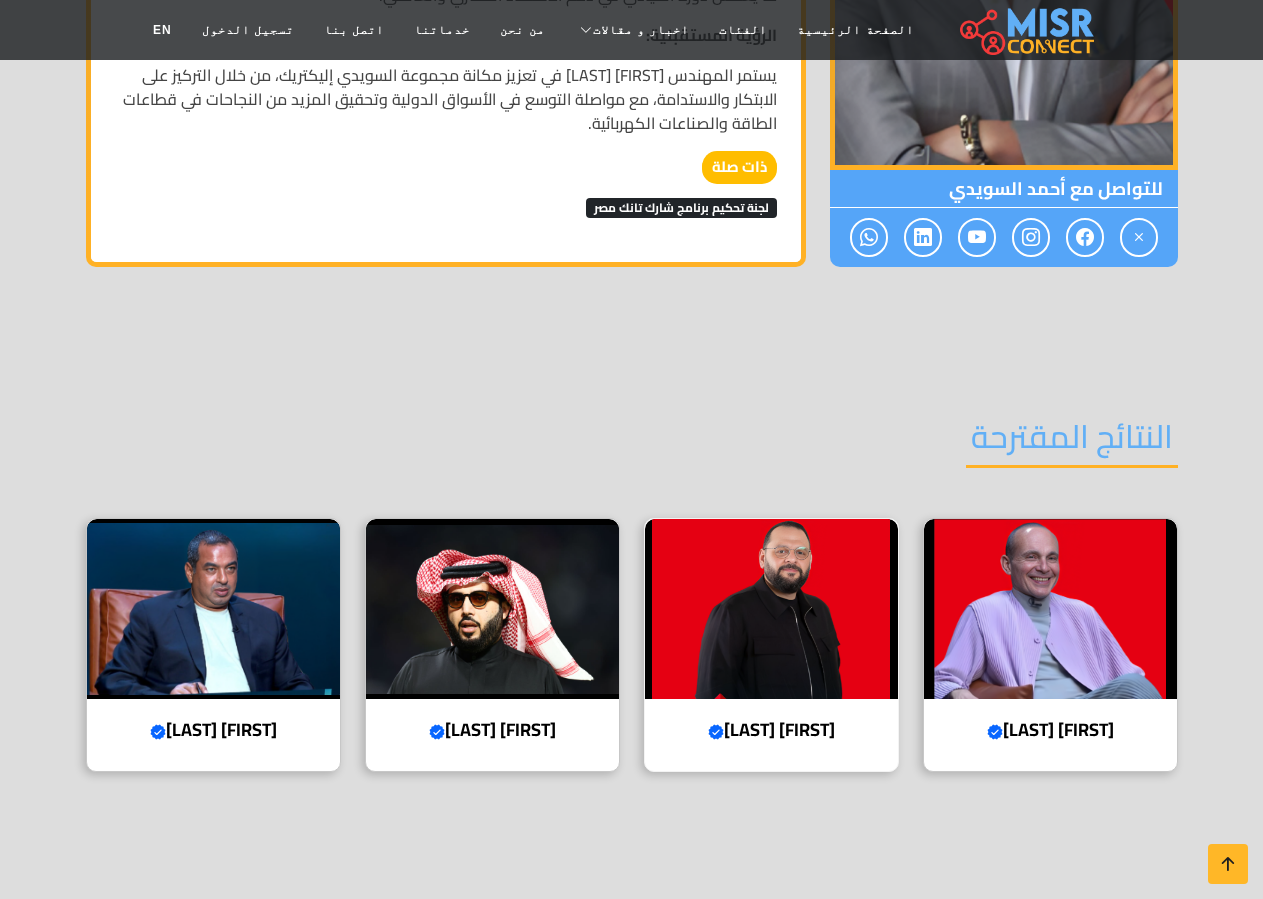 click on "عبد الله سلام
Verified account" at bounding box center (771, 730) 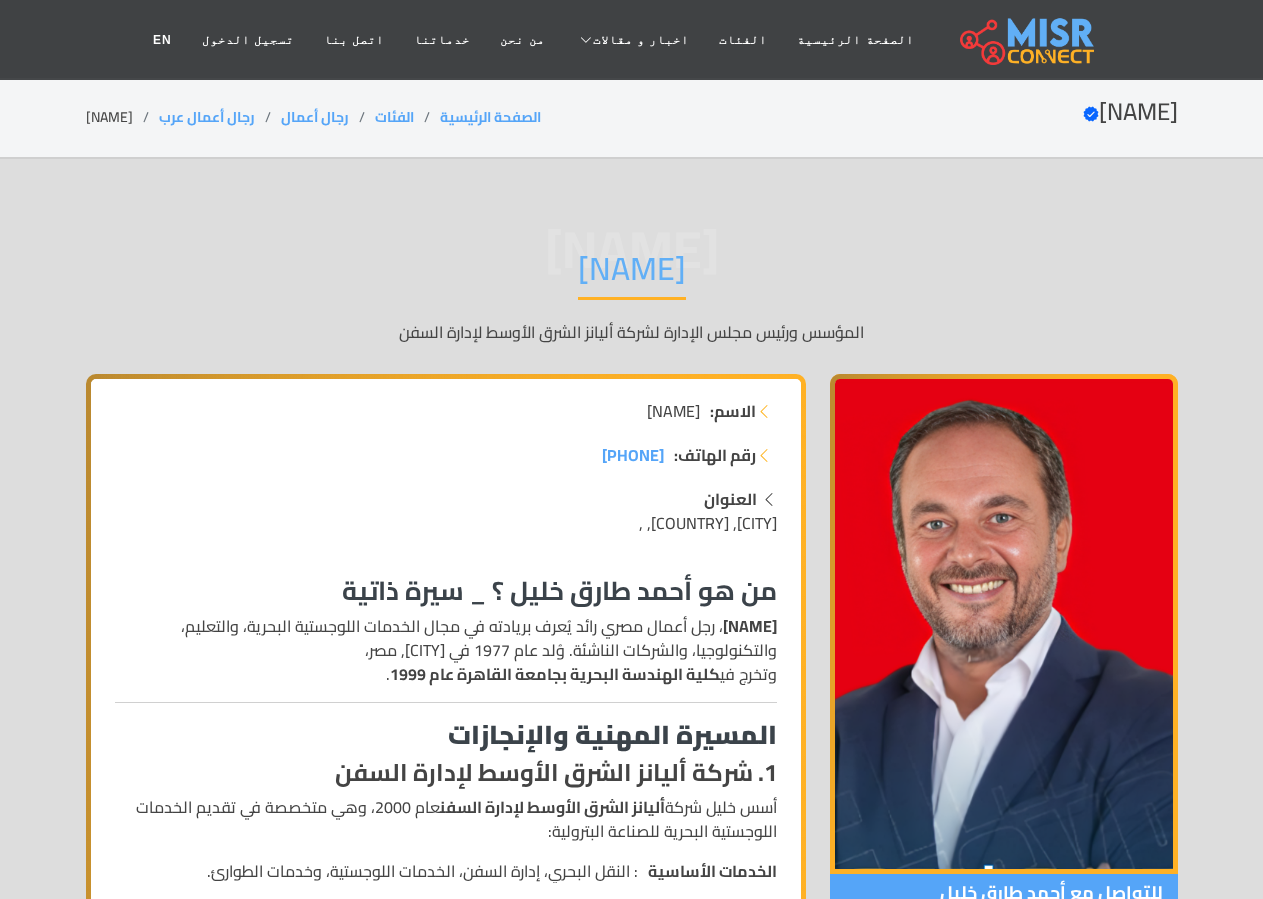 scroll, scrollTop: 0, scrollLeft: 0, axis: both 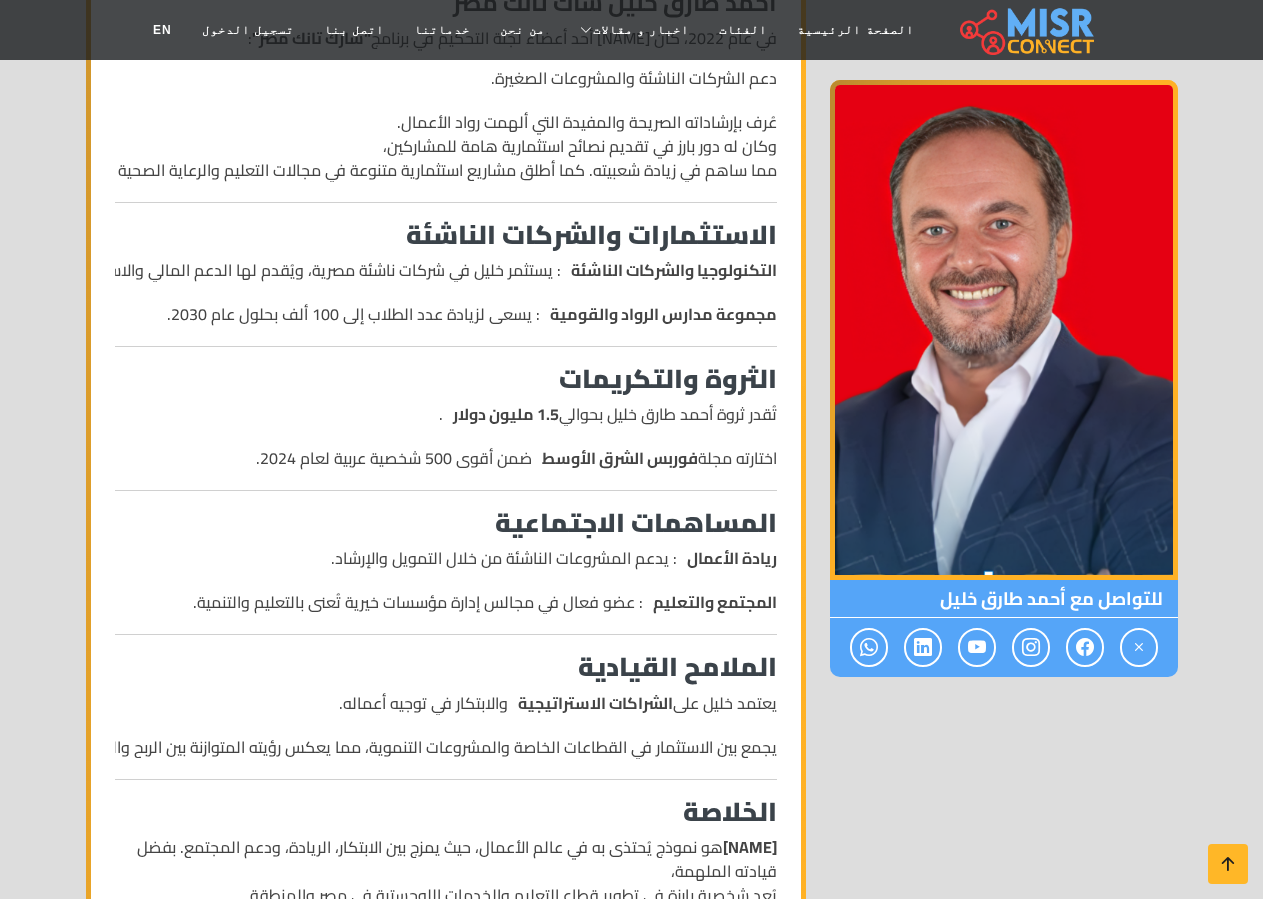click on "تُقدر ثروة [NAME] بحوالي  1.5 مليون دولار ." at bounding box center (446, 414) 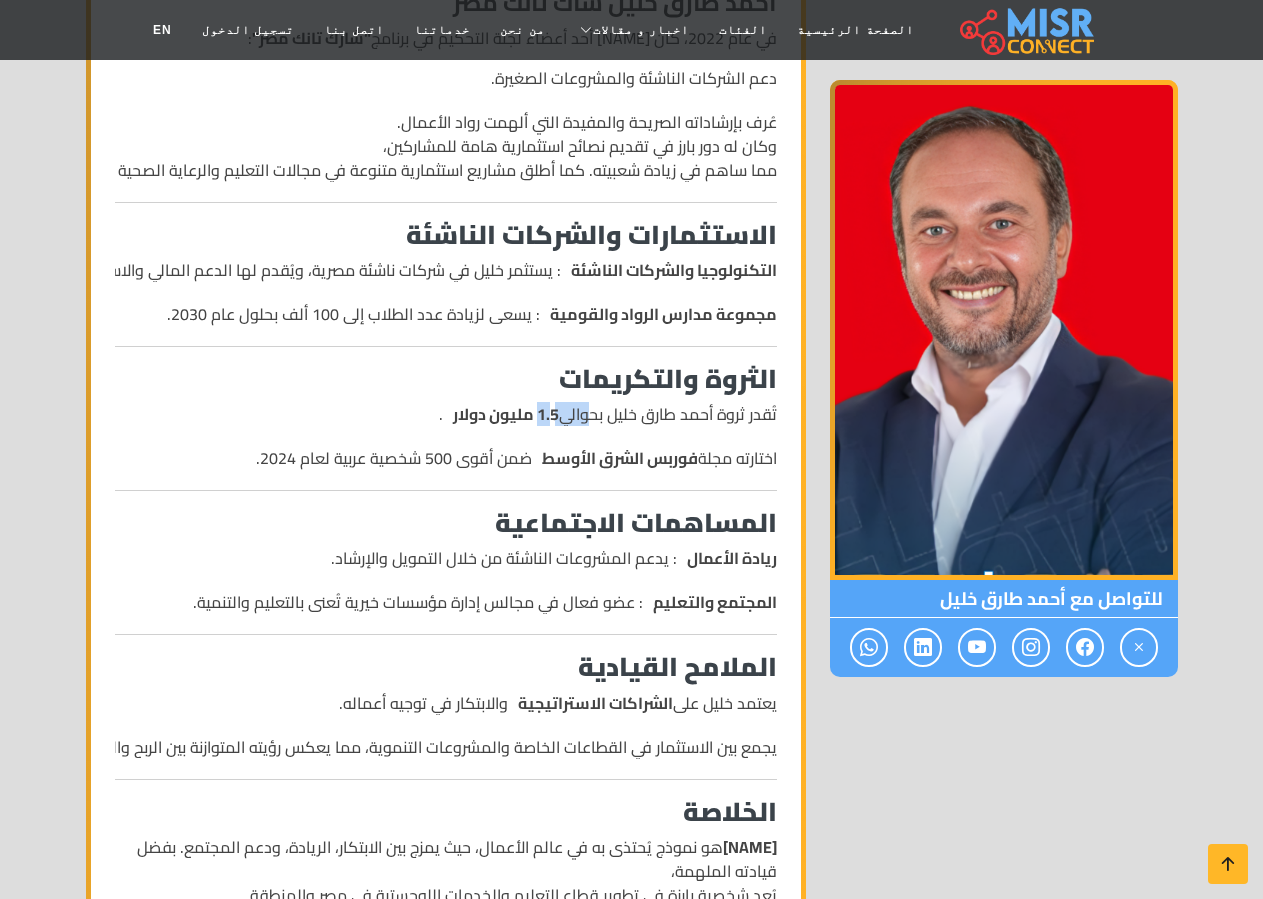 drag, startPoint x: 577, startPoint y: 400, endPoint x: 552, endPoint y: 398, distance: 25.079872 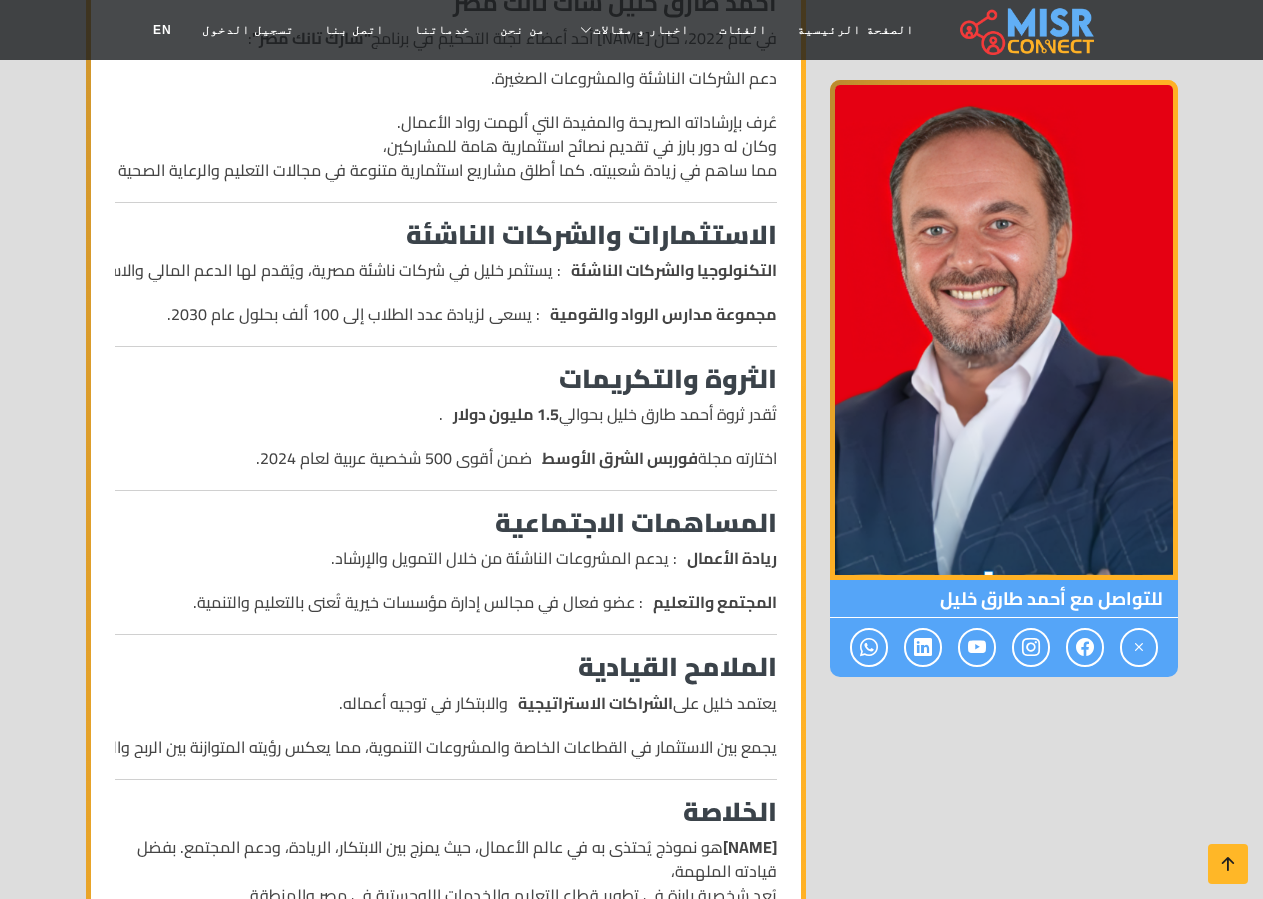 click on "1.5 مليون دولار" at bounding box center [506, 414] 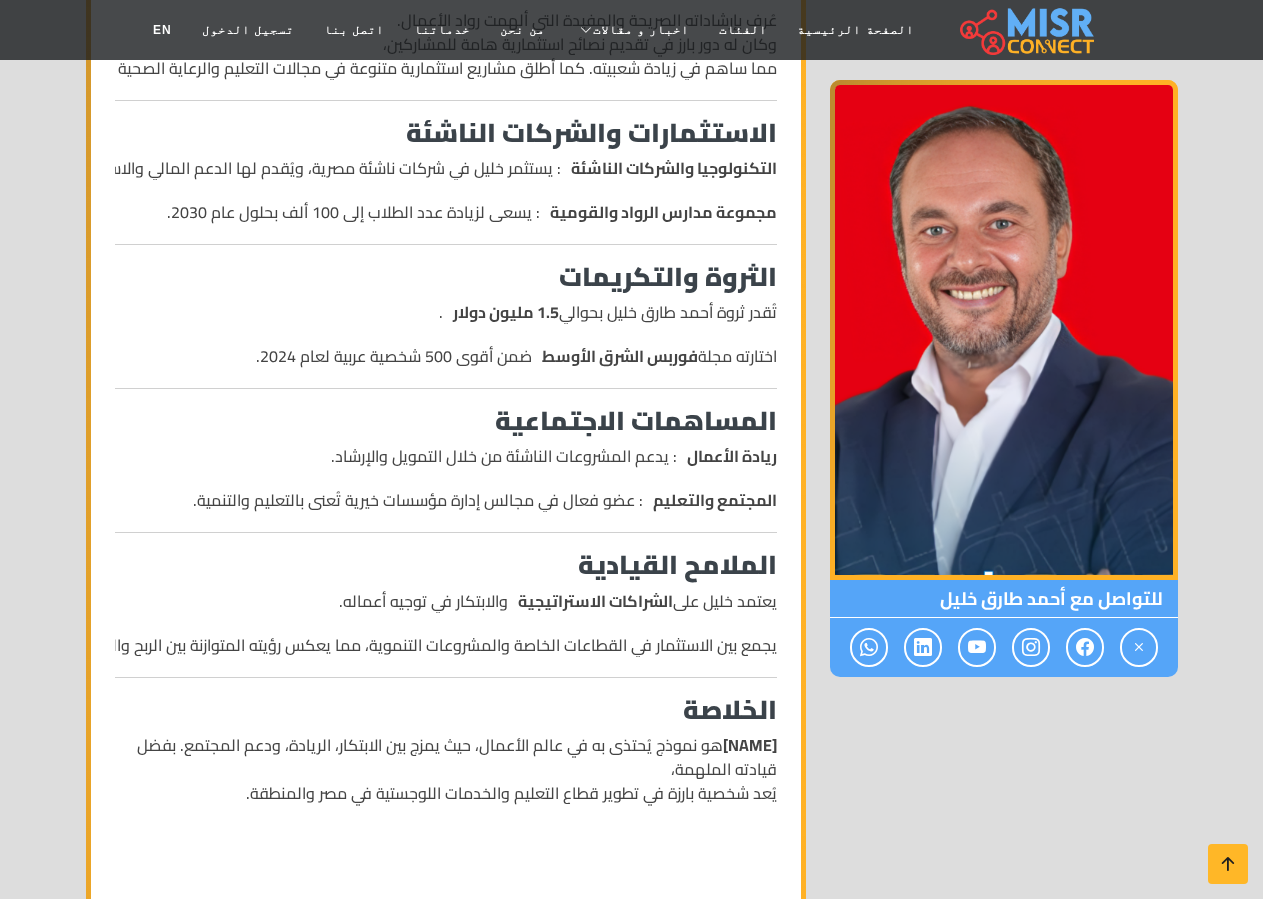 click on "من هو أحمد طارق خليل ؟ _ سيرة ذاتية
أحمد طارق خليل ، رجل أعمال مصري رائد يُعرف بريادته في مجال الخدمات اللوجستية البحرية، والتعليم، والتكنولوجيا، والشركات الناشئة. وُلد عام 1977 في القاهرة، مصر،  وتخرج في  كلية الهندسة البحرية بجامعة القاهرة عام 1999 .
المسيرة المهنية والإنجازات
1. شركة أليانز الشرق الأوسط لإدارة السفن
أسس خليل شركة  أليانز الشرق الأوسط لإدارة السفن  عام 2000، وهي متخصصة في تقديم الخدمات اللوجستية البحرية للصناعة البترولية:
الخدمات الأساسية : النقل البحري، إدارة السفن، الخدمات اللوجستية، وخدمات الطوارئ.
الإنجازات" at bounding box center [446, 376] 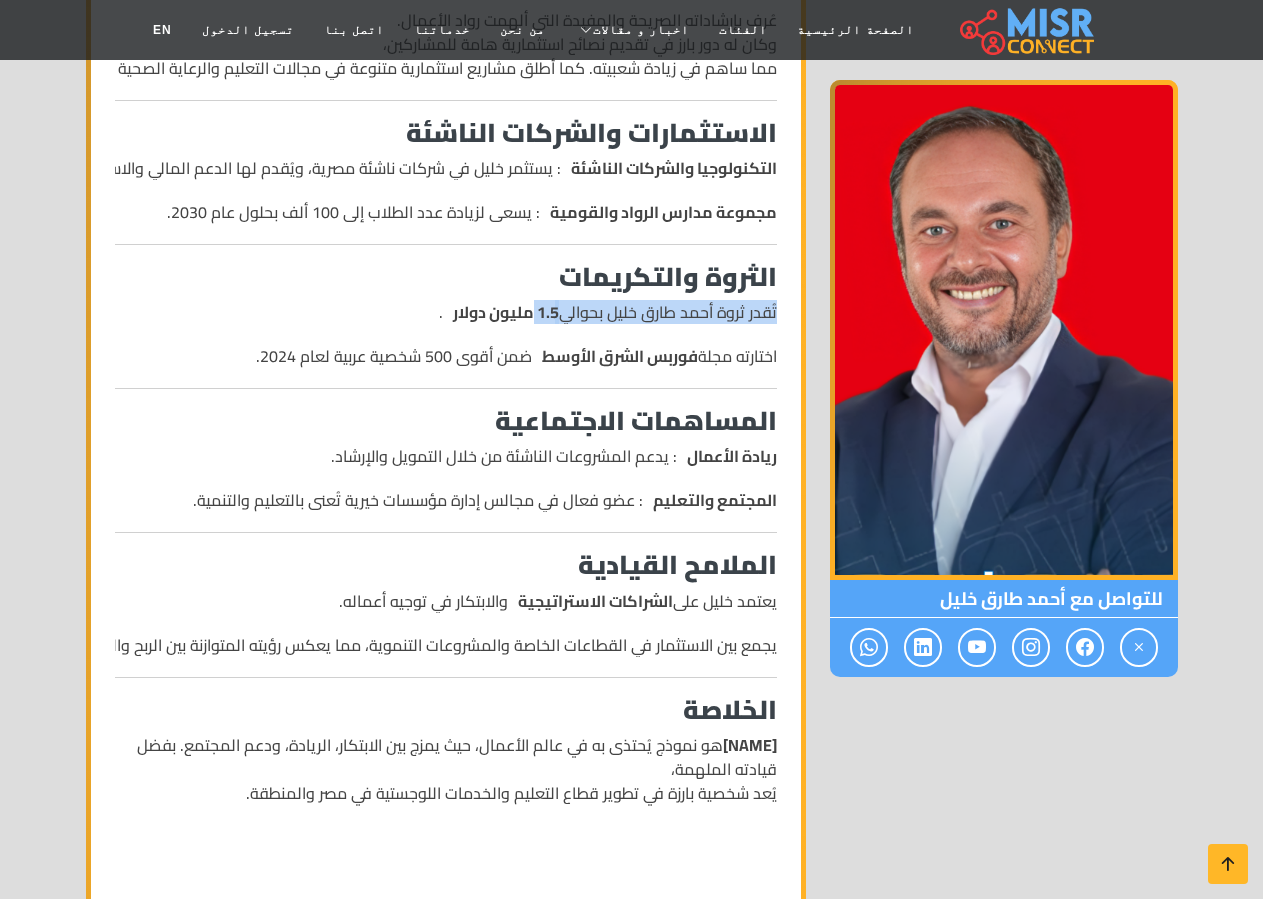 drag, startPoint x: 556, startPoint y: 272, endPoint x: 465, endPoint y: 274, distance: 91.02197 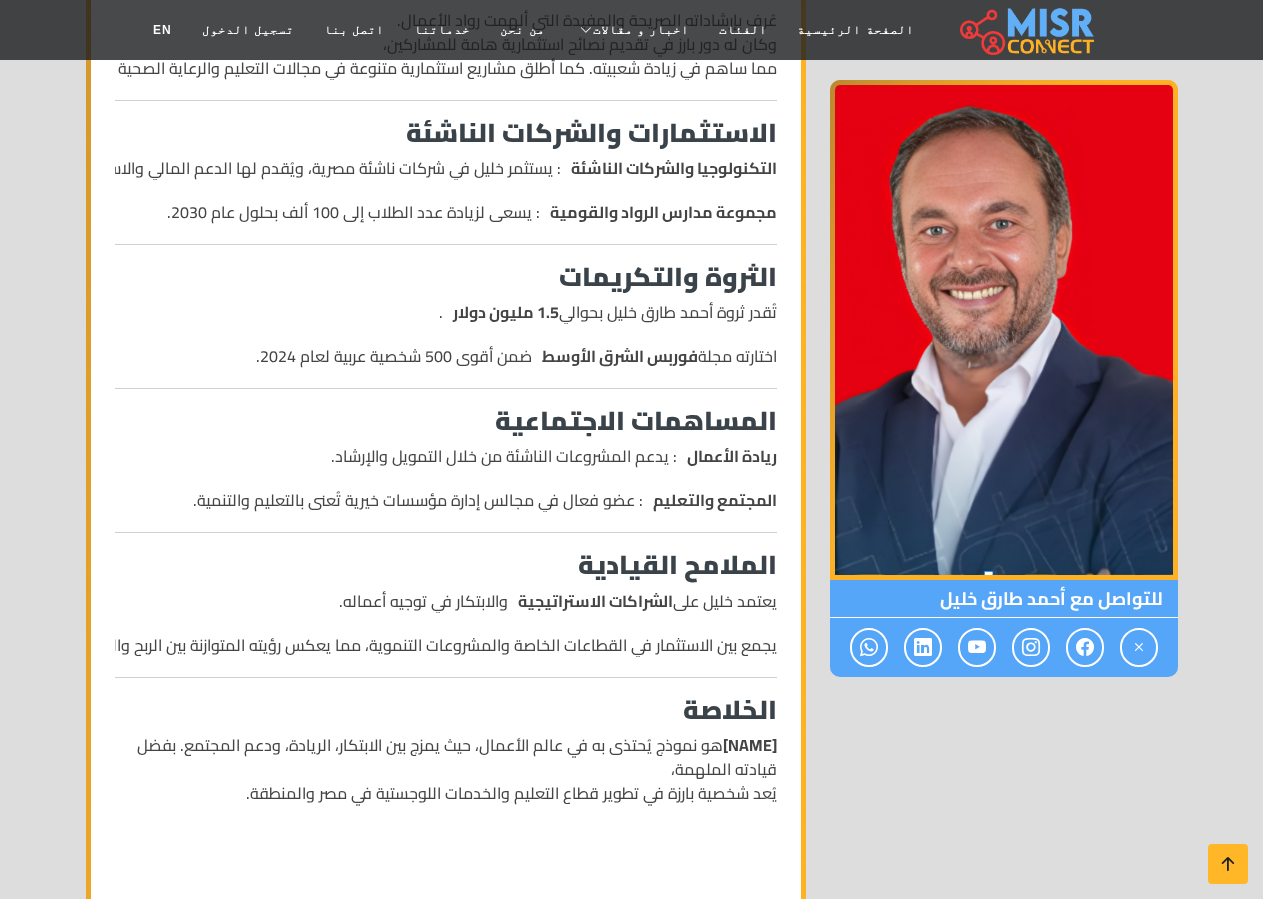 click on "من هو أحمد طارق خليل ؟ _ سيرة ذاتية
أحمد طارق خليل ، رجل أعمال مصري رائد يُعرف بريادته في مجال الخدمات اللوجستية البحرية، والتعليم، والتكنولوجيا، والشركات الناشئة. وُلد عام 1977 في القاهرة، مصر،  وتخرج في  كلية الهندسة البحرية بجامعة القاهرة عام 1999 .
المسيرة المهنية والإنجازات
1. شركة أليانز الشرق الأوسط لإدارة السفن
أسس خليل شركة  أليانز الشرق الأوسط لإدارة السفن  عام 2000، وهي متخصصة في تقديم الخدمات اللوجستية البحرية للصناعة البترولية:
الخدمات الأساسية : النقل البحري، إدارة السفن، الخدمات اللوجستية، وخدمات الطوارئ.
الإنجازات" at bounding box center [446, 376] 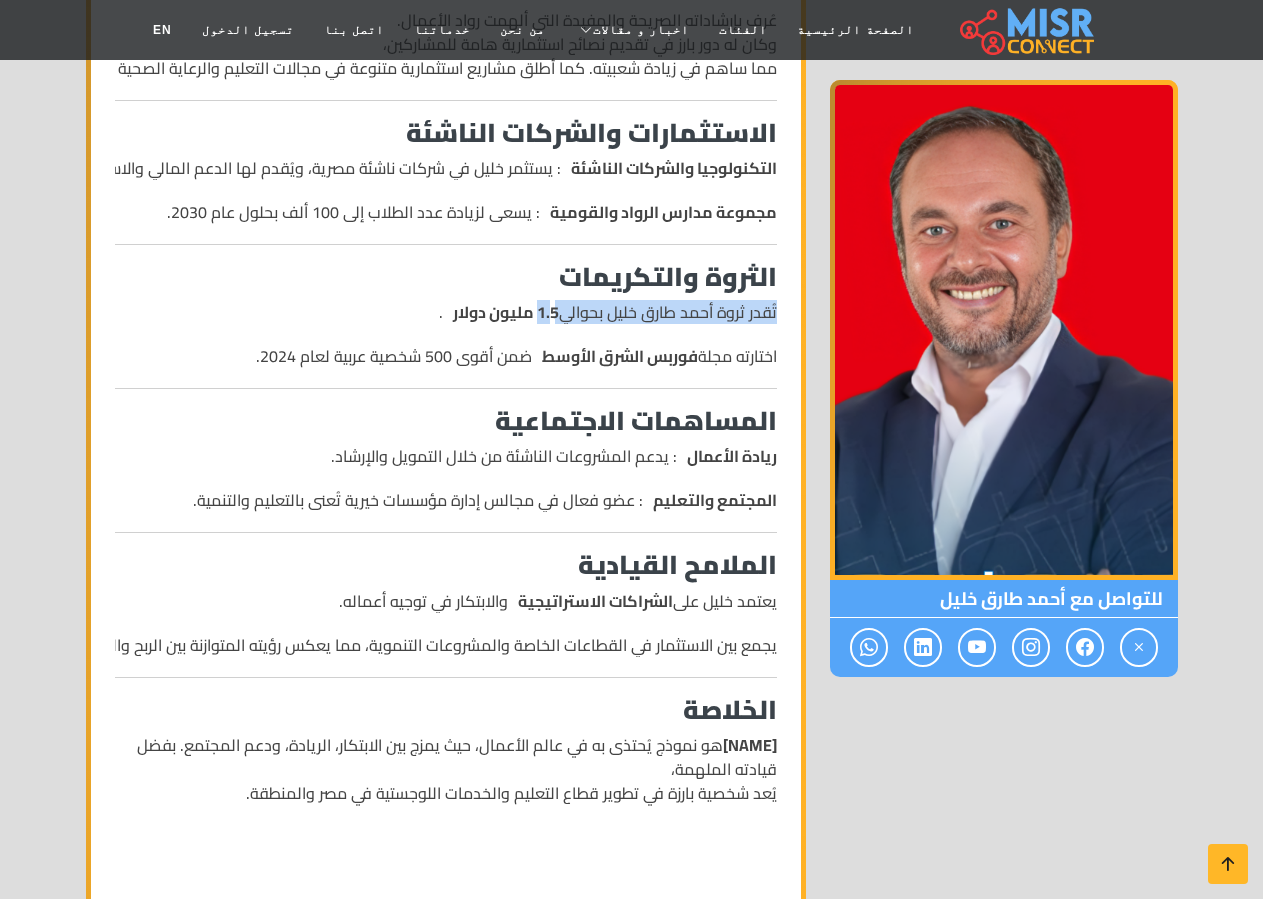 drag, startPoint x: 548, startPoint y: 271, endPoint x: 548, endPoint y: 291, distance: 20 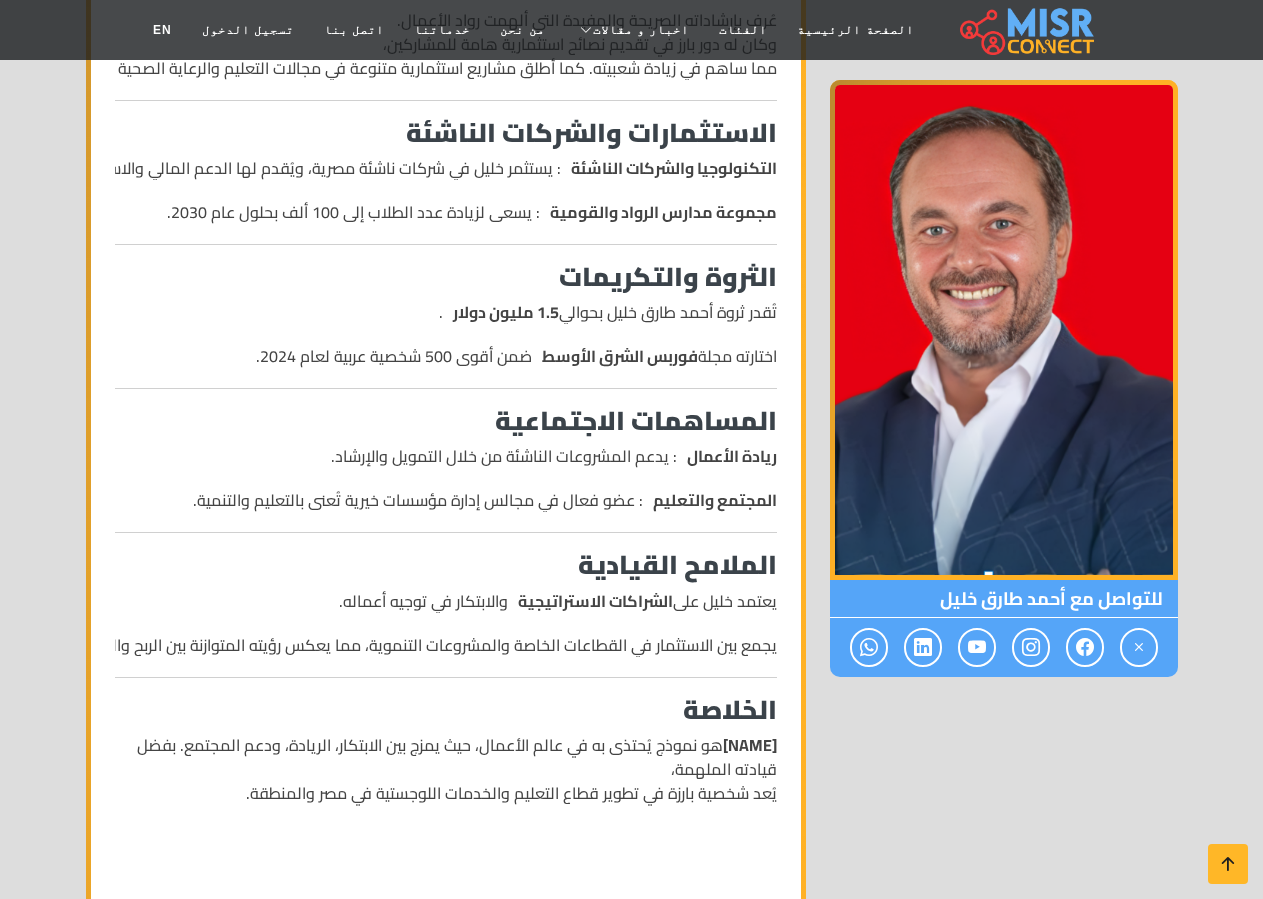click on "1.5 مليون دولار" at bounding box center [506, 312] 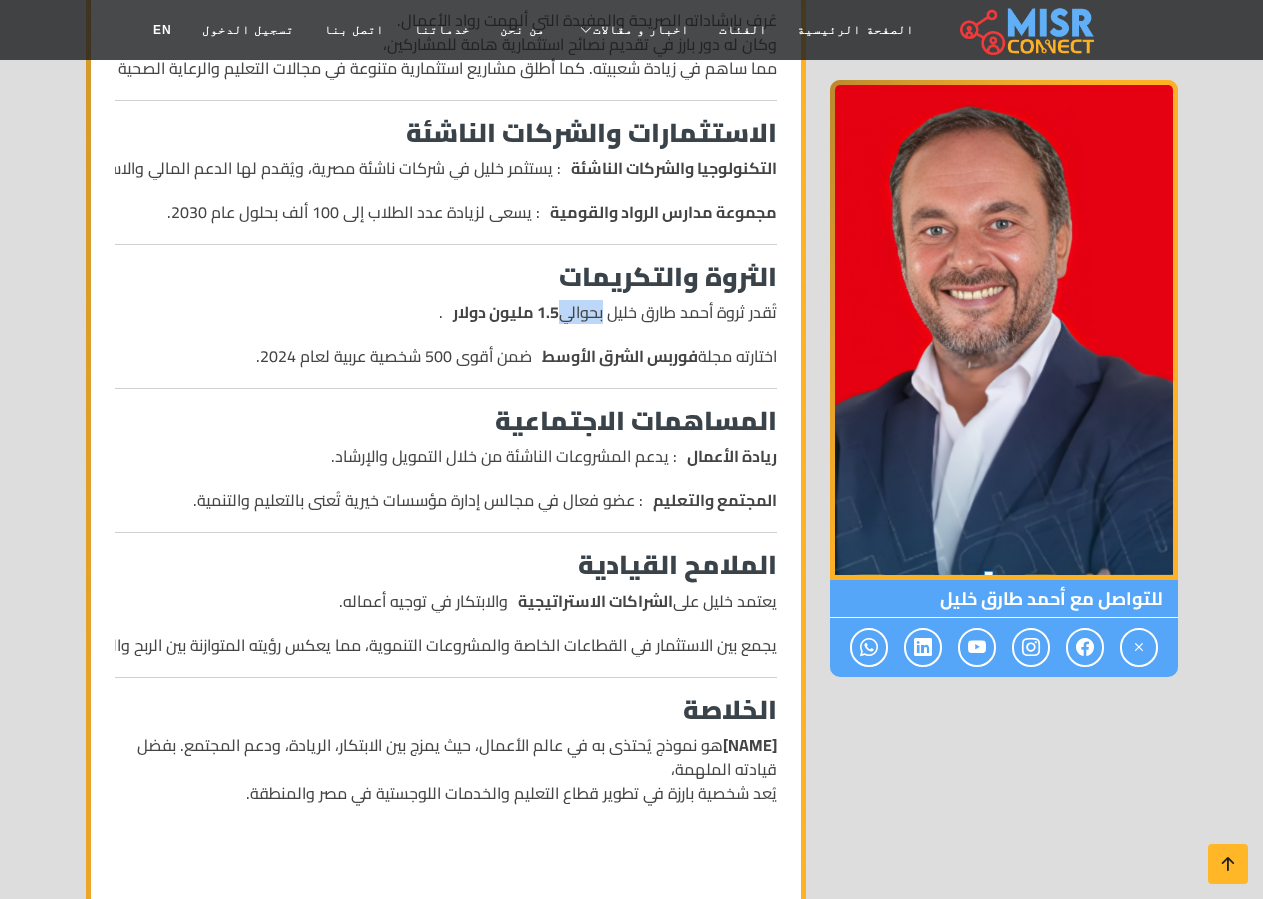 click on "تُقدر ثروة أحمد طارق خليل بحوالي  1.5 مليون دولار ." at bounding box center (446, 312) 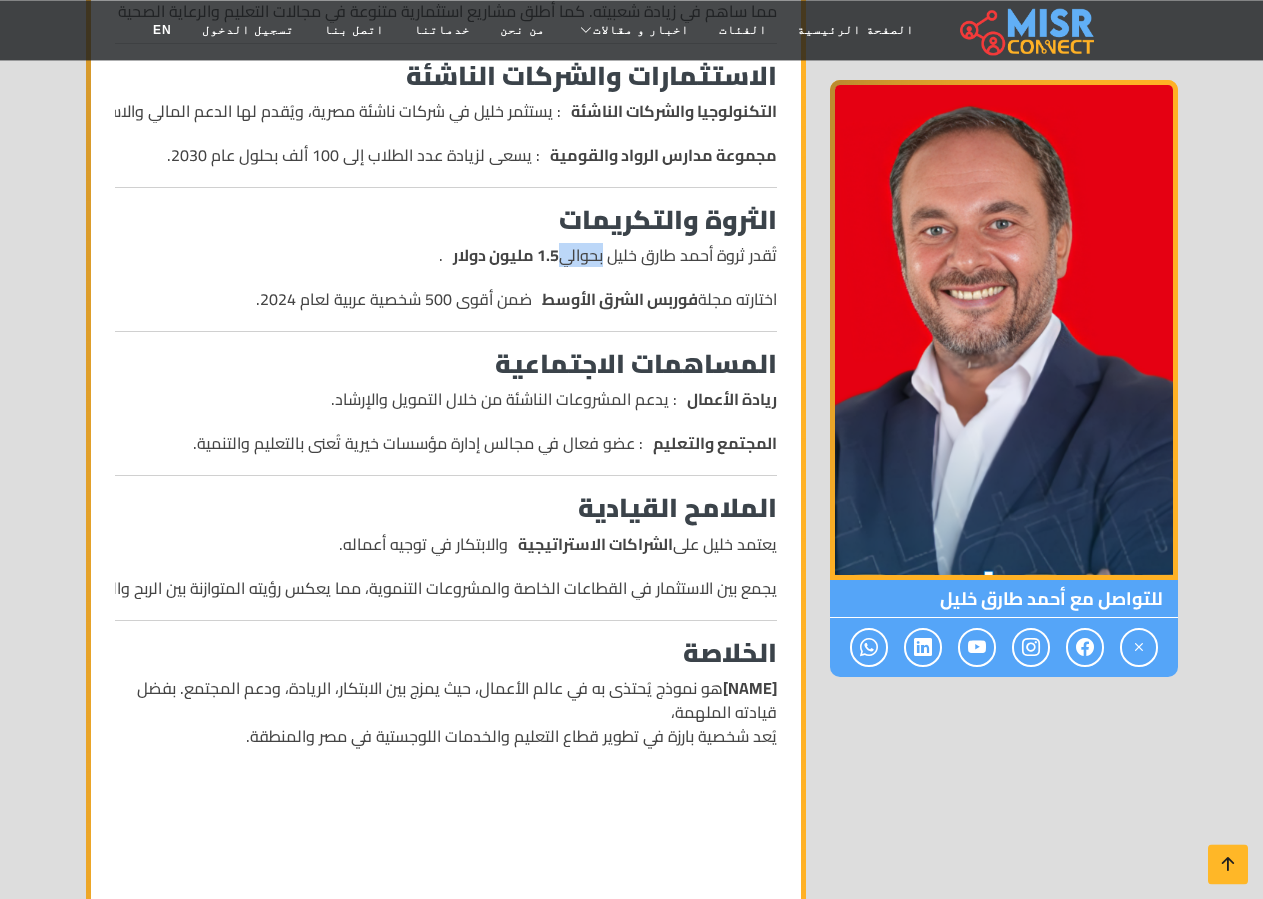 scroll, scrollTop: 1428, scrollLeft: 0, axis: vertical 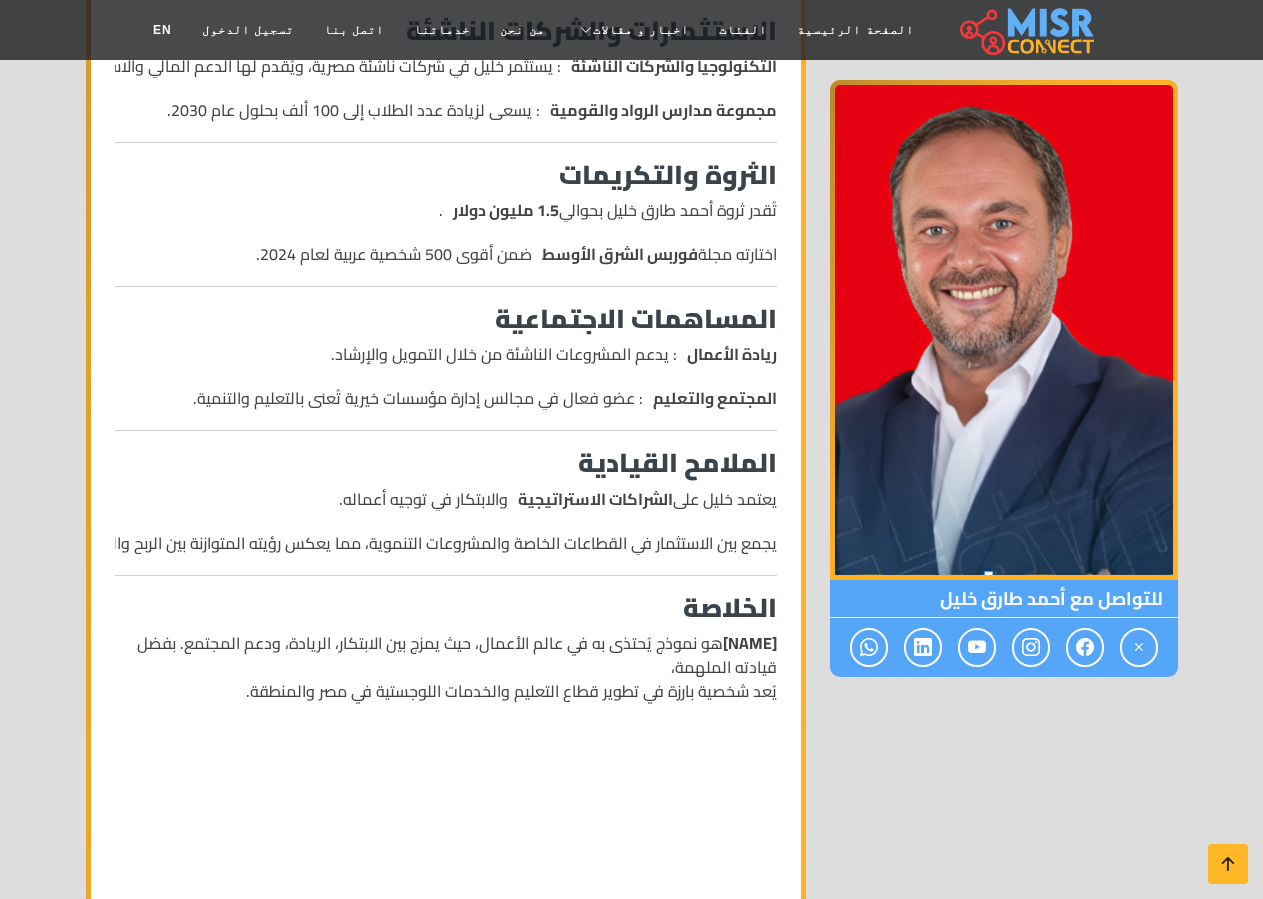 click on "فوربس الشرق الأوسط" at bounding box center [620, 254] 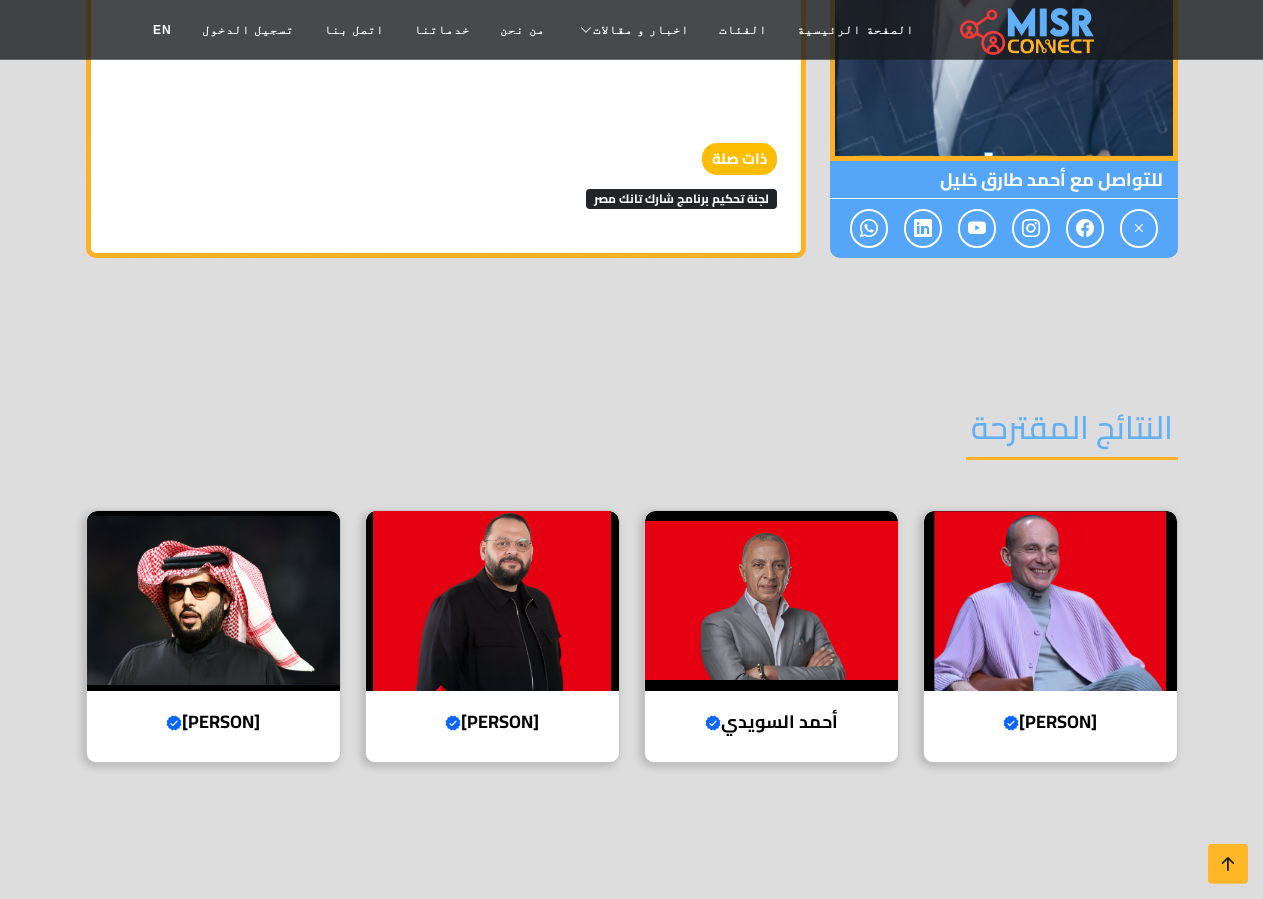 scroll, scrollTop: 2765, scrollLeft: 0, axis: vertical 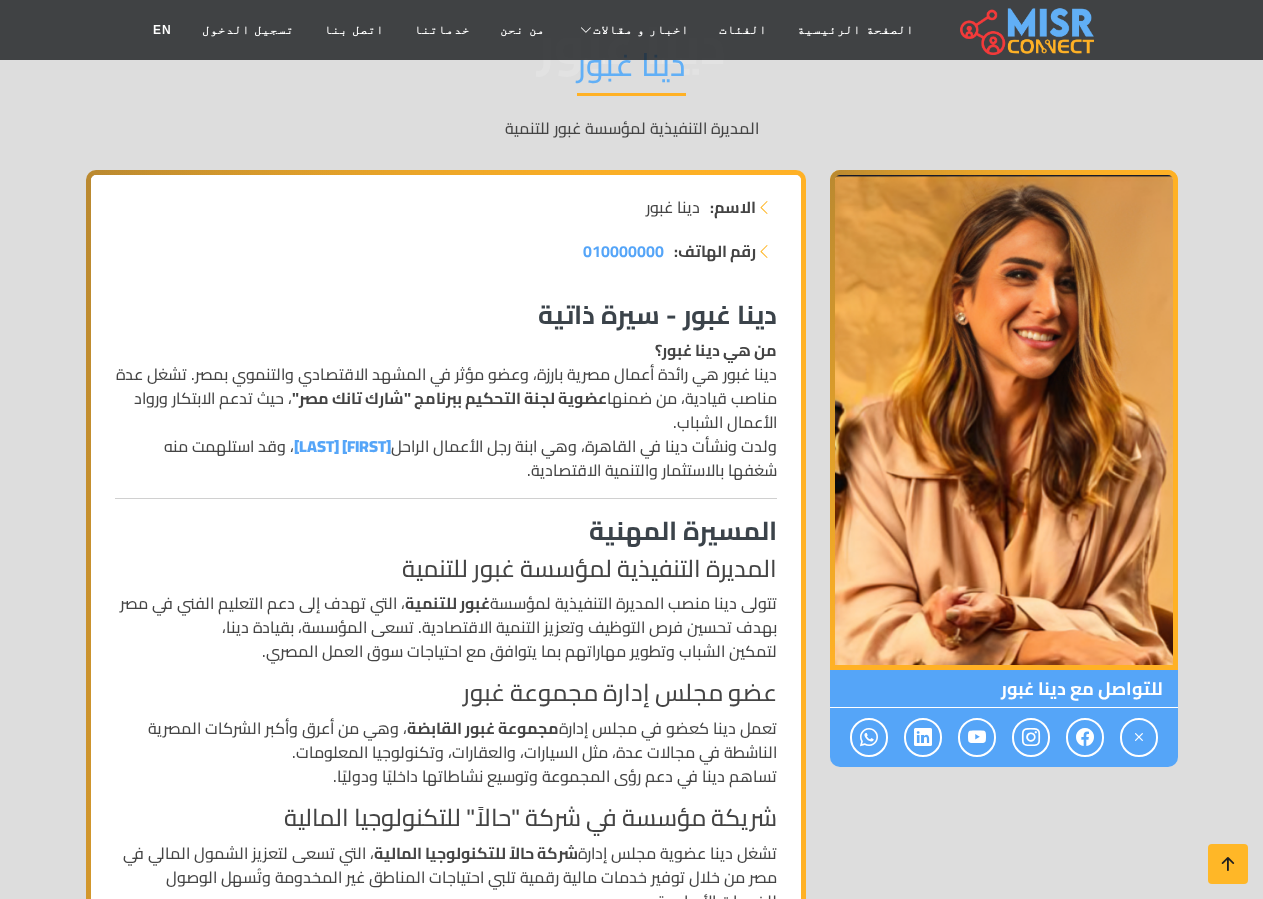 click on "من هي [FIRST] [LAST]؟ [FIRST] [LAST] هي رائدة أعمال مصرية بارزة، وعضو مؤثر في المشهد الاقتصادي والتنموي بمصر. تشغل عدة مناصب قيادية، من ضمنها  عضوية لجنة التحكيم ببرنامج "شارك تانك مصر" ، حيث تدعم الابتكار ورواد الأعمال الشباب.  ولدت ونشأت [FIRST] في [CITY]، وهي ابنة رجل الأعمال الراحل  [FIRST] [LAST] ، وقد استلهمت منه شغفها بالاستثمار والتنمية الاقتصادية." at bounding box center (446, 410) 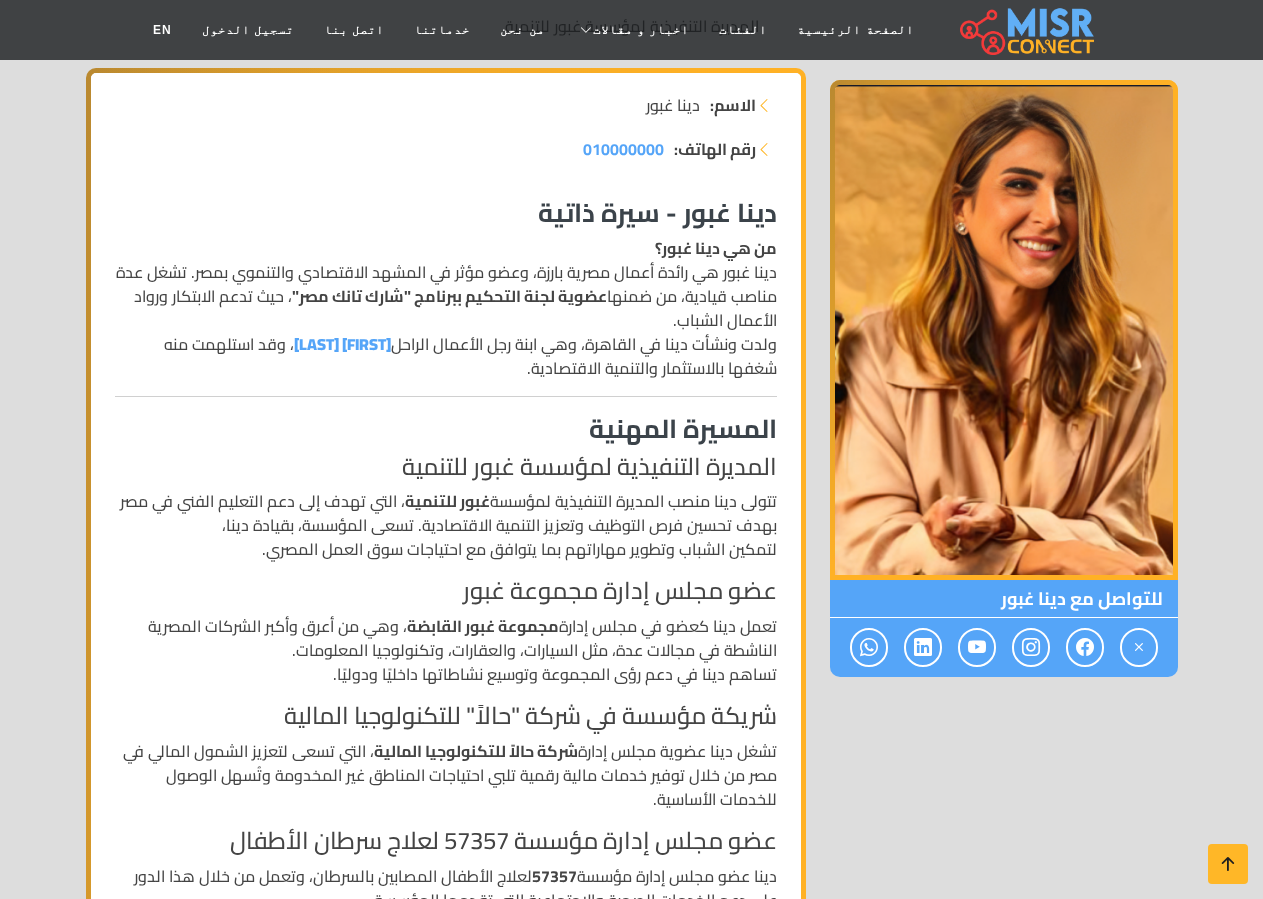 click on "المسيرة المهنية" at bounding box center [446, 428] 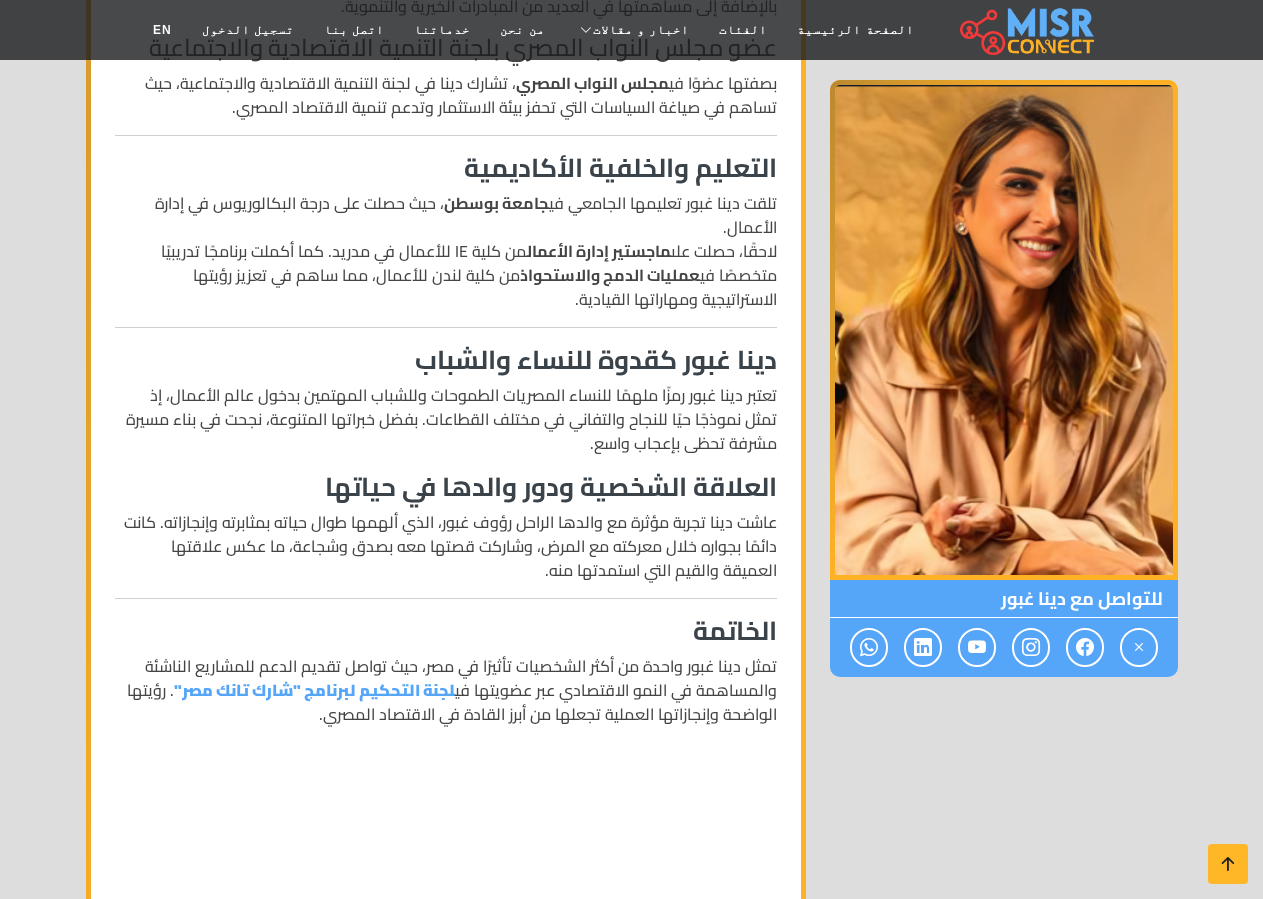 scroll, scrollTop: 1020, scrollLeft: 0, axis: vertical 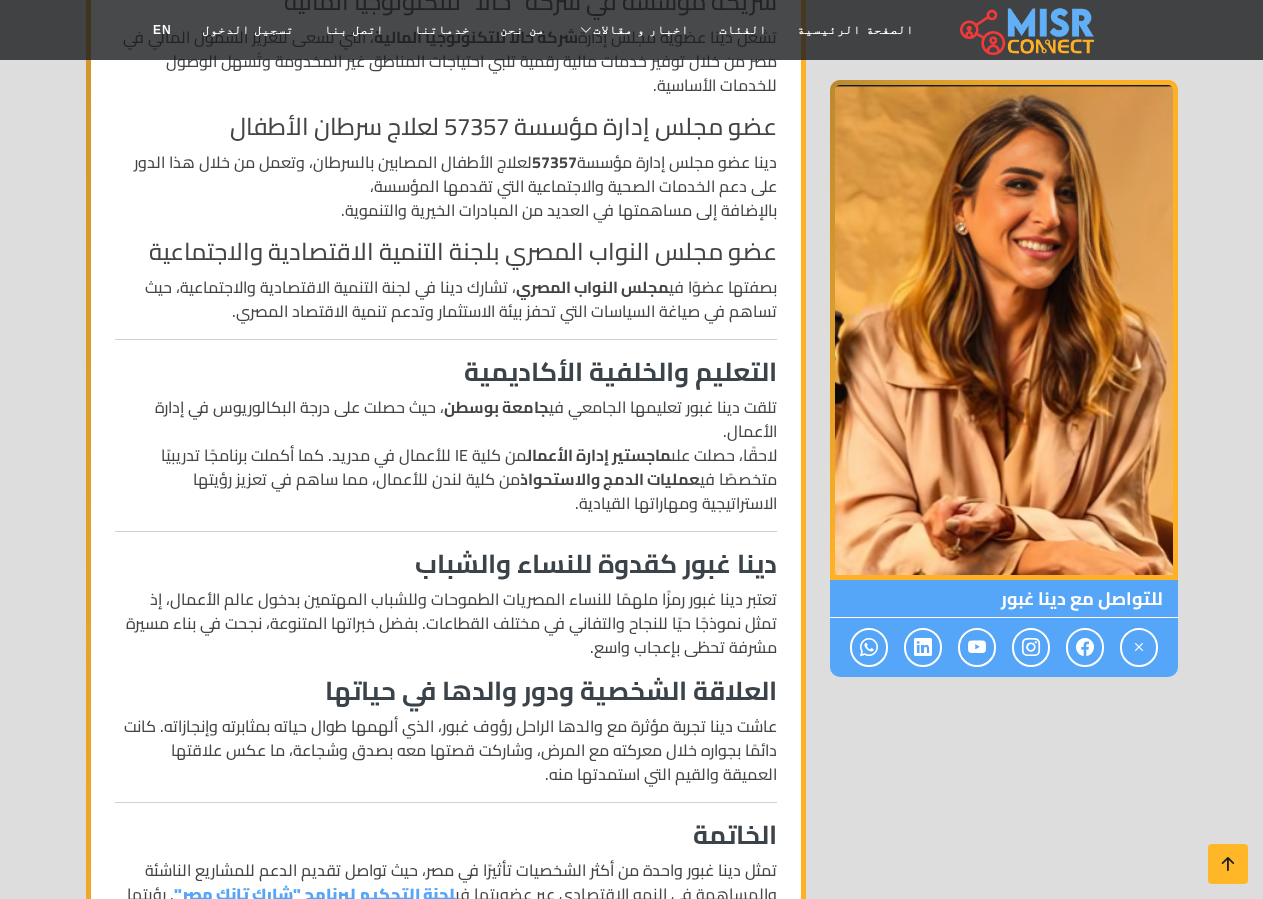 click on "بصفتها عضوًا في  مجلس النواب المصري ، تشارك [FIRST] في لجنة التنمية الاقتصادية والاجتماعية، حيث تساهم في صياغة السياسات التي تحفز بيئة الاستثمار وتدعم تنمية الاقتصاد المصري." at bounding box center [446, 299] 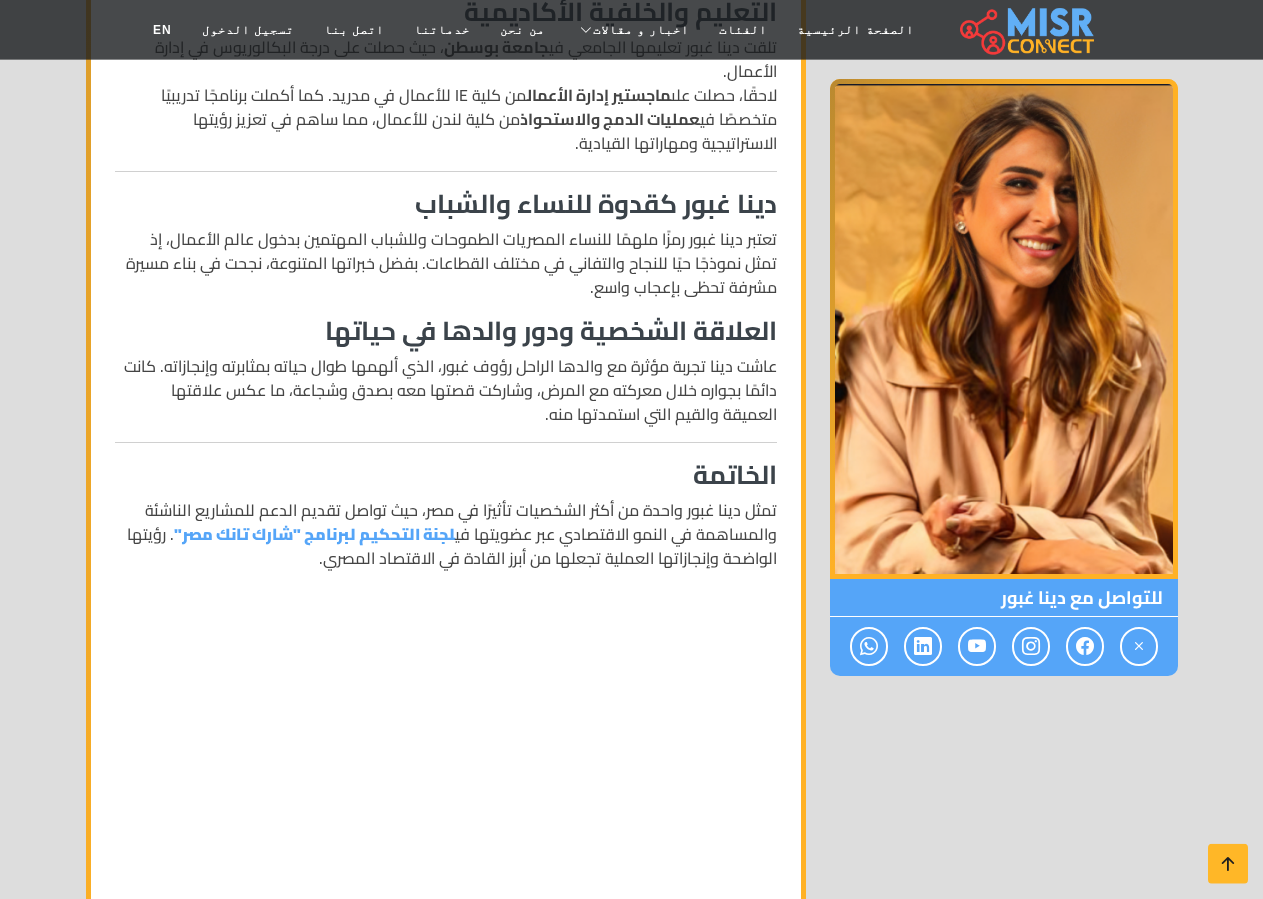 scroll, scrollTop: 1428, scrollLeft: 0, axis: vertical 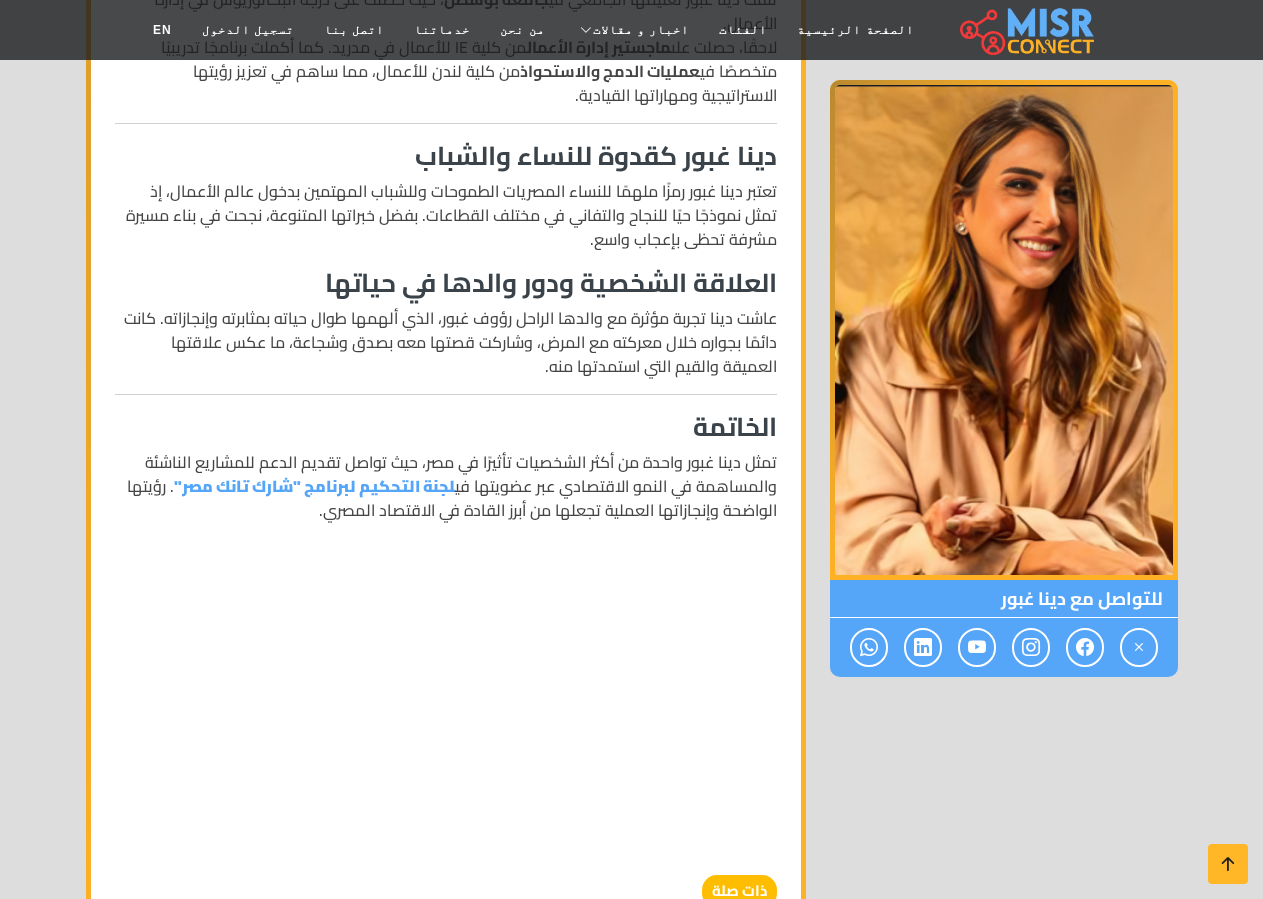 click on "تمثل [FIRST] [LAST] واحدة من أكثر الشخصيات تأثيرًا في مصر، حيث تواصل تقديم الدعم للمشاريع الناشئة والمساهمة في النمو الاقتصادي عبر عضويتها في  لجنة التحكيم لبرنامج "شارك تانك مصر" . رؤيتها الواضحة وإنجازاتها العملية تجعلها من أبرز القادة في الاقتصاد المصري." at bounding box center [446, 486] 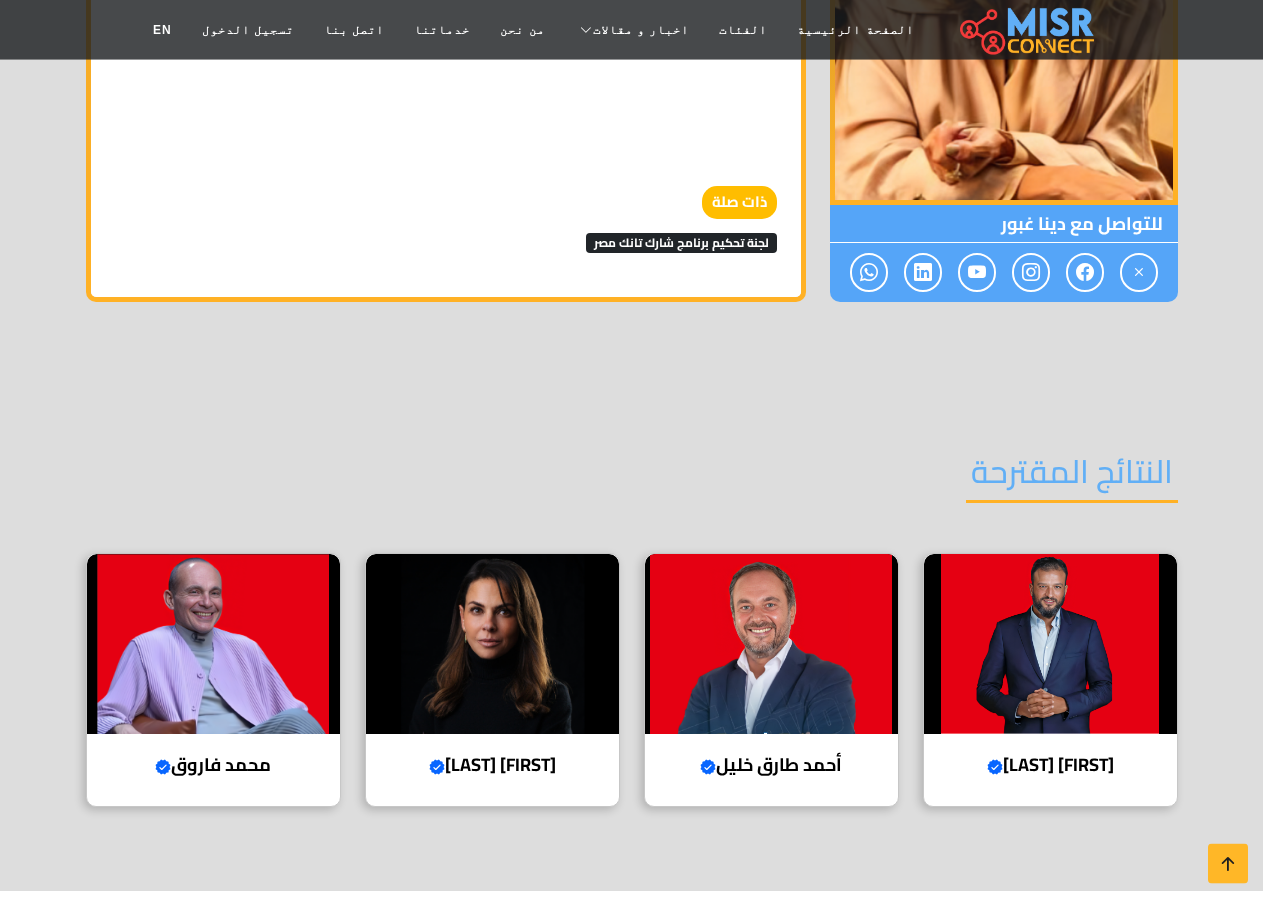 scroll, scrollTop: 2346, scrollLeft: 0, axis: vertical 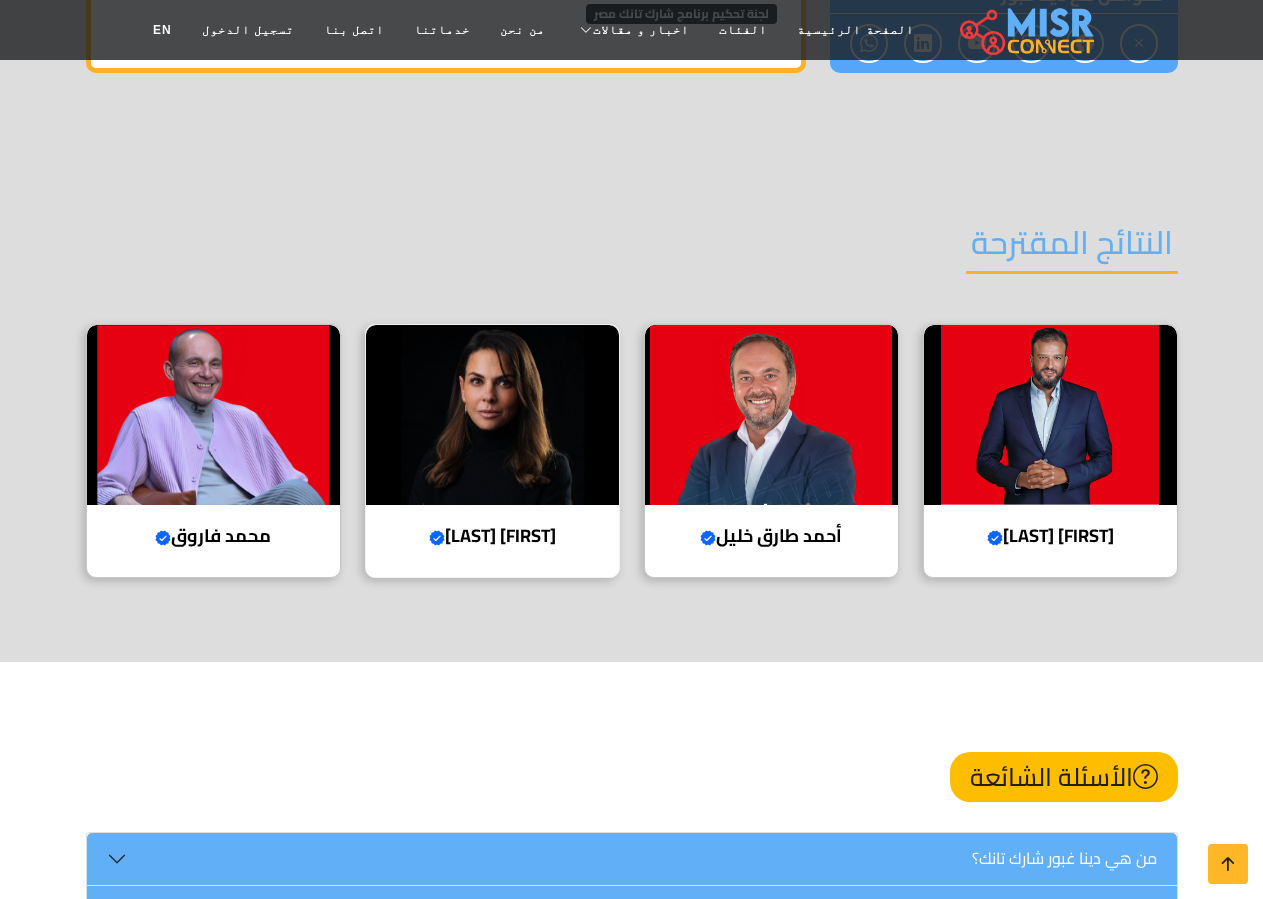 click on "[FIRST] [LAST]
Verified account" at bounding box center [492, 536] 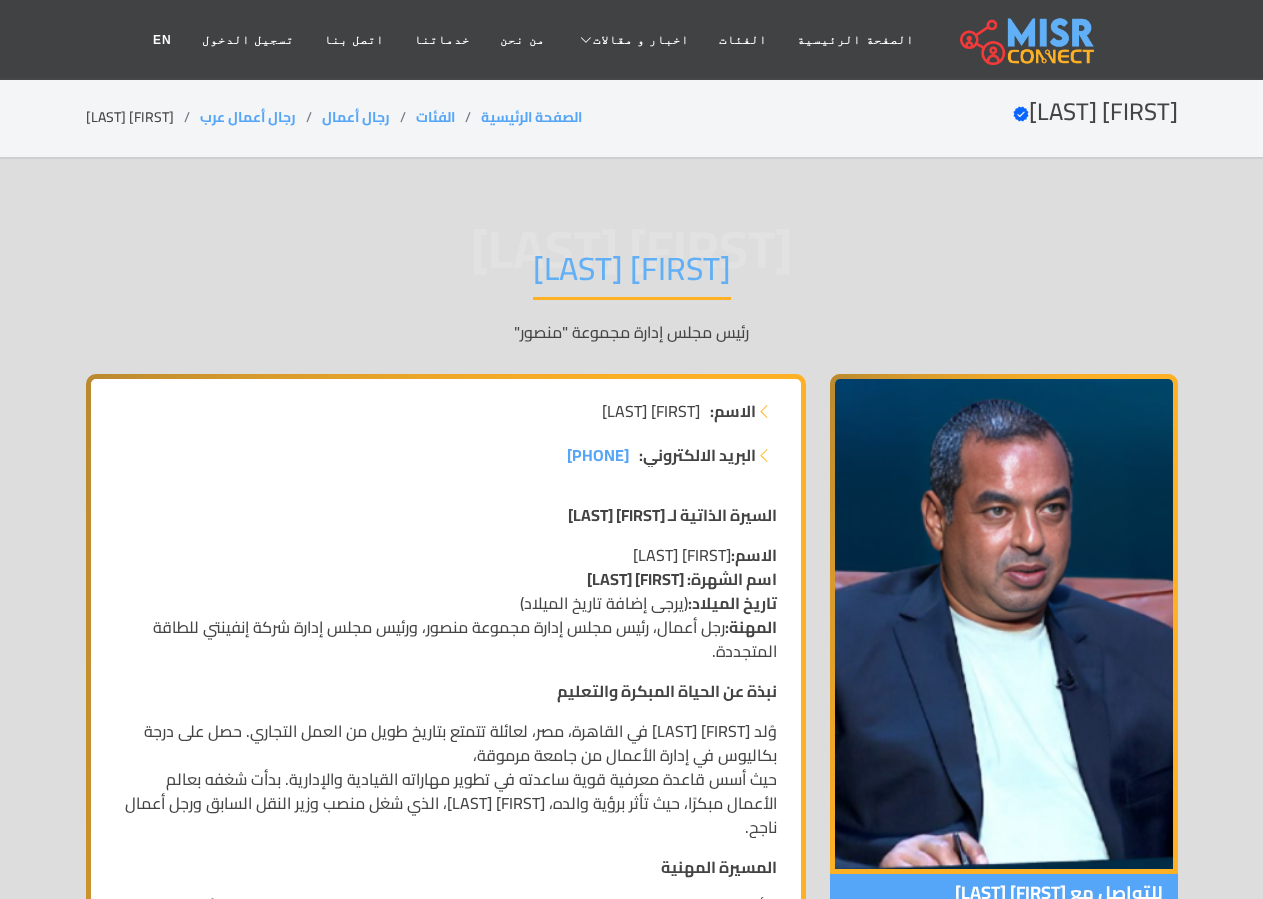 scroll, scrollTop: 0, scrollLeft: 0, axis: both 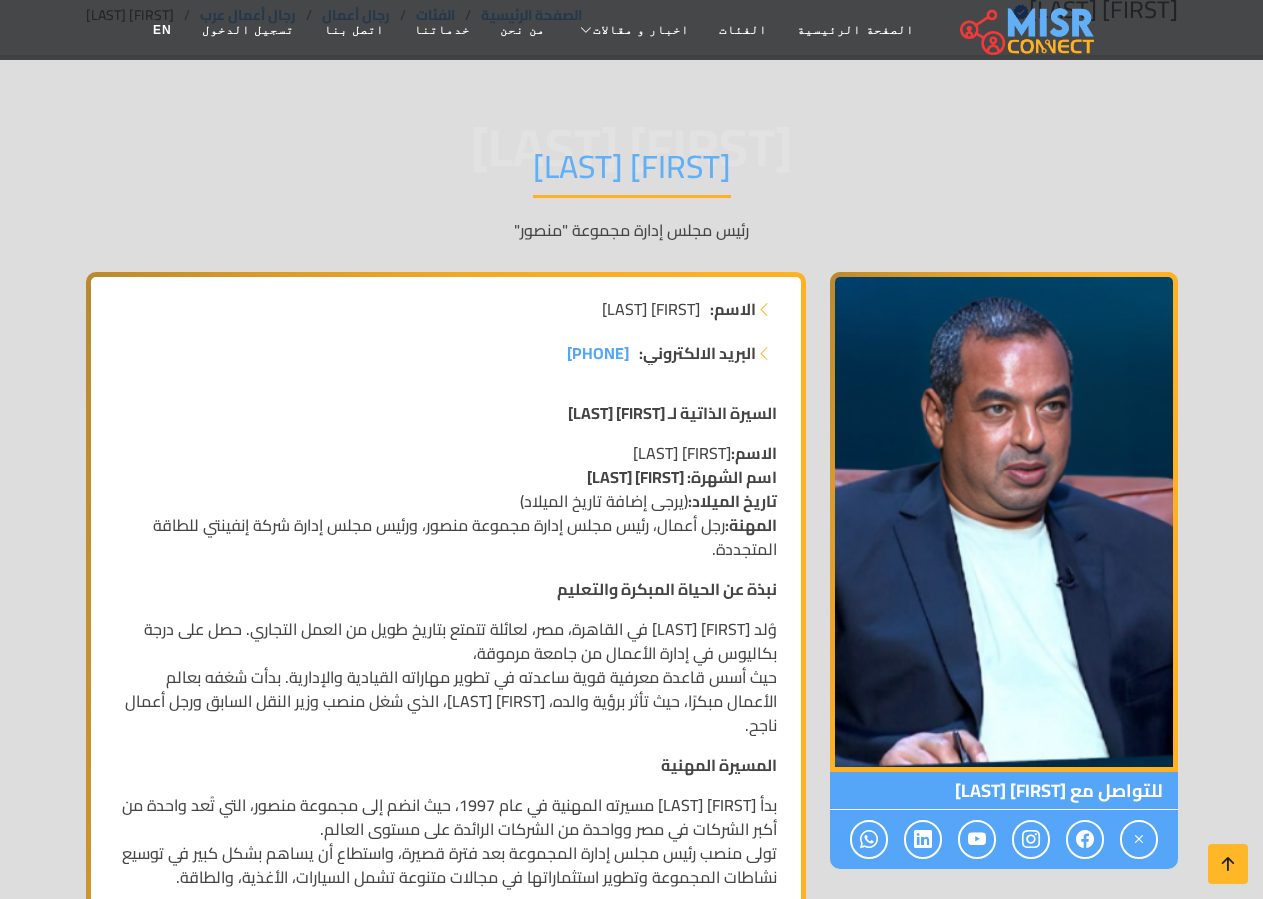 click on "الاسم:  محمد إسماعيل منصور اسم الشهرة: محمد منصور   تاريخ الميلاد:  (يرجى إضافة تاريخ الميلاد) المهنة:  رجل أعمال، رئيس مجلس إدارة مجموعة منصور، ورئيس مجلس إدارة شركة إنفينتي للطاقة المتجددة." at bounding box center (446, 501) 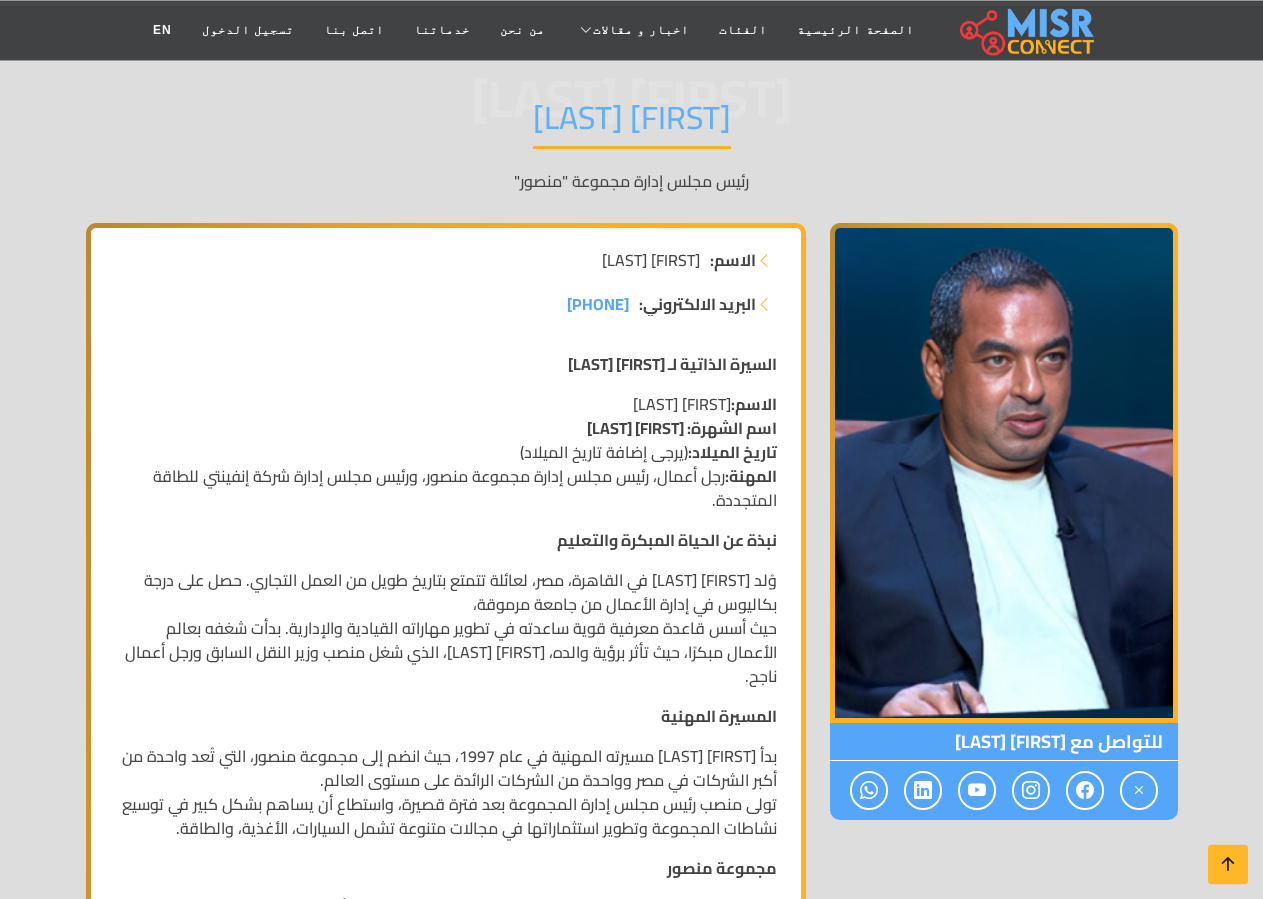scroll, scrollTop: 204, scrollLeft: 0, axis: vertical 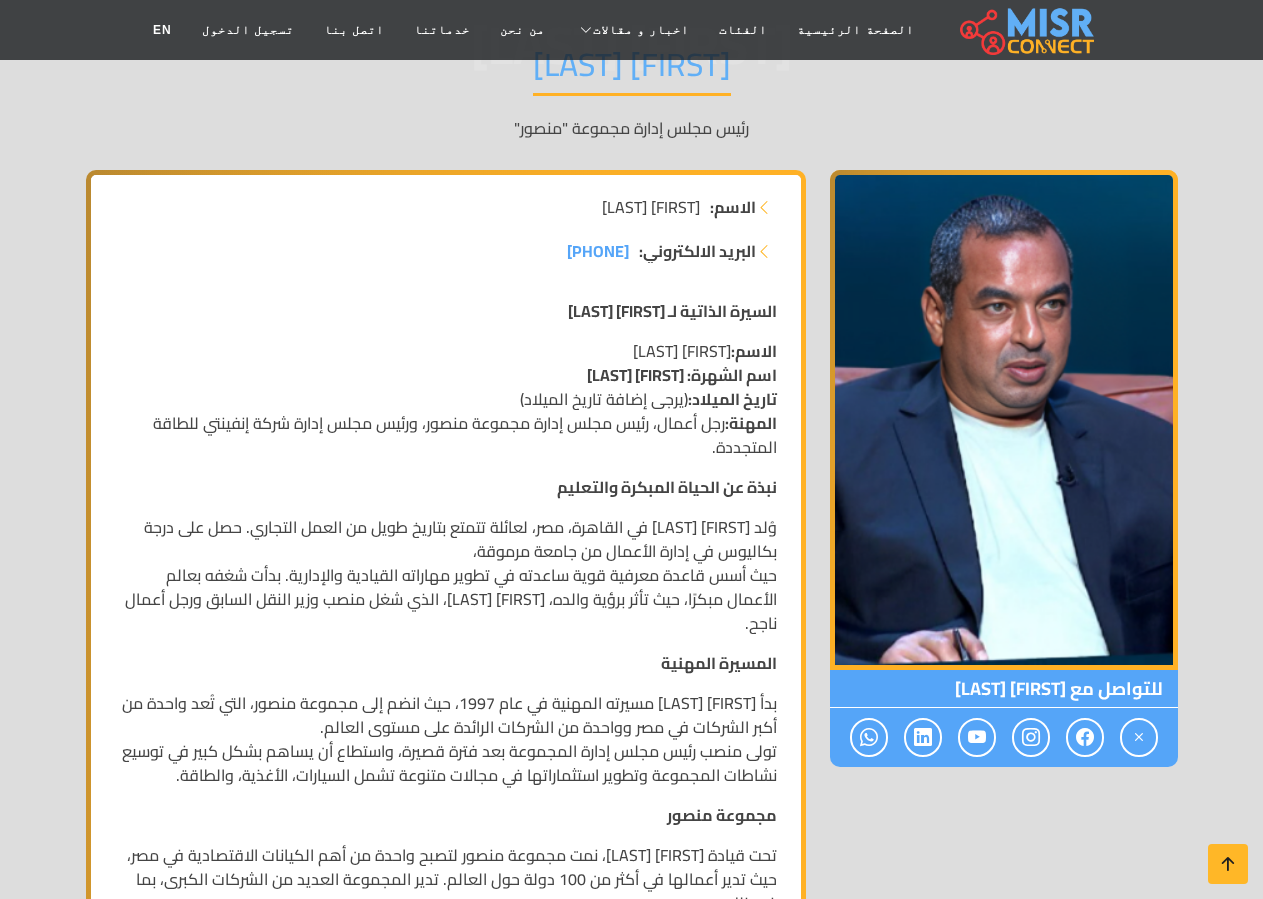 click on "وُلد محمد إسماعيل منصور في القاهرة، مصر، لعائلة تتمتع بتاريخ طويل من العمل التجاري. حصل على درجة بكاليوس في إدارة الأعمال من جامعة مرموقة،  حيث أسس قاعدة معرفية قوية ساعدته في تطوير مهاراته القيادية والإدارية. بدأت شغفه بعالم الأعمال مبكرًا، حيث تأثر برؤية والده، لطفي منصور، الذي شغل منصب وزير النقل السابق ورجل أعمال ناجح." at bounding box center (446, 575) 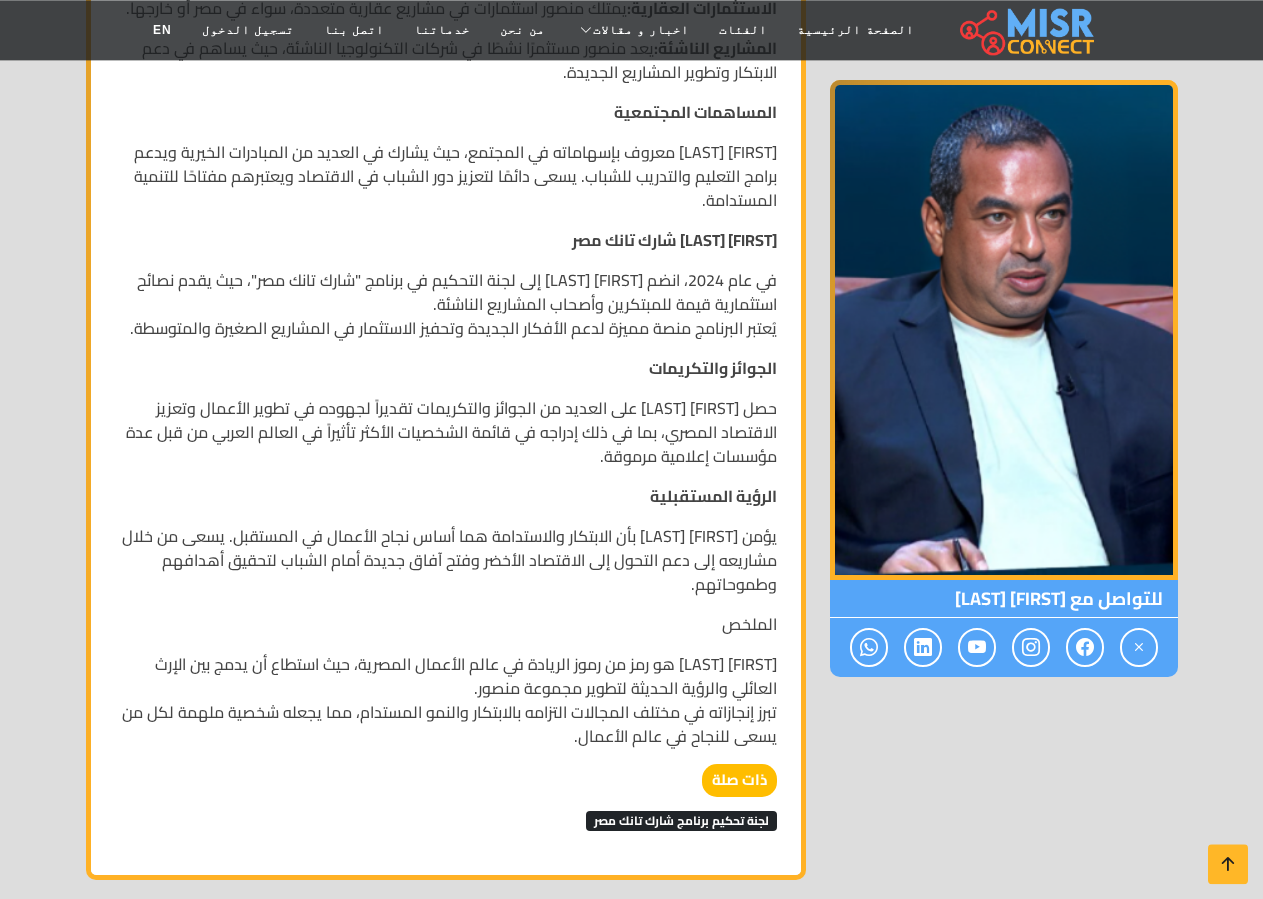 scroll, scrollTop: 1836, scrollLeft: 0, axis: vertical 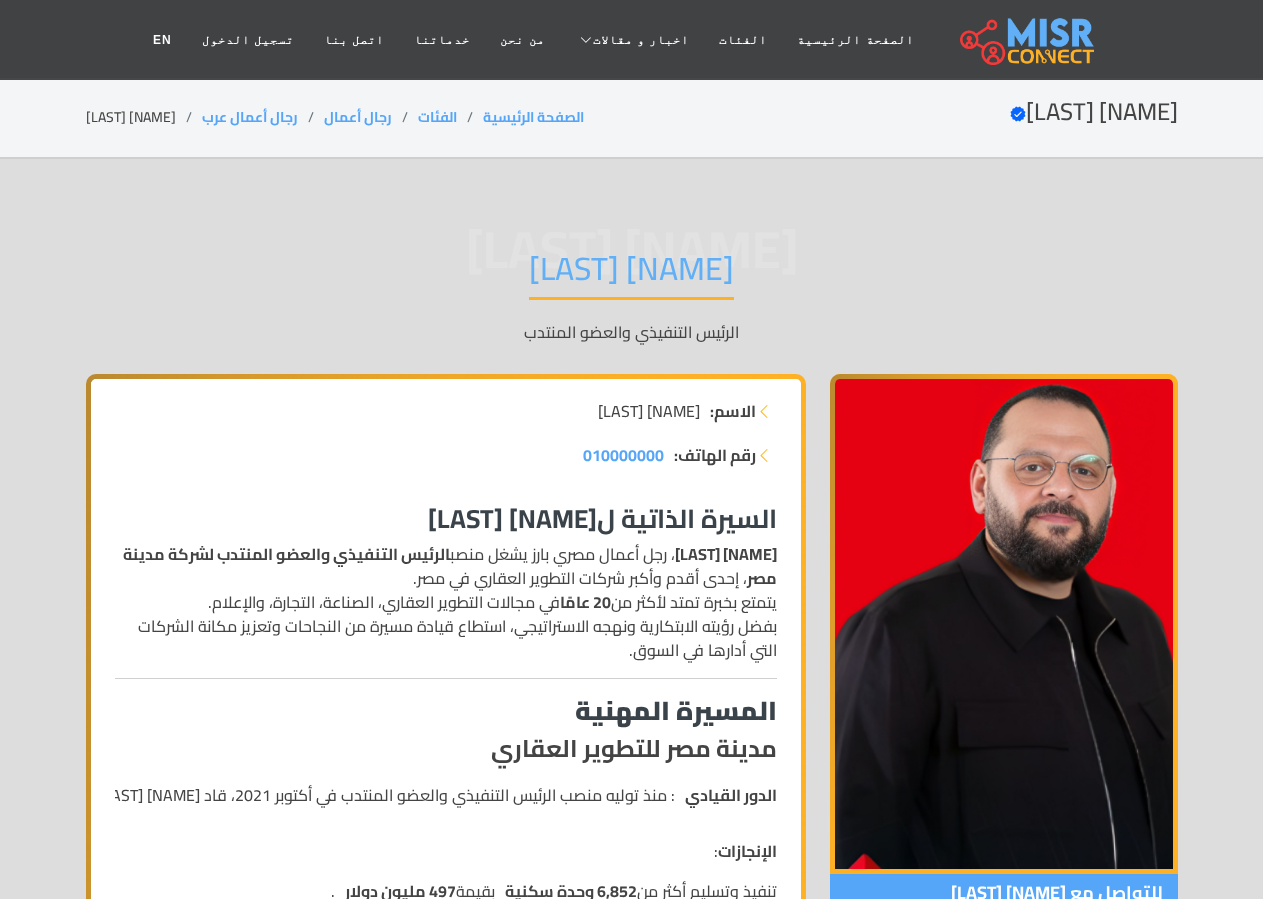 click on "[NAME] [LAST] ، رجل أعمال مصري بارز يشغل منصب  الرئيس التنفيذي والعضو المنتدب لشركة مدينة مصر ، إحدى أقدم وأكبر شركات التطوير العقاري في مصر. يتمتع بخبرة تمتد لأكثر من  20 عامًا  في مجالات التطوير العقاري، الصناعة، التجارة، والإعلام. بفضل رؤيته الابتكارية ونهجه الاستراتيجي، استطاع قيادة مسيرة من النجاحات وتعزيز مكانة الشركات التي أدارها في السوق." at bounding box center [446, 602] 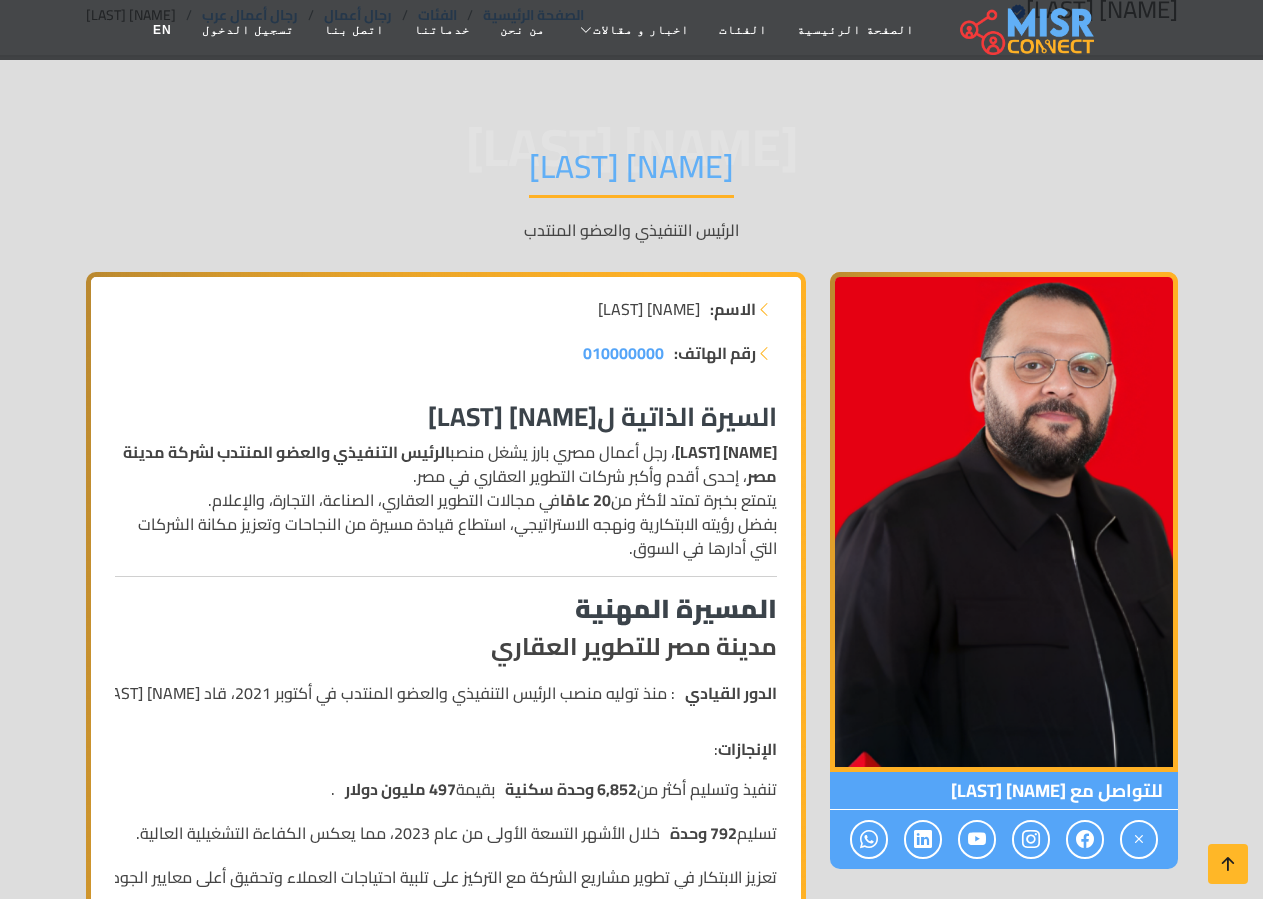 click on "[NAME] [LAST] ، رجل أعمال مصري بارز يشغل منصب  الرئيس التنفيذي والعضو المنتدب لشركة مدينة مصر ، إحدى أقدم وأكبر شركات التطوير العقاري في مصر. يتمتع بخبرة تمتد لأكثر من  20 عامًا  في مجالات التطوير العقاري، الصناعة، التجارة، والإعلام. بفضل رؤيته الابتكارية ونهجه الاستراتيجي، استطاع قيادة مسيرة من النجاحات وتعزيز مكانة الشركات التي أدارها في السوق." at bounding box center [446, 500] 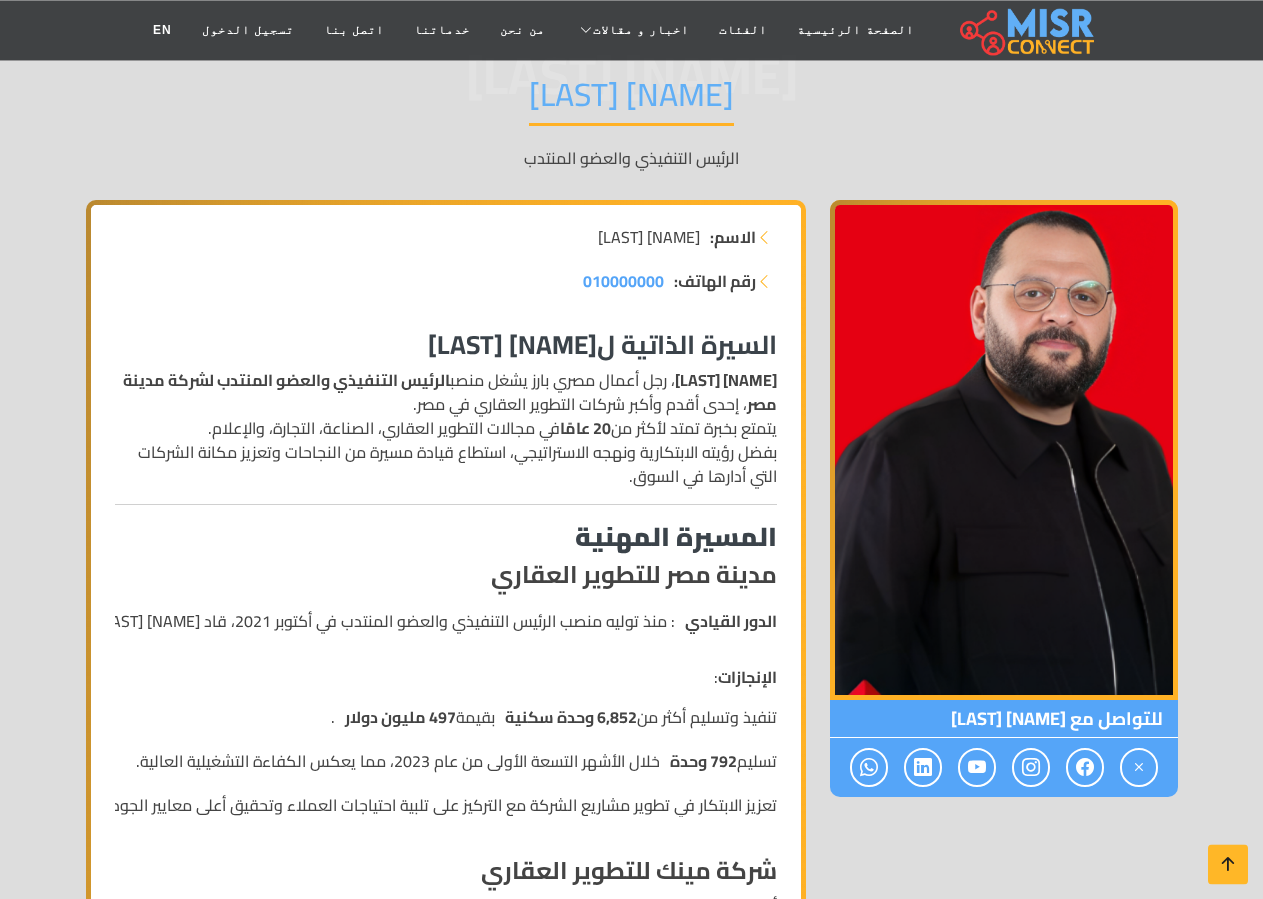 scroll, scrollTop: 204, scrollLeft: 0, axis: vertical 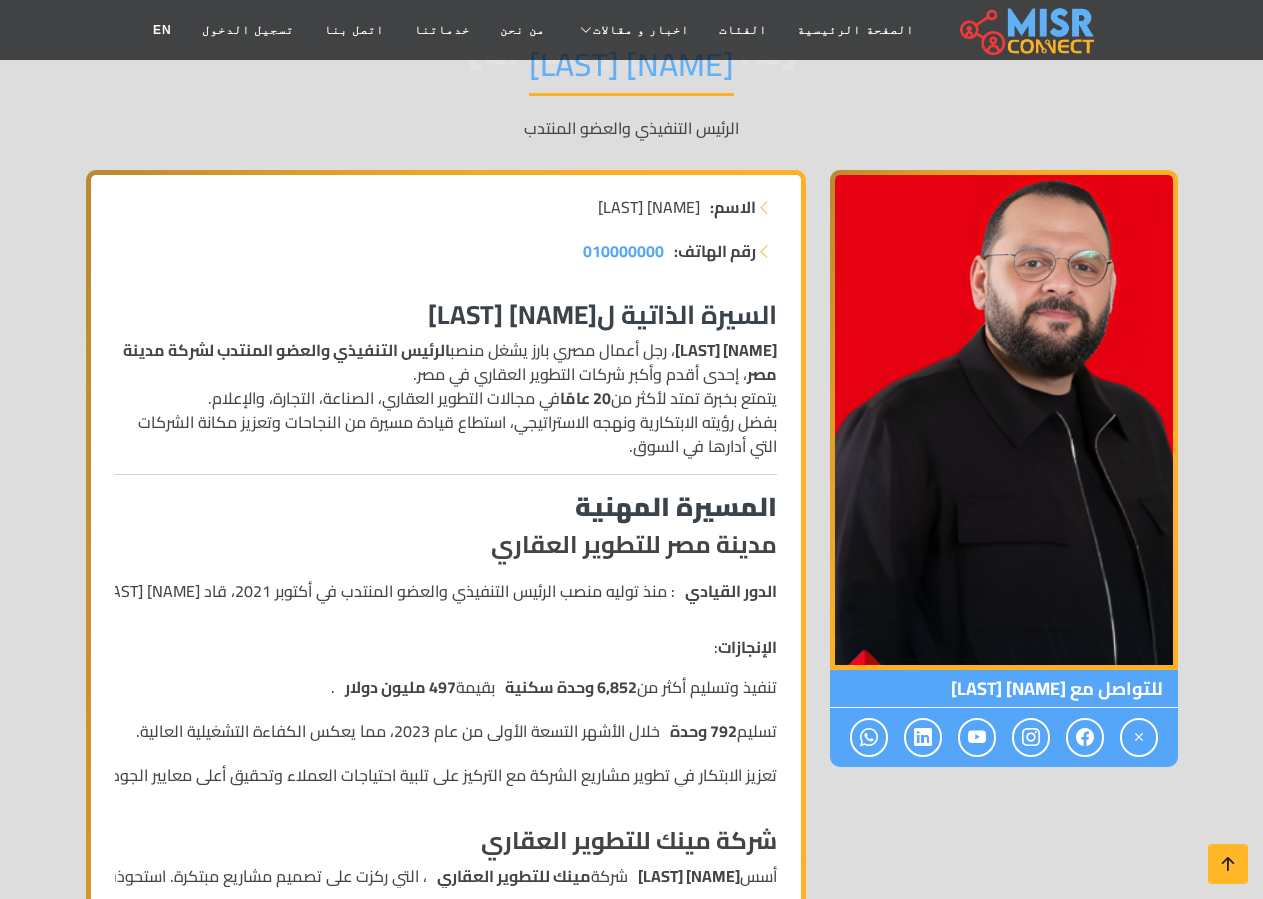 click on "الدور القيادي : منذ توليه منصب الرئيس التنفيذي والعضو المنتدب في أكتوبر 2021، قاد [NAME] [LAST] خطط توسع طموحة لشركة  مدينة مصر ، التي تأسست عام 1959 وتعد من أبرز مطوري العقارات في مصر." at bounding box center (446, 591) 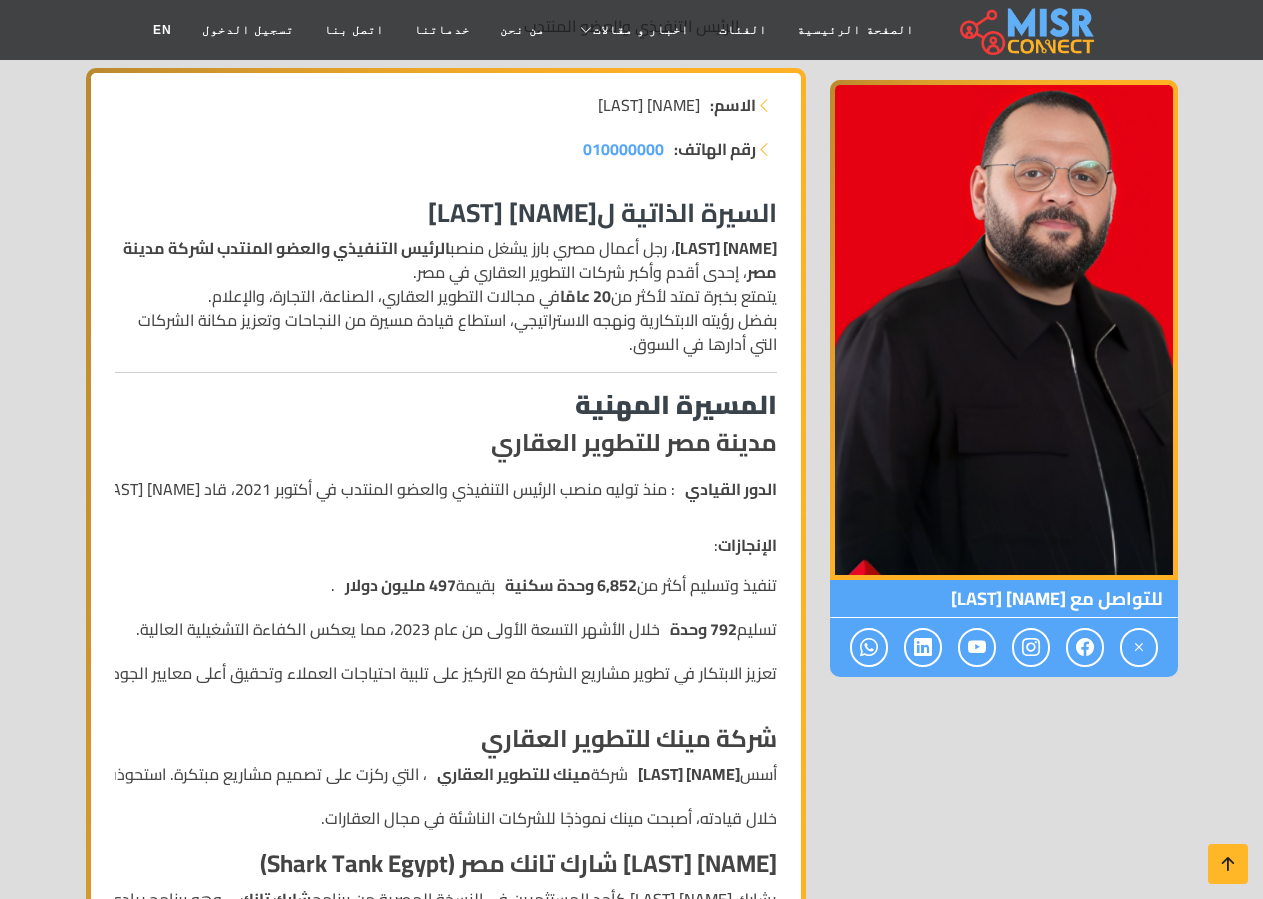 click on "تسليم  792 وحدة  خلال الأشهر التسعة الأولى من عام 2023، مما يعكس الكفاءة التشغيلية العالية." at bounding box center [438, 629] 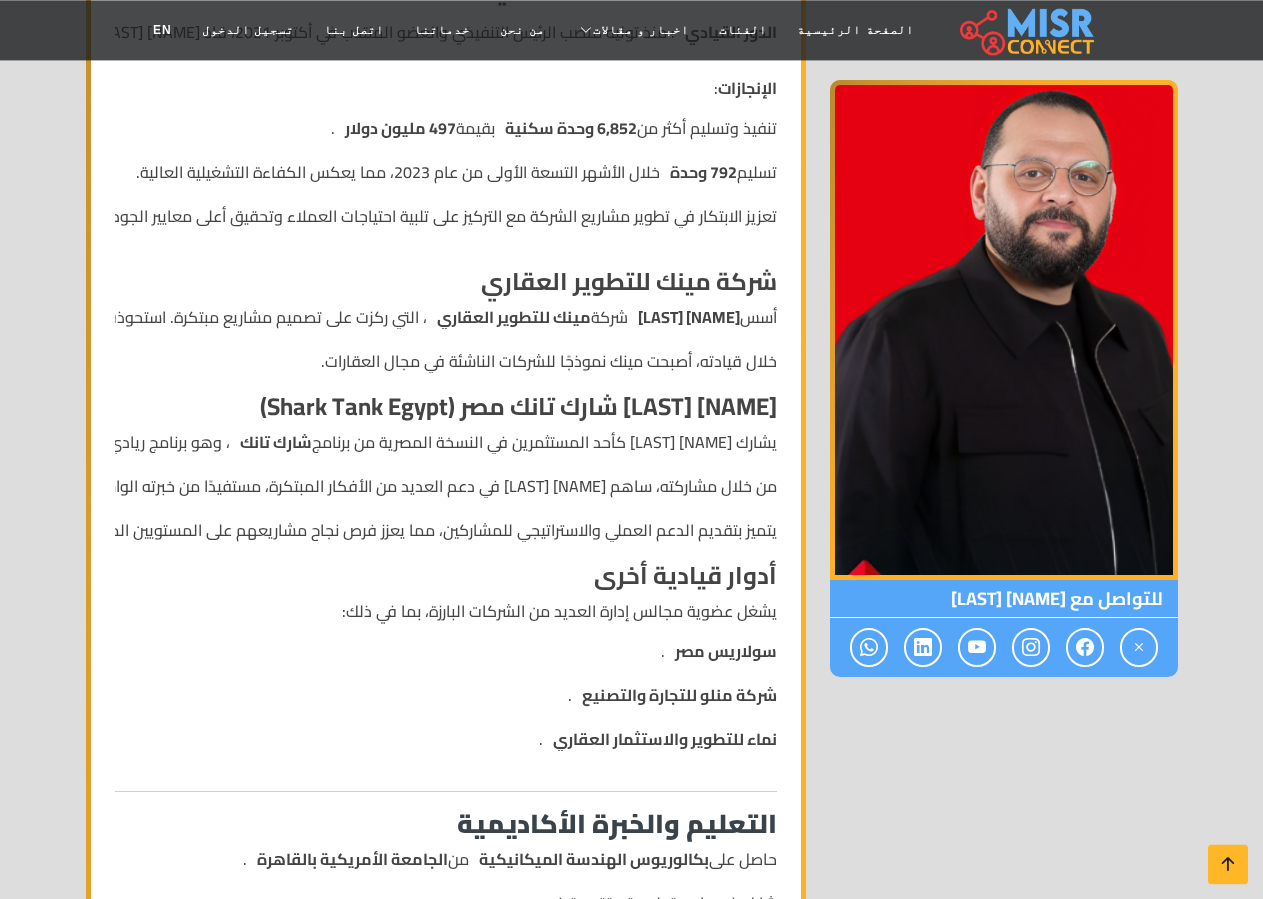 scroll, scrollTop: 816, scrollLeft: 0, axis: vertical 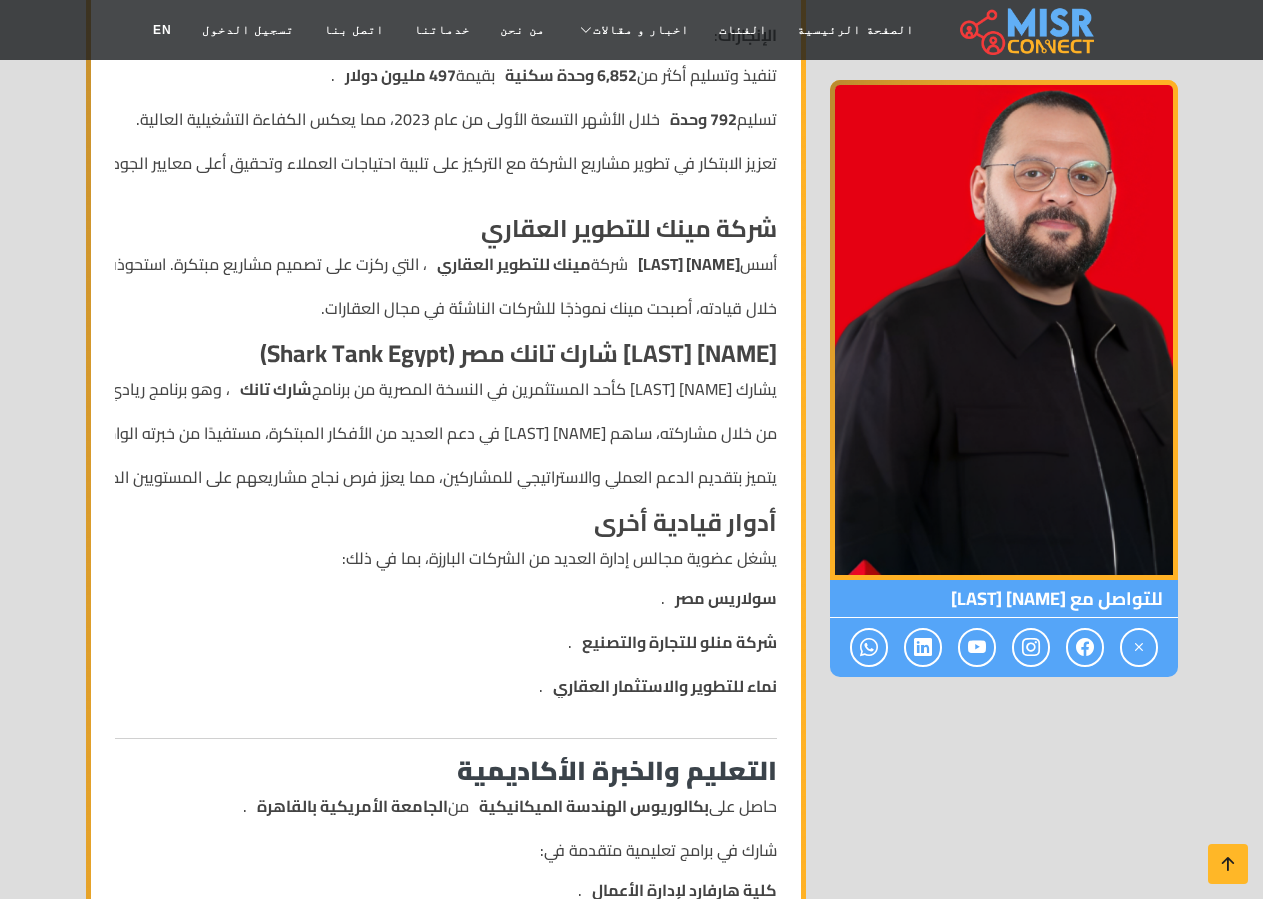 click on "شركة منلو للتجارة والتصنيع" at bounding box center (679, 642) 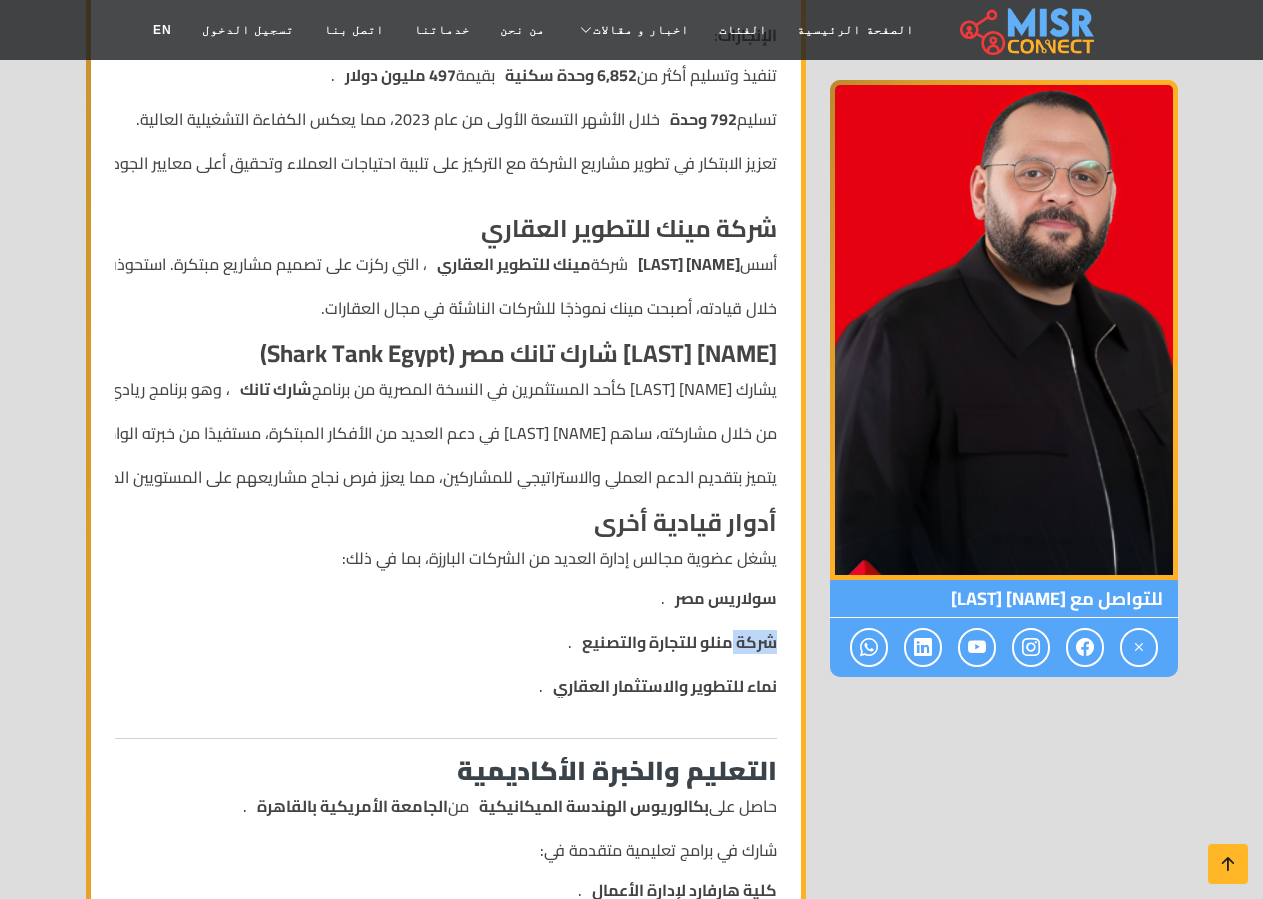 click on "شركة منلو للتجارة والتصنيع" at bounding box center [679, 642] 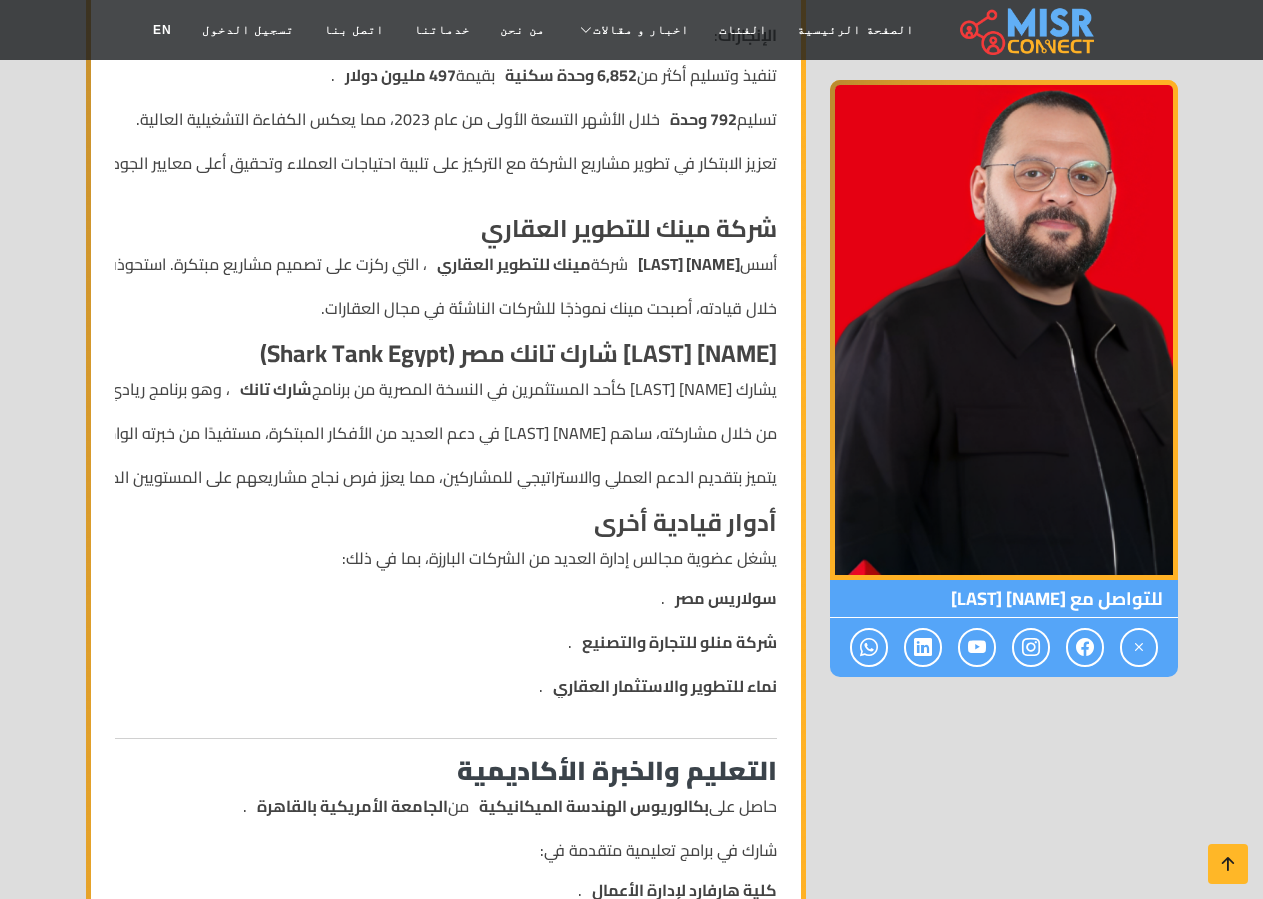 click on "شركة منلو للتجارة والتصنيع" at bounding box center [679, 642] 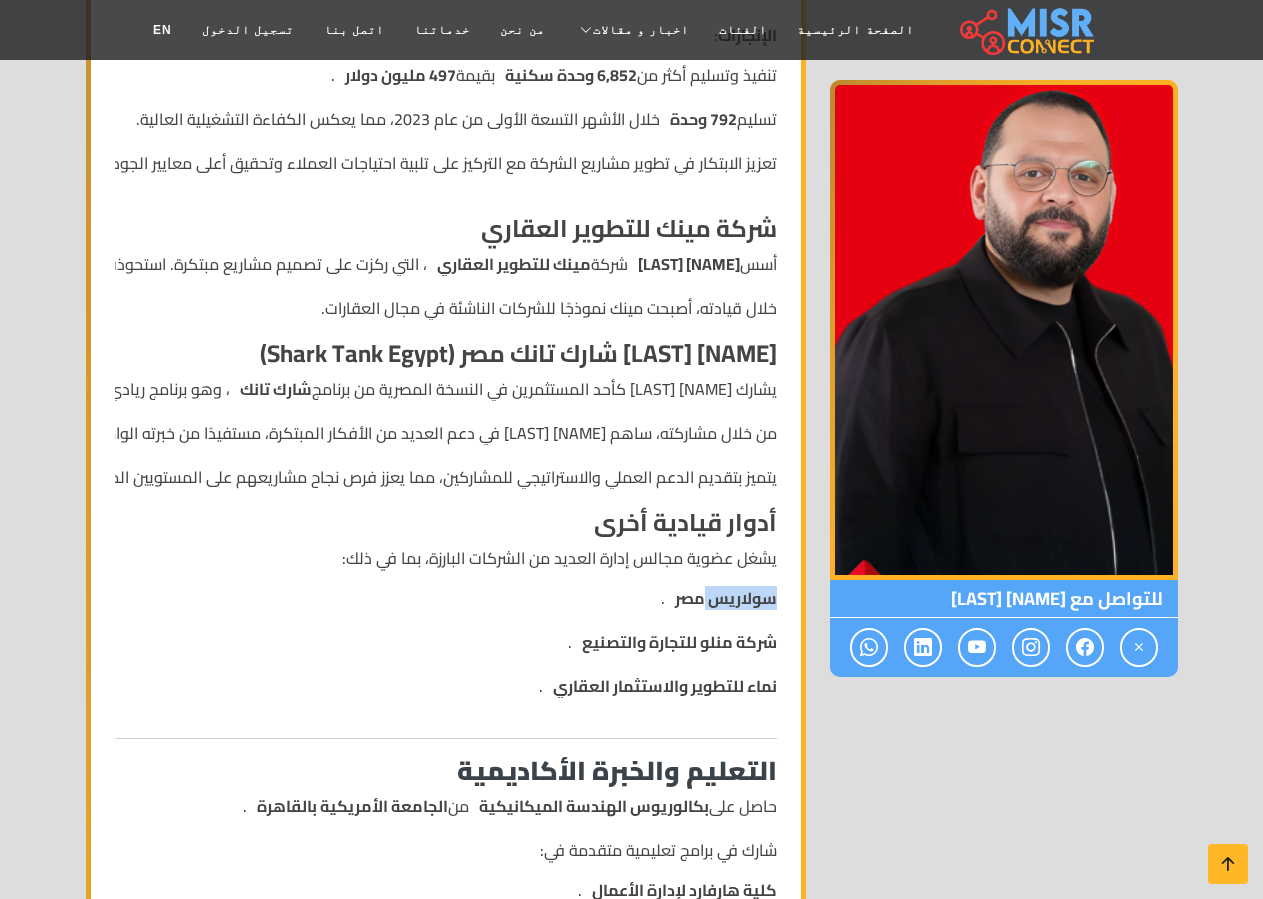 click on "سولاريس مصر" at bounding box center (726, 598) 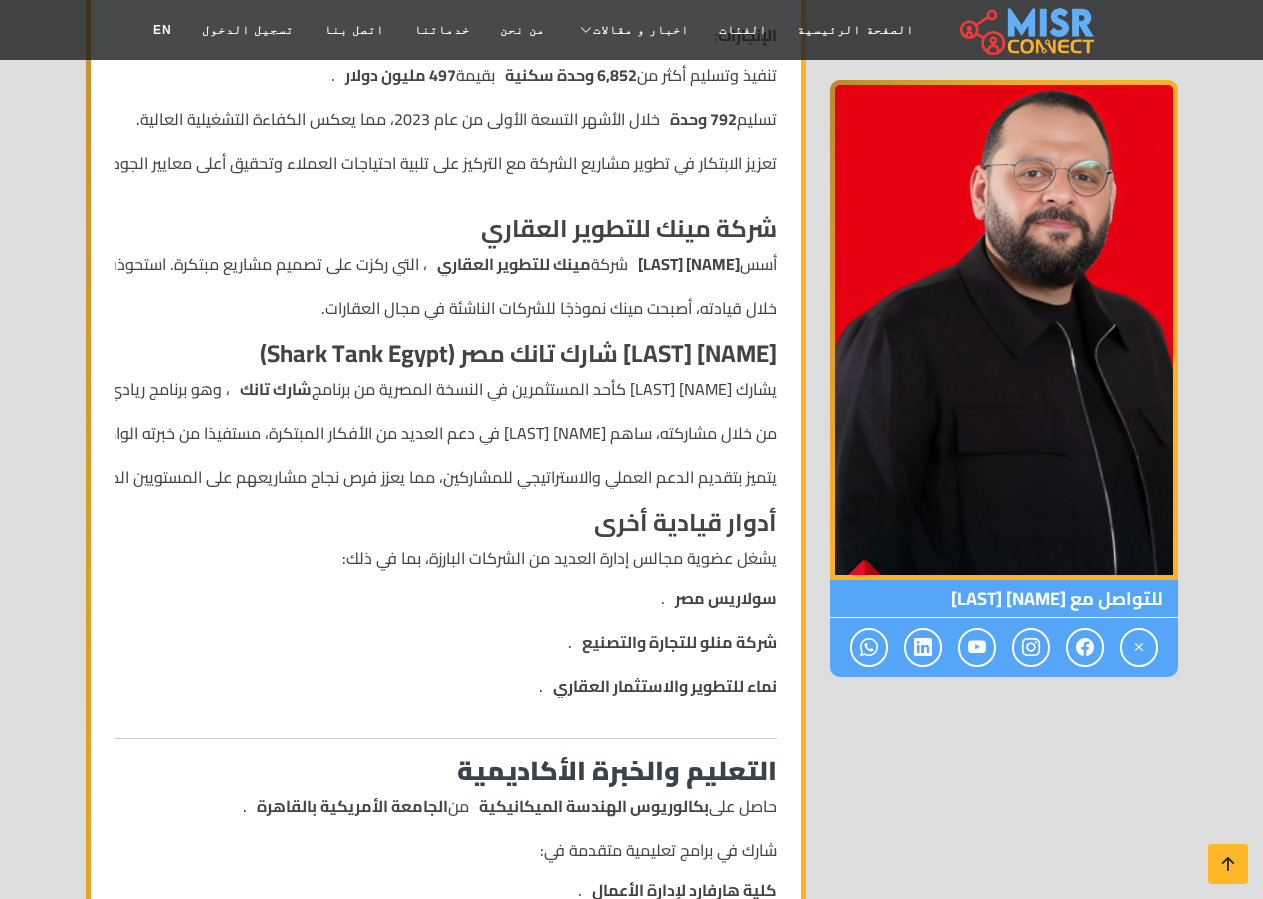 click on "سولاريس مصر" at bounding box center (726, 598) 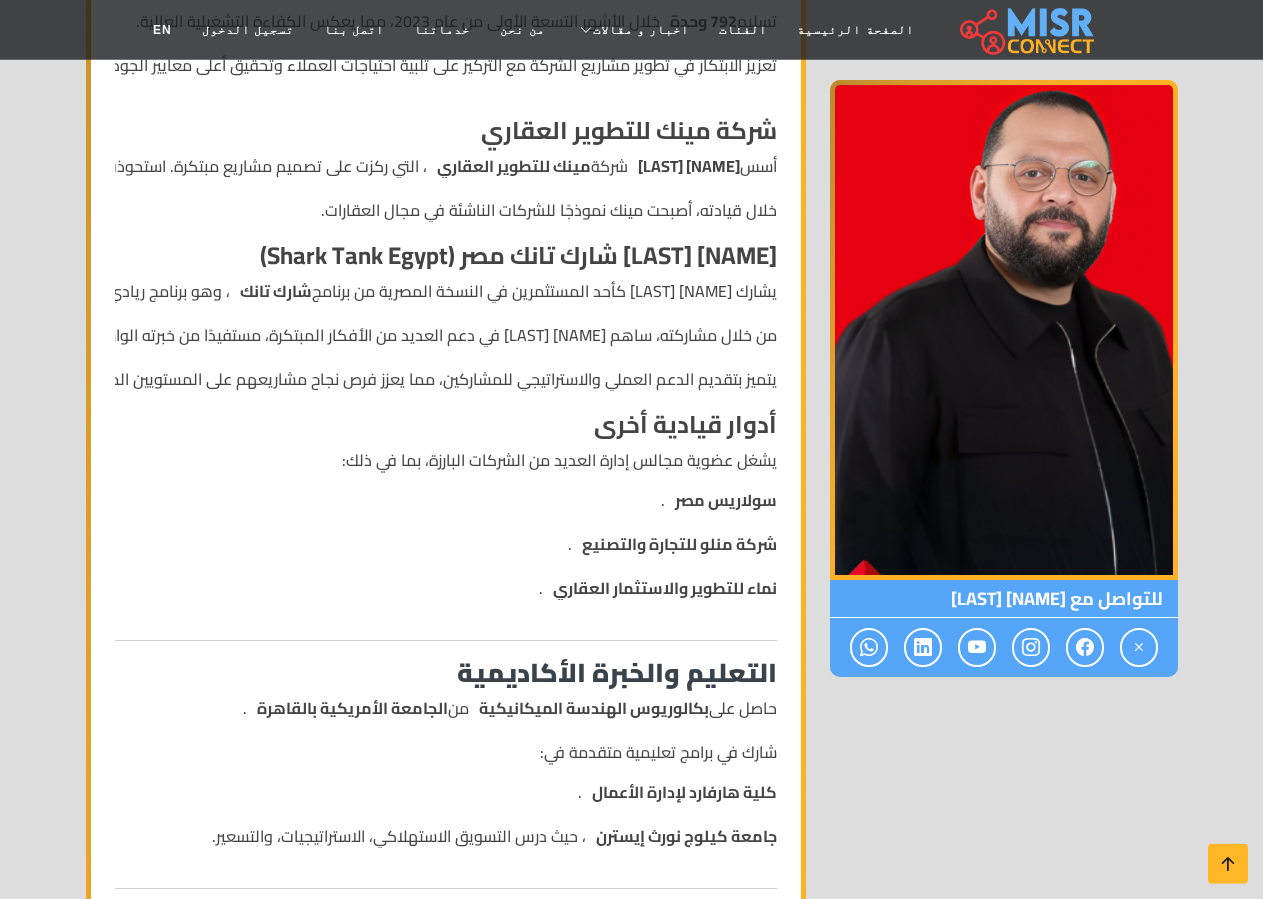 scroll, scrollTop: 918, scrollLeft: 0, axis: vertical 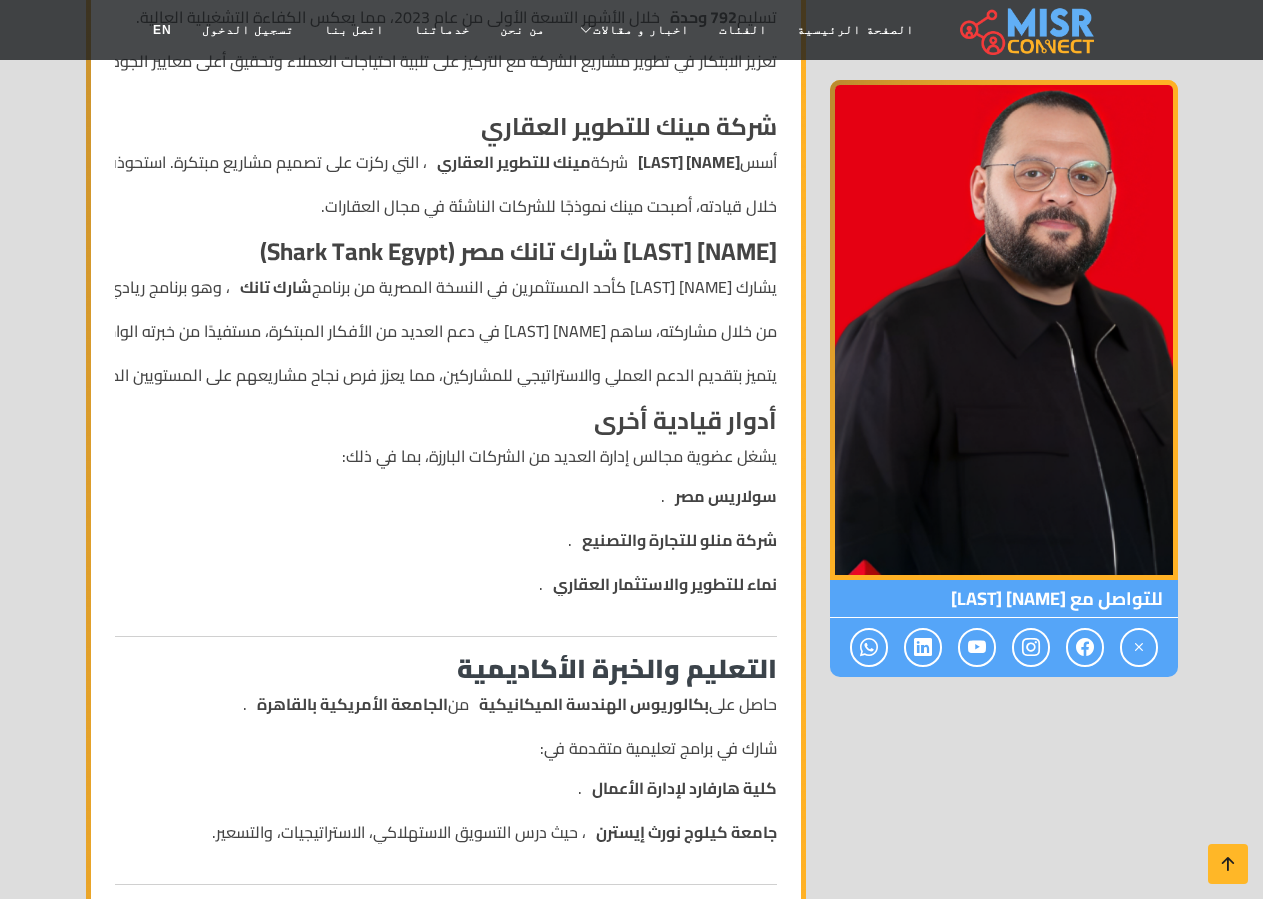 click on "نماء للتطوير والاستثمار العقاري" at bounding box center (665, 584) 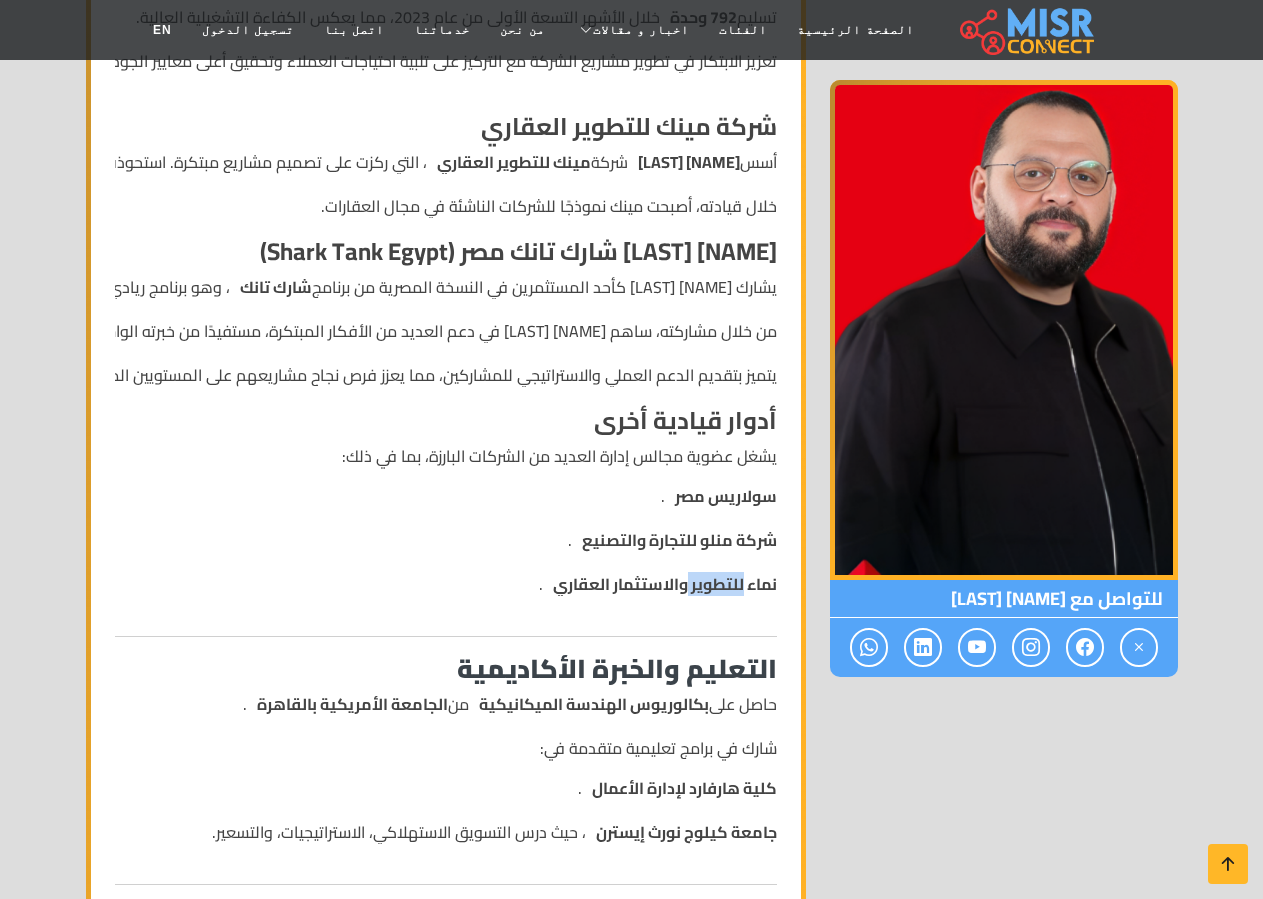 click on "نماء للتطوير والاستثمار العقاري" at bounding box center (665, 584) 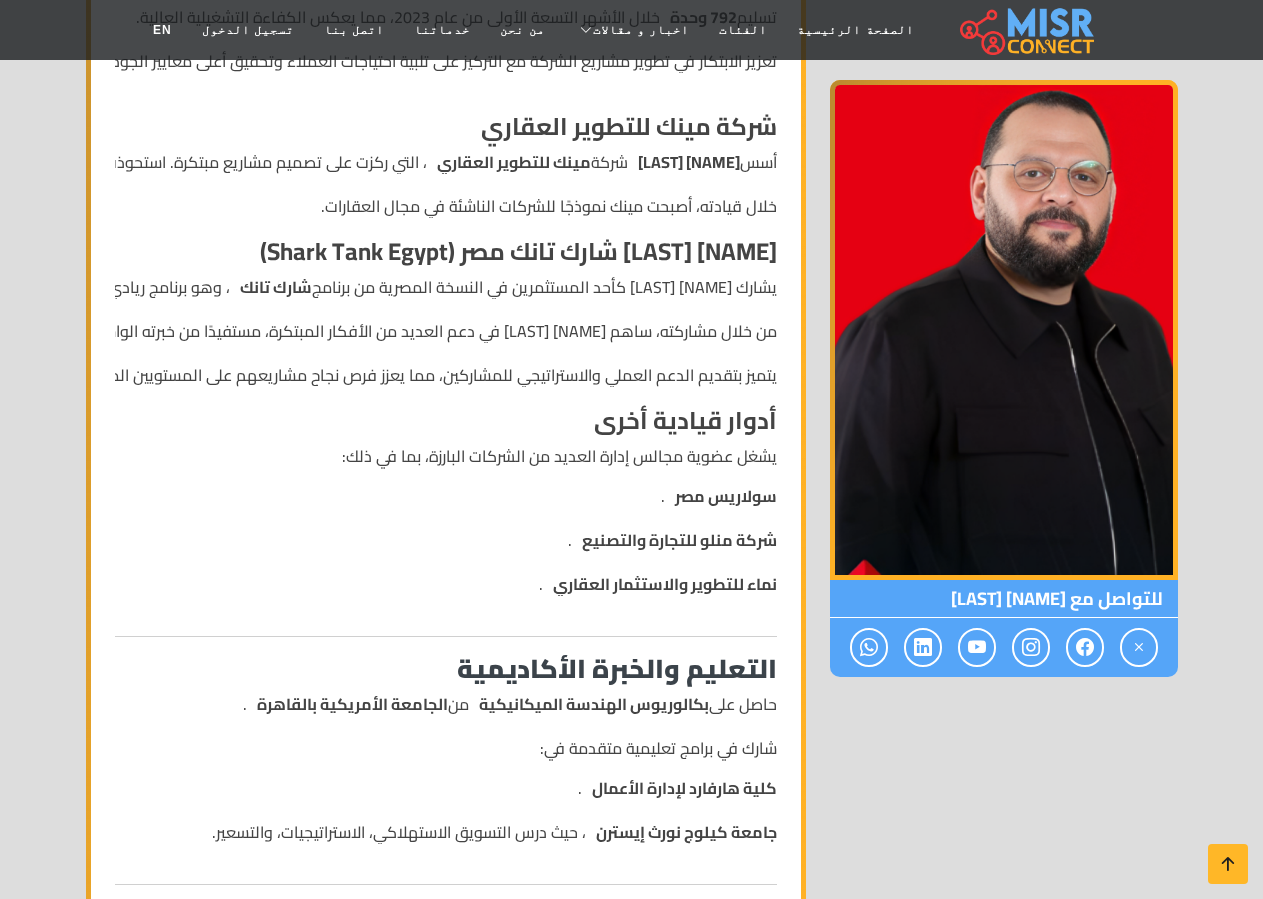 click on "نماء للتطوير والاستثمار العقاري" at bounding box center (665, 584) 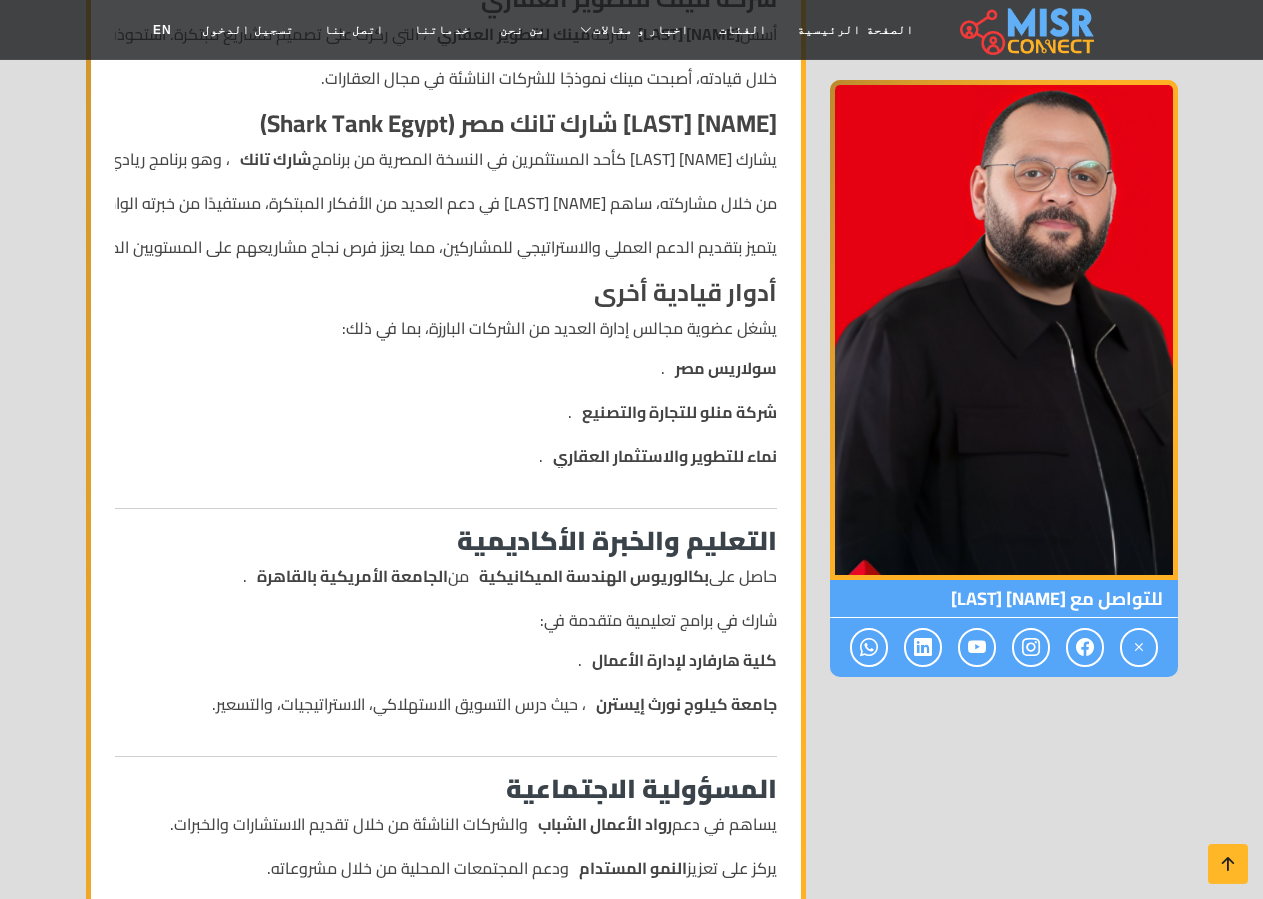 scroll, scrollTop: 1224, scrollLeft: 0, axis: vertical 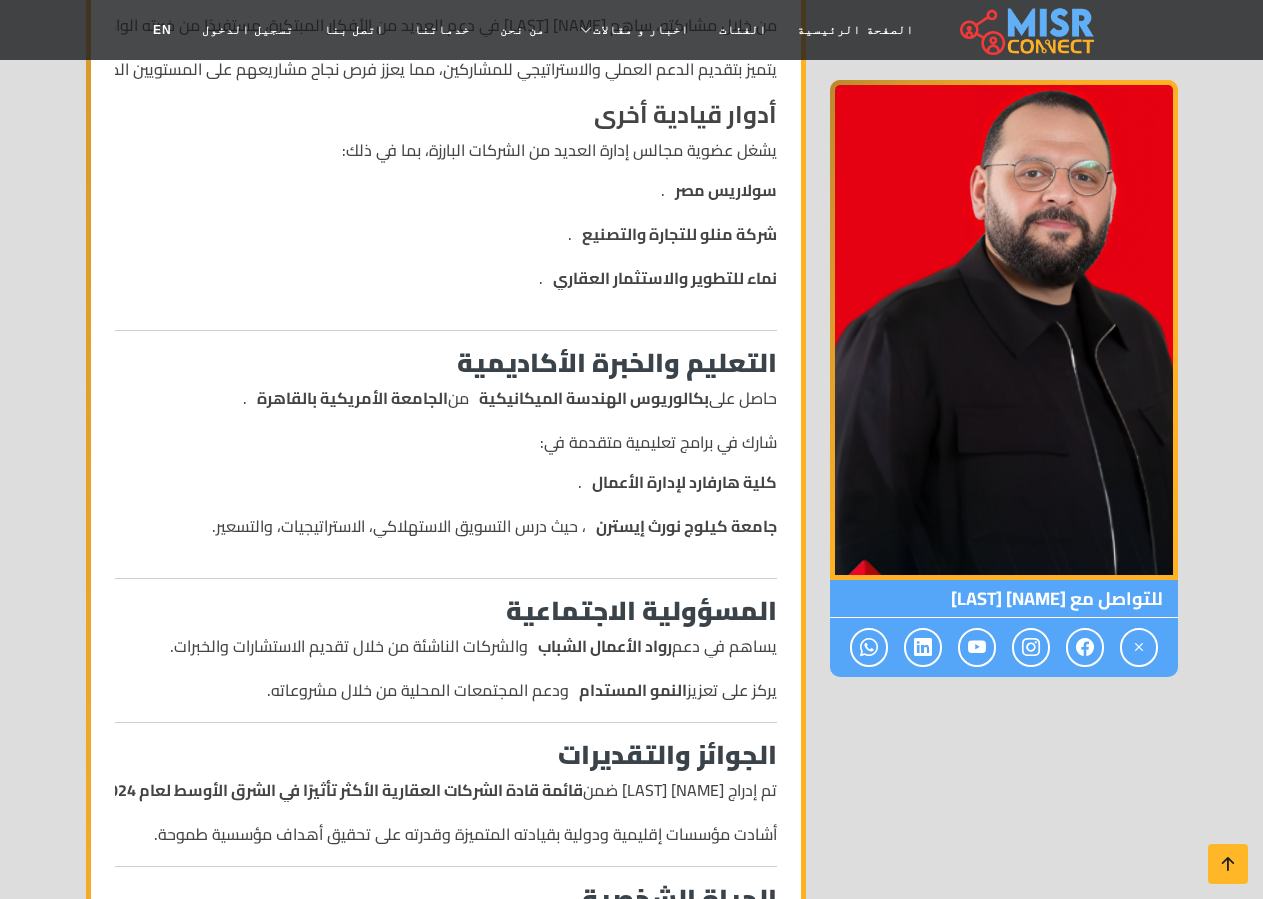 click on "التعليم والخبرة الأكاديمية" at bounding box center [617, 362] 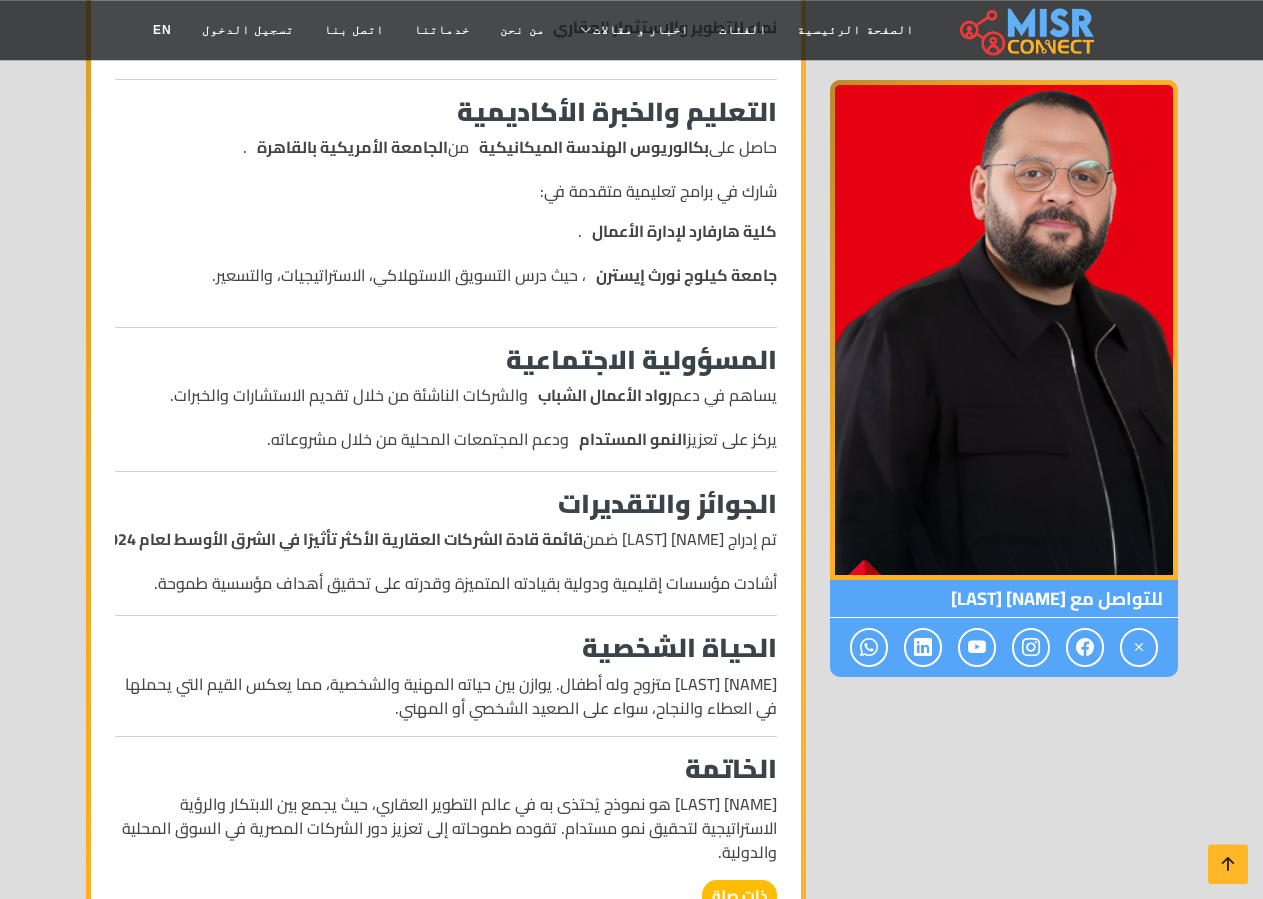 scroll, scrollTop: 1632, scrollLeft: 0, axis: vertical 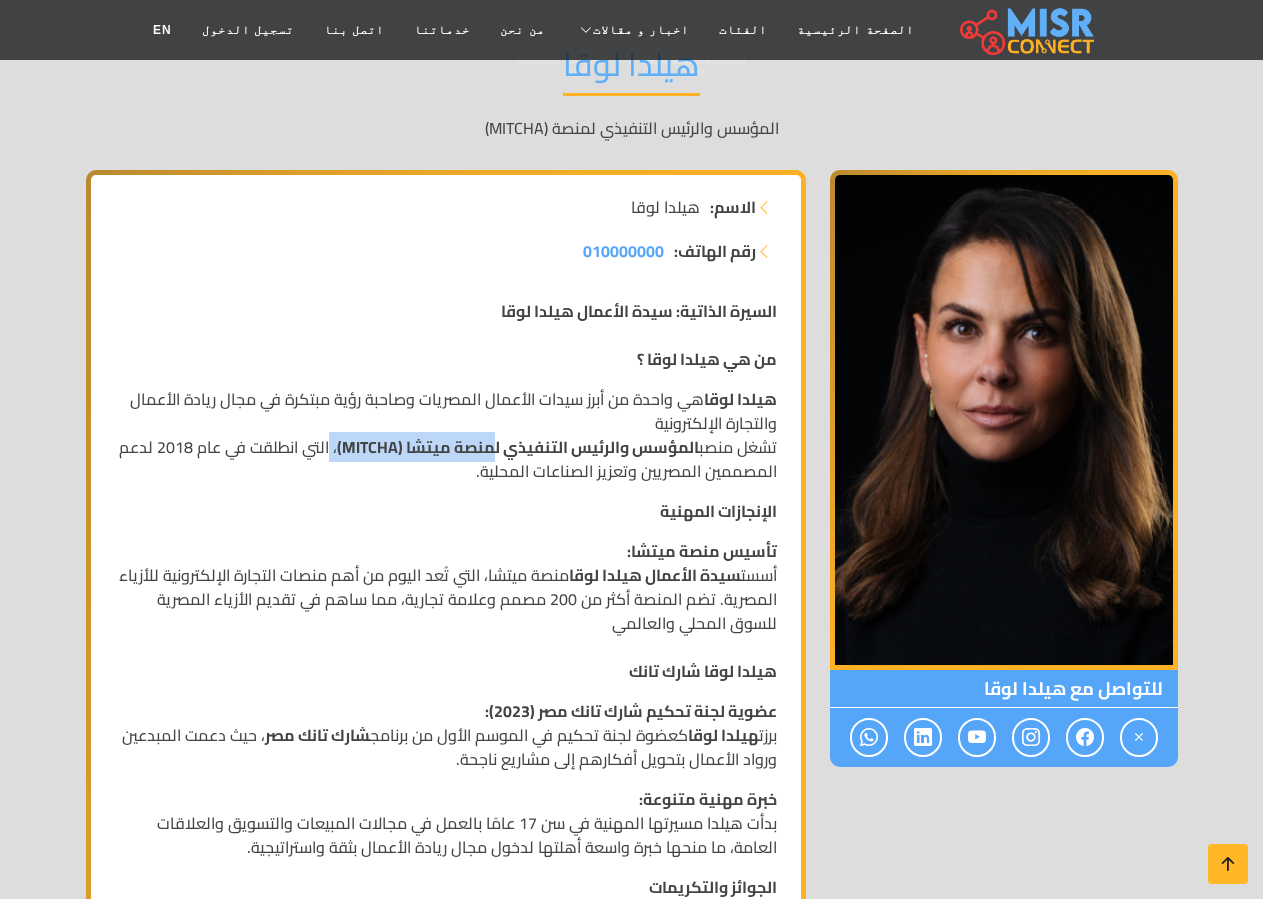 drag, startPoint x: 482, startPoint y: 447, endPoint x: 319, endPoint y: 452, distance: 163.07668 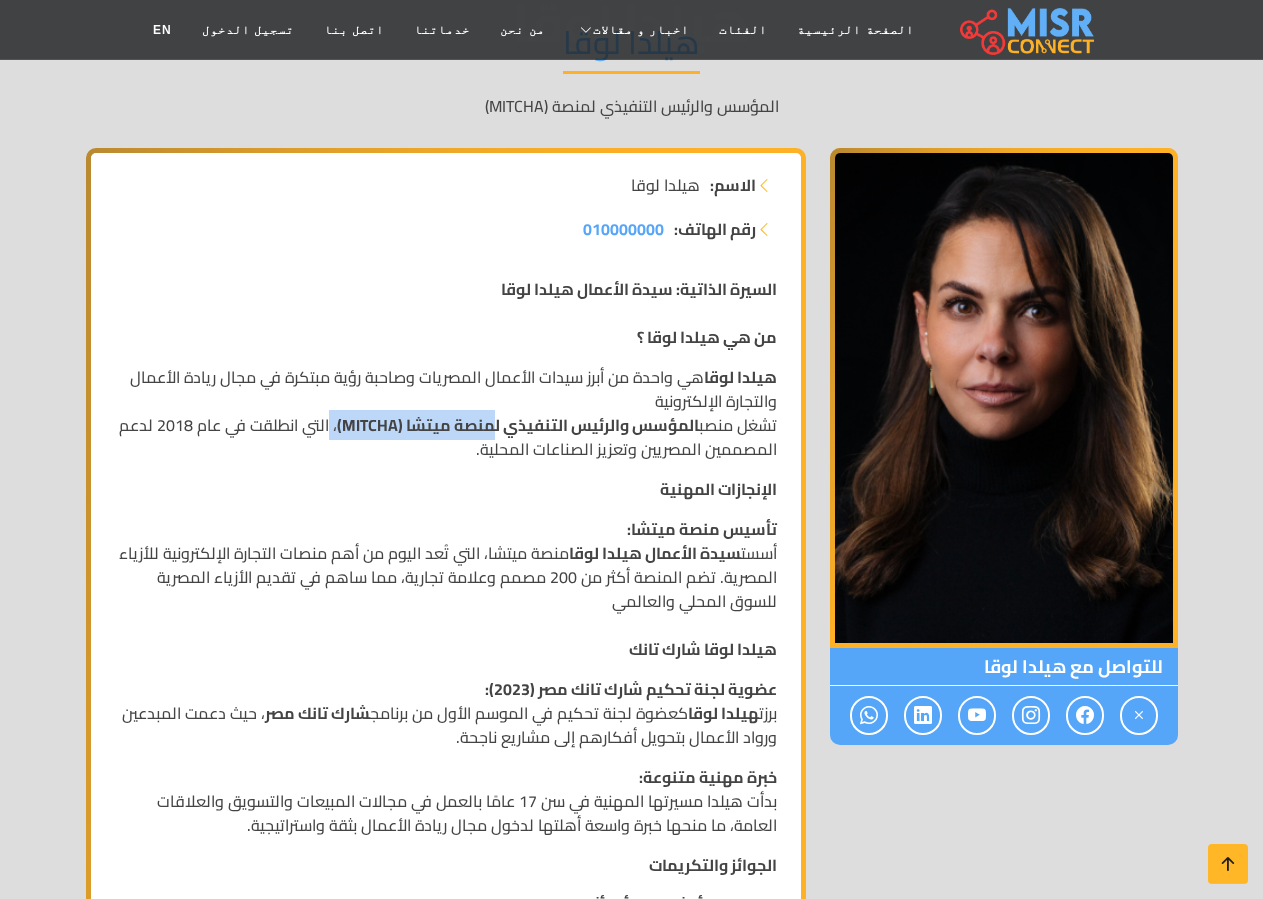 scroll, scrollTop: 306, scrollLeft: 0, axis: vertical 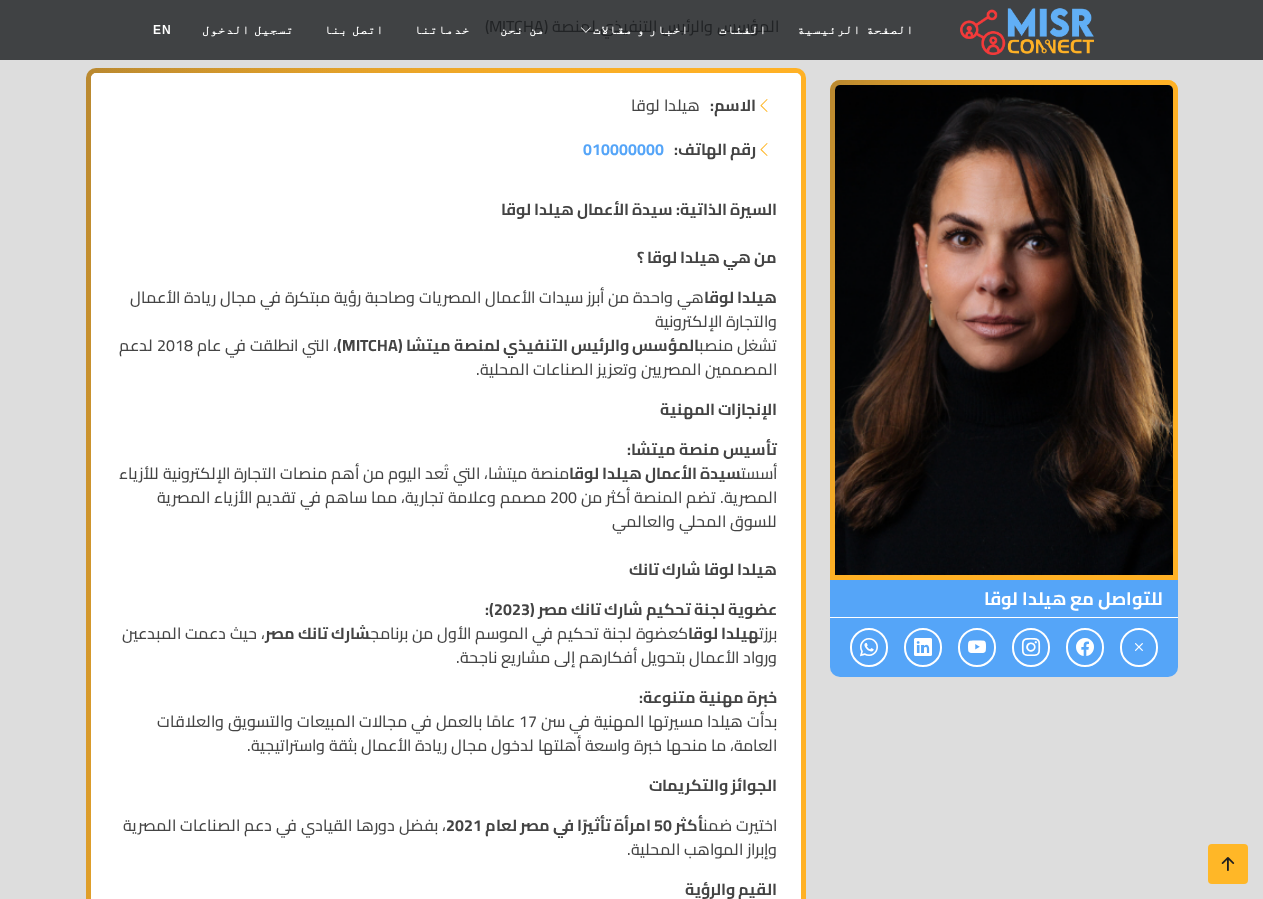 click on "تأسيس منصة ميتشا: أسست سيدة الأعمال هيلدا لوقا منصة ميتشا، التي تُعد اليوم من أهم منصات التجارة الإلكترونية للأزياء المصرية. تضم المنصة أكثر من 200 مصمم وعلامة تجارية، مما ساهم في تقديم الأزياء المصرية للسوق المحلي والعالمي هيلدا لوقا شارك تانك" at bounding box center [446, 509] 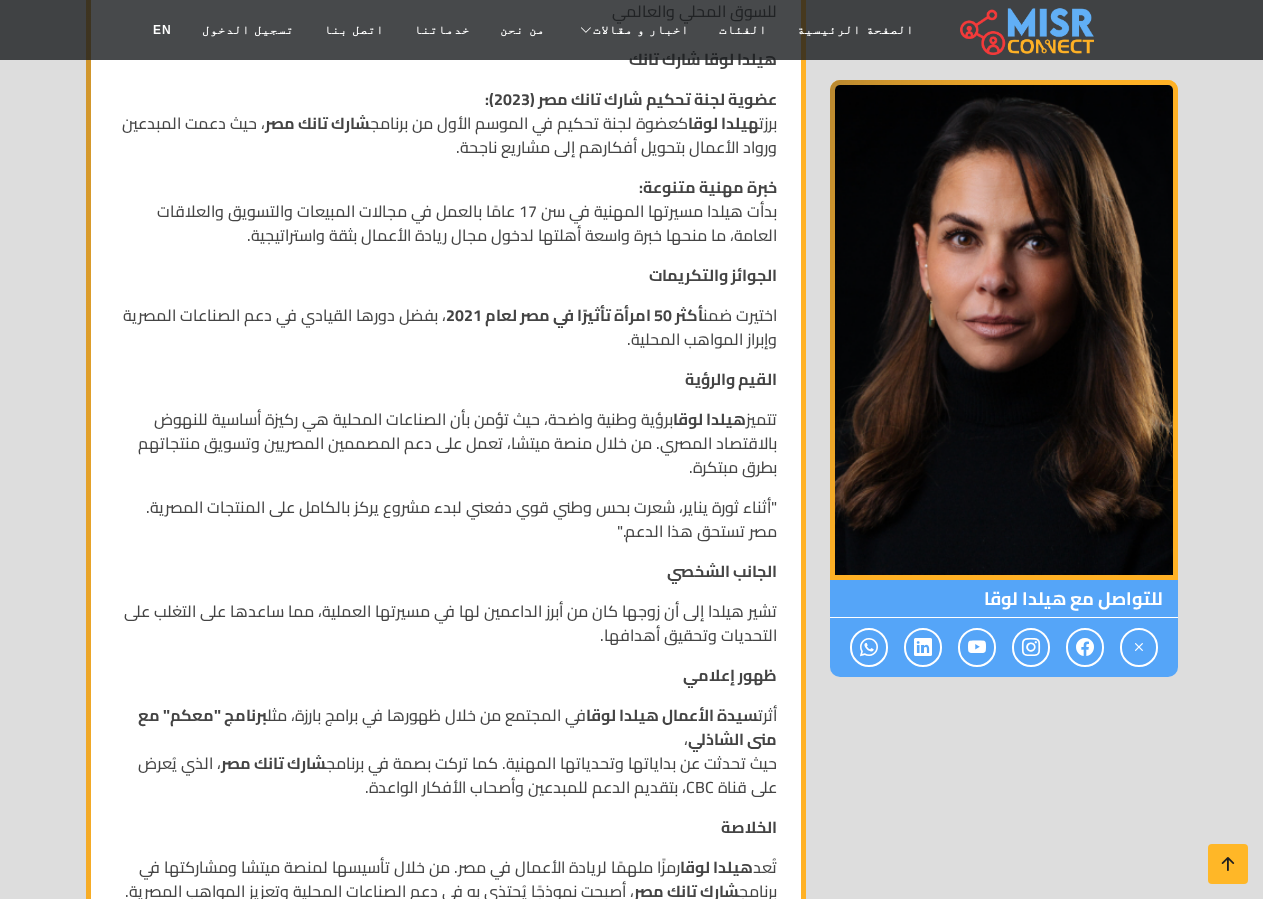 scroll, scrollTop: 1122, scrollLeft: 0, axis: vertical 